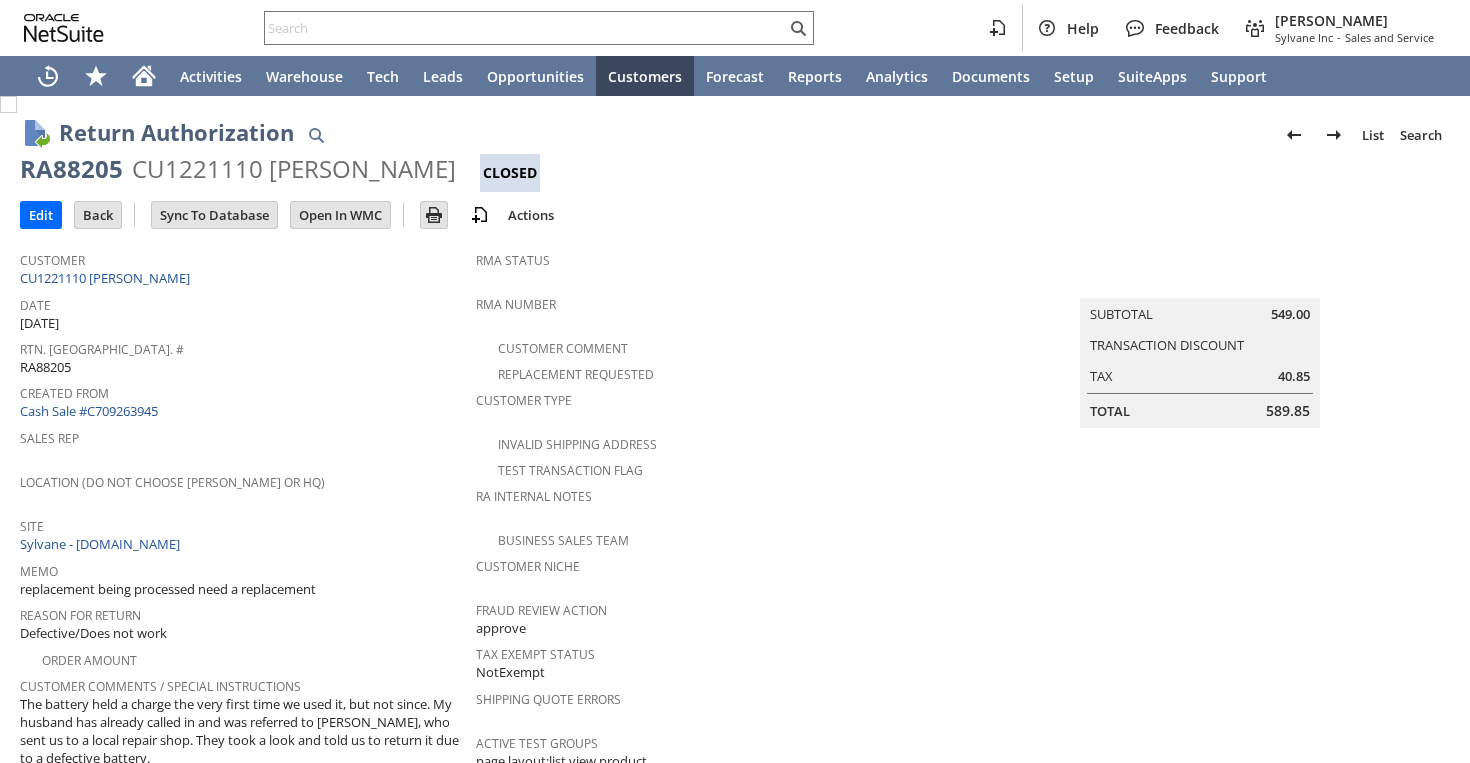 scroll, scrollTop: 0, scrollLeft: 0, axis: both 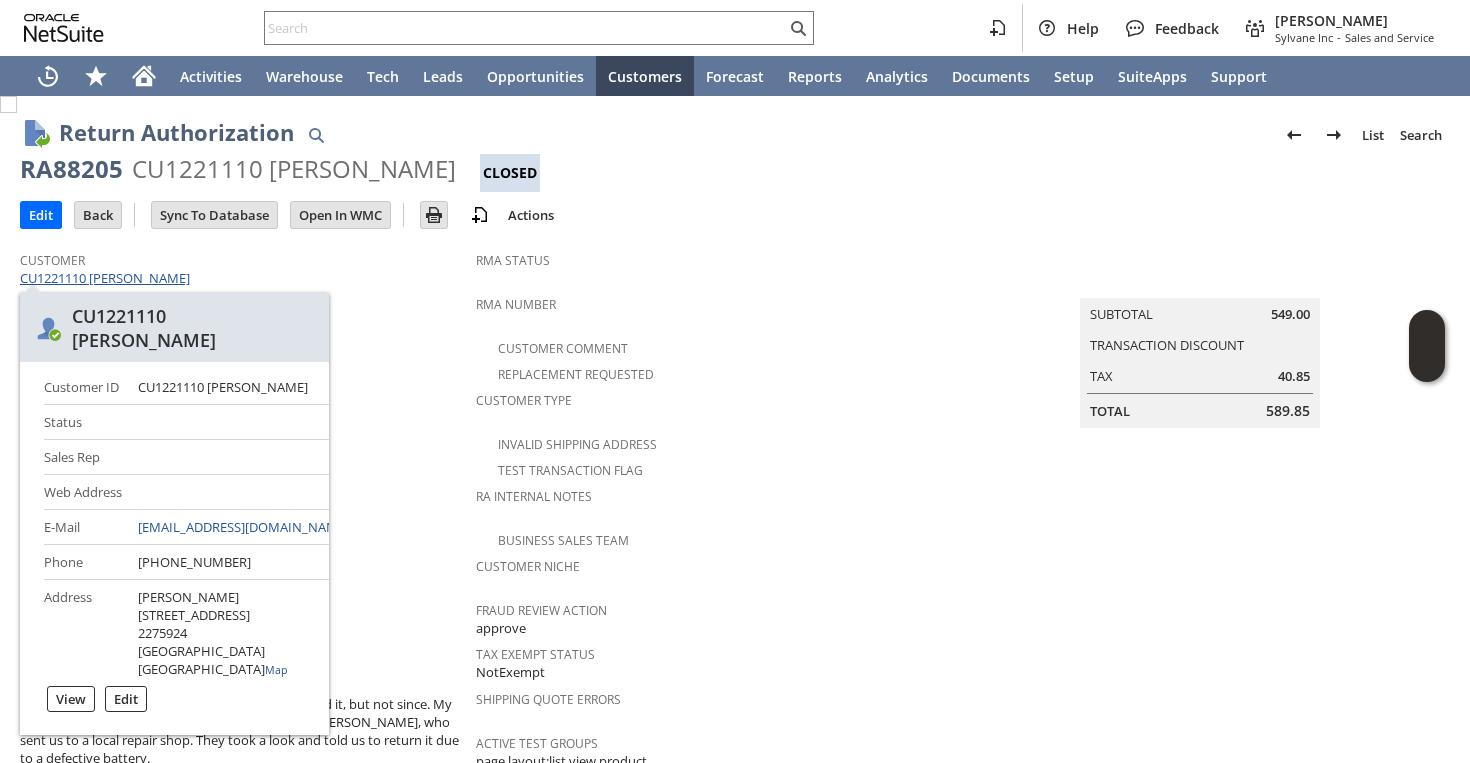 click on "CU1221110 [PERSON_NAME]" at bounding box center [107, 278] 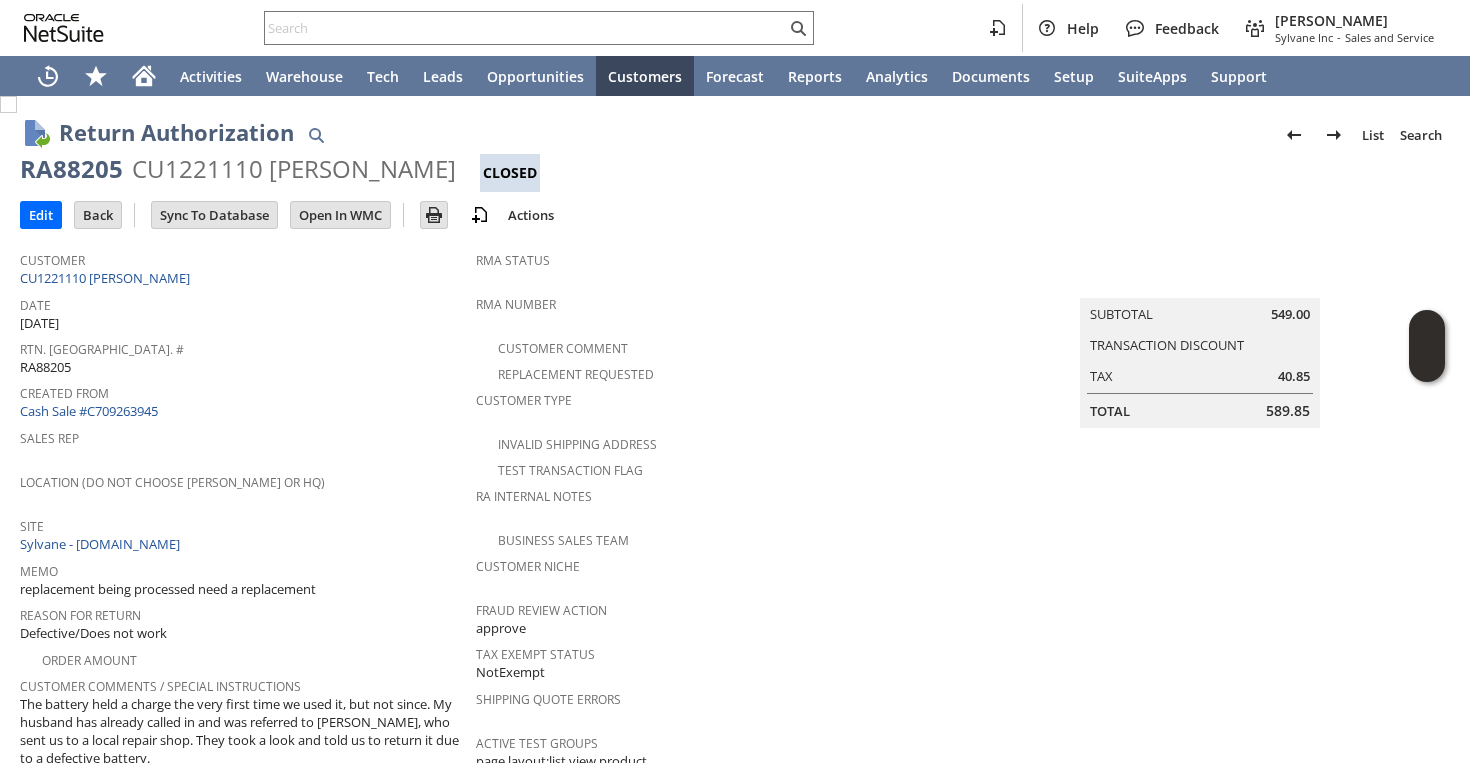 scroll, scrollTop: 18, scrollLeft: 0, axis: vertical 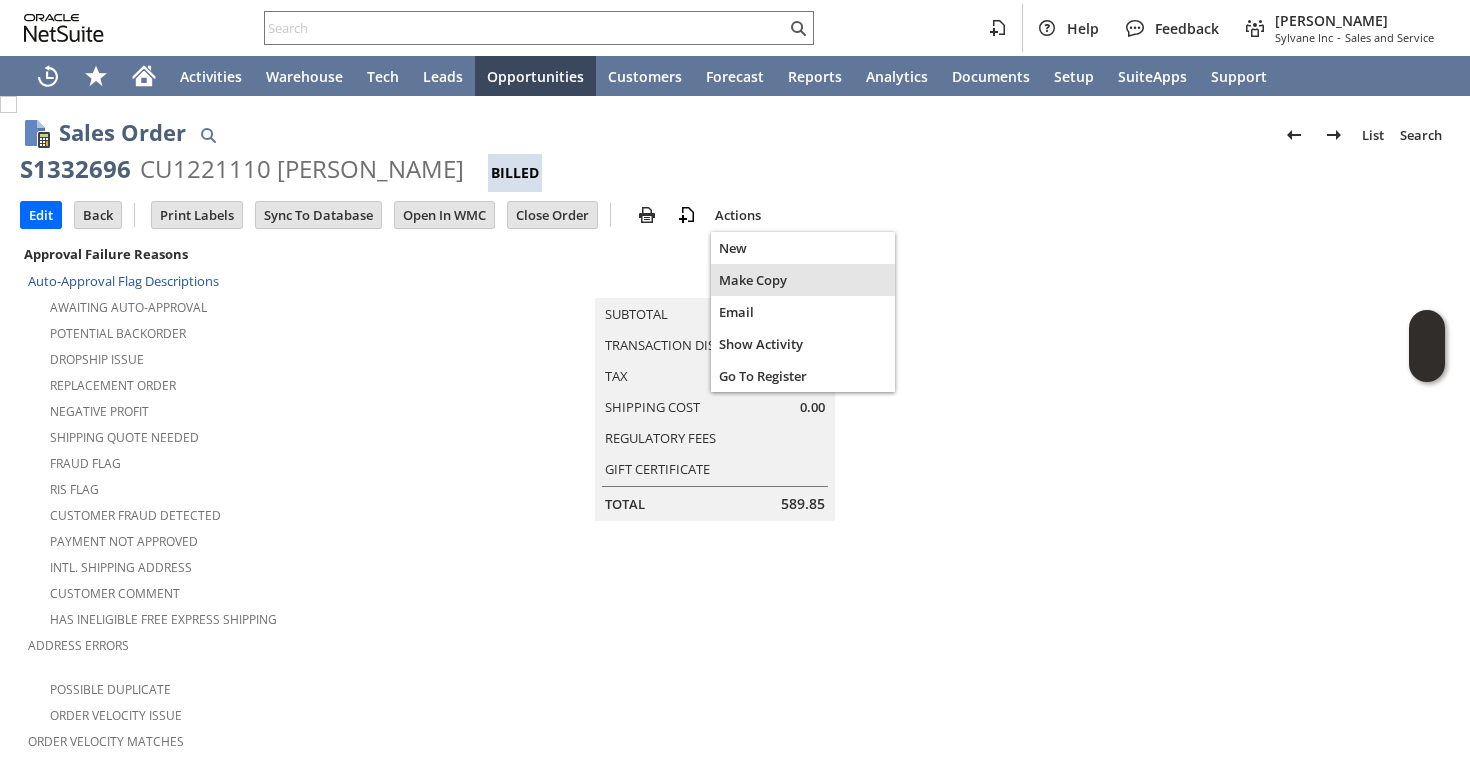 click on "Make Copy" at bounding box center (803, 280) 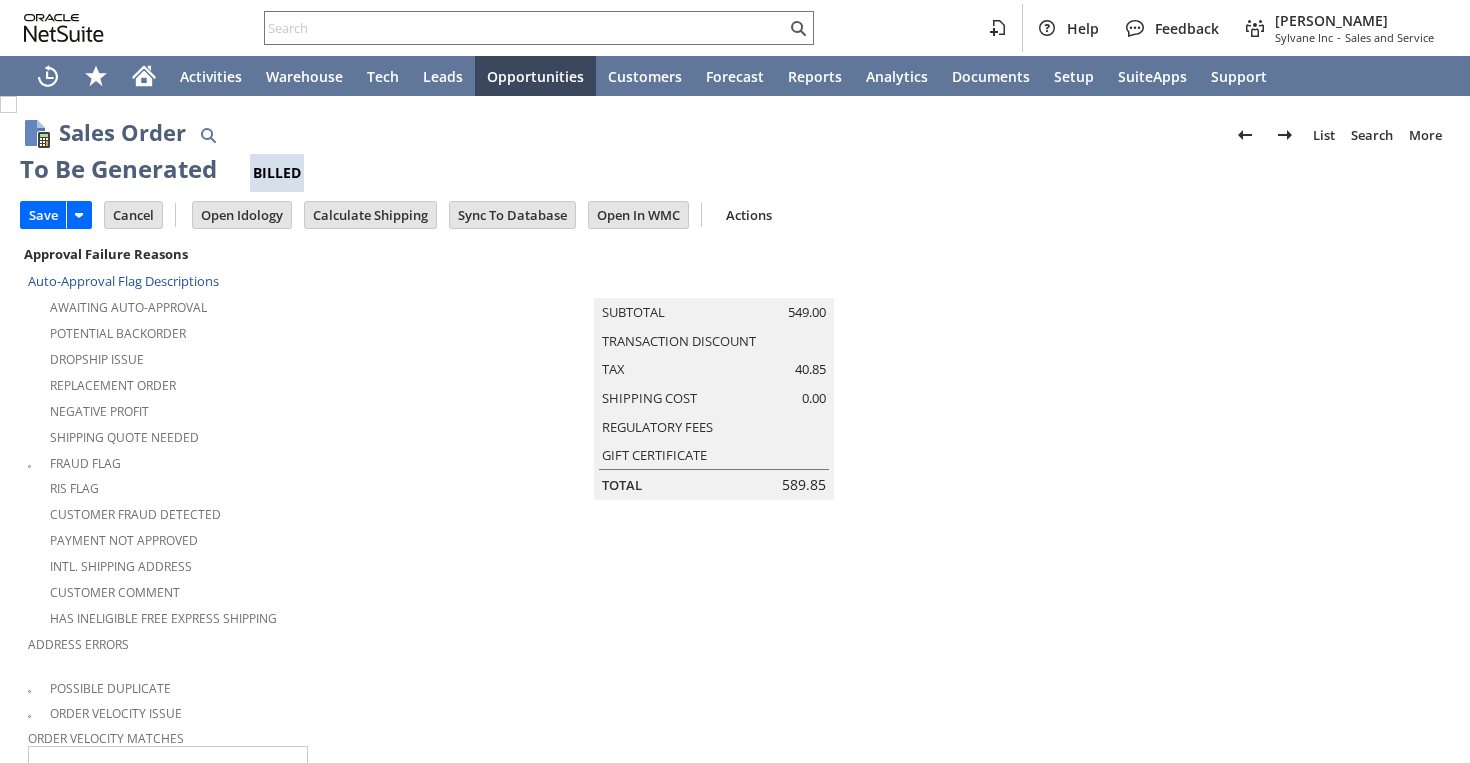 scroll, scrollTop: 0, scrollLeft: 0, axis: both 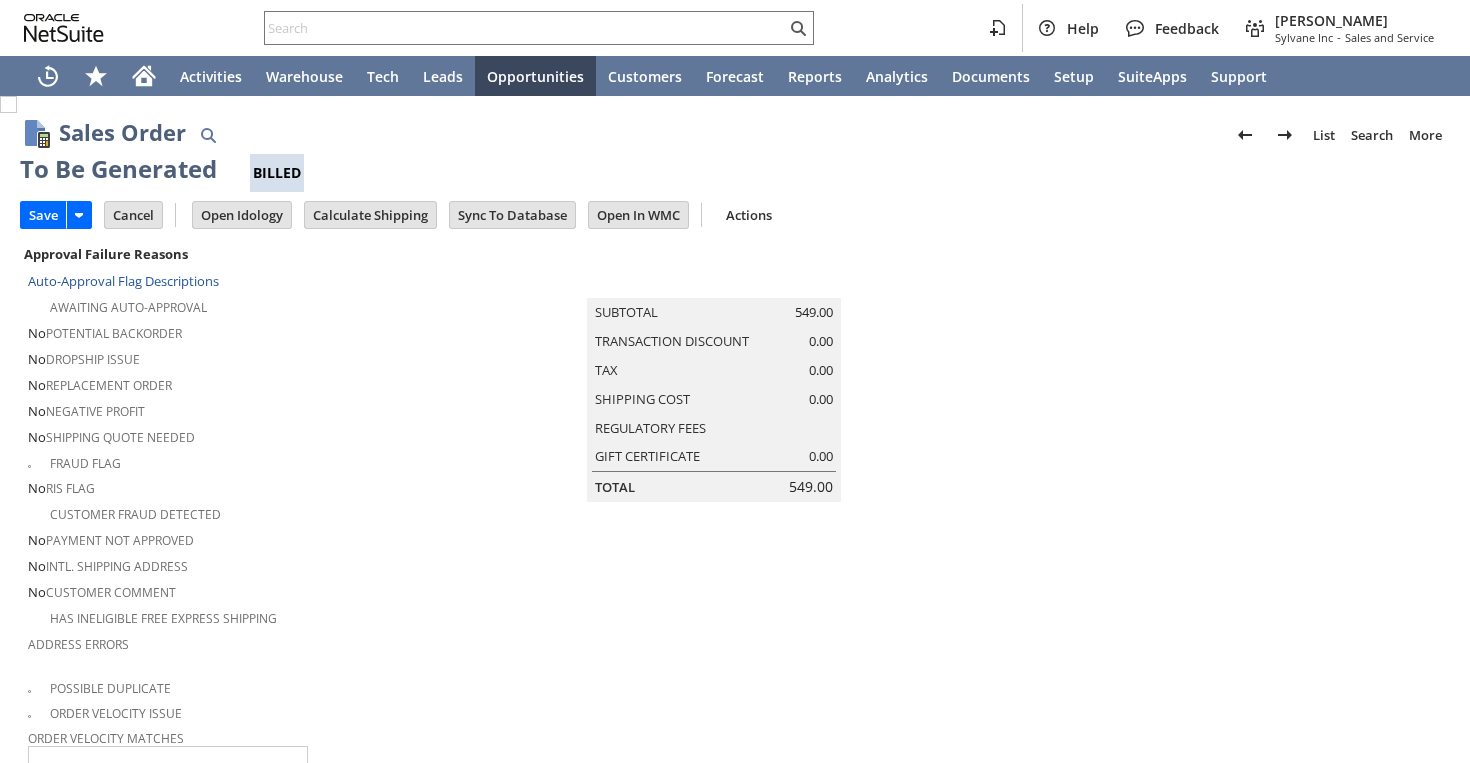 type on "Headquarters - Phone/Fax" 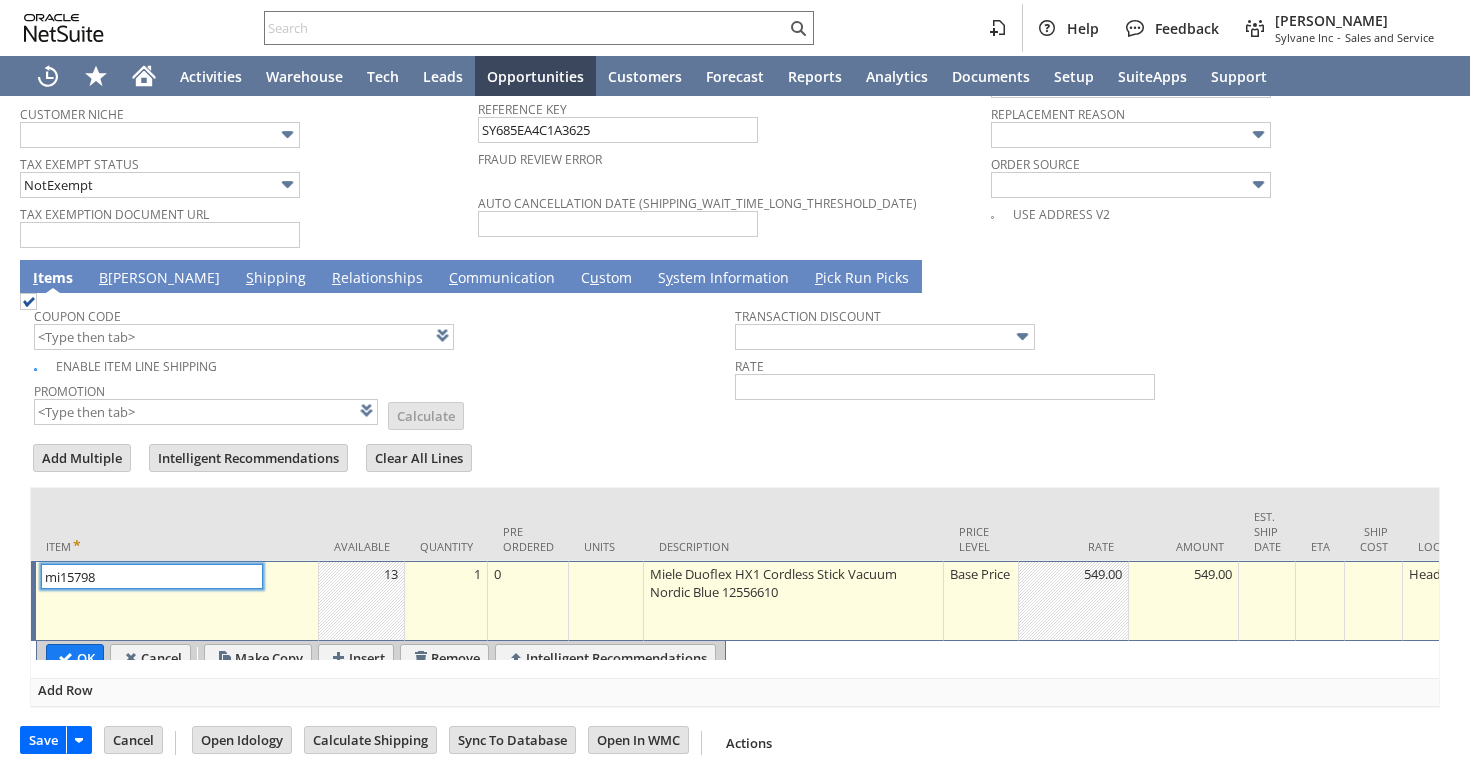 type on "Intelligent Recommendations ⁰" 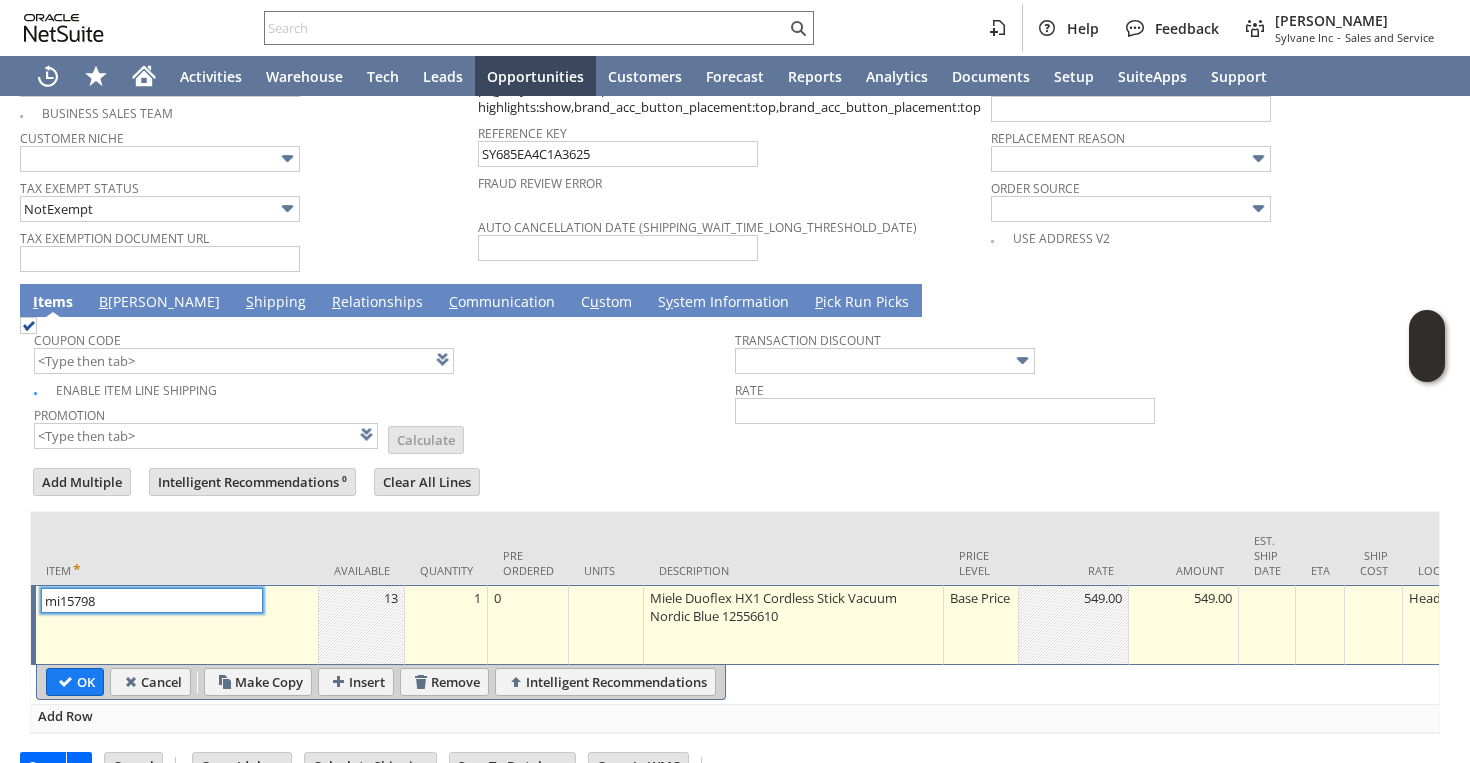 scroll, scrollTop: 1602, scrollLeft: 0, axis: vertical 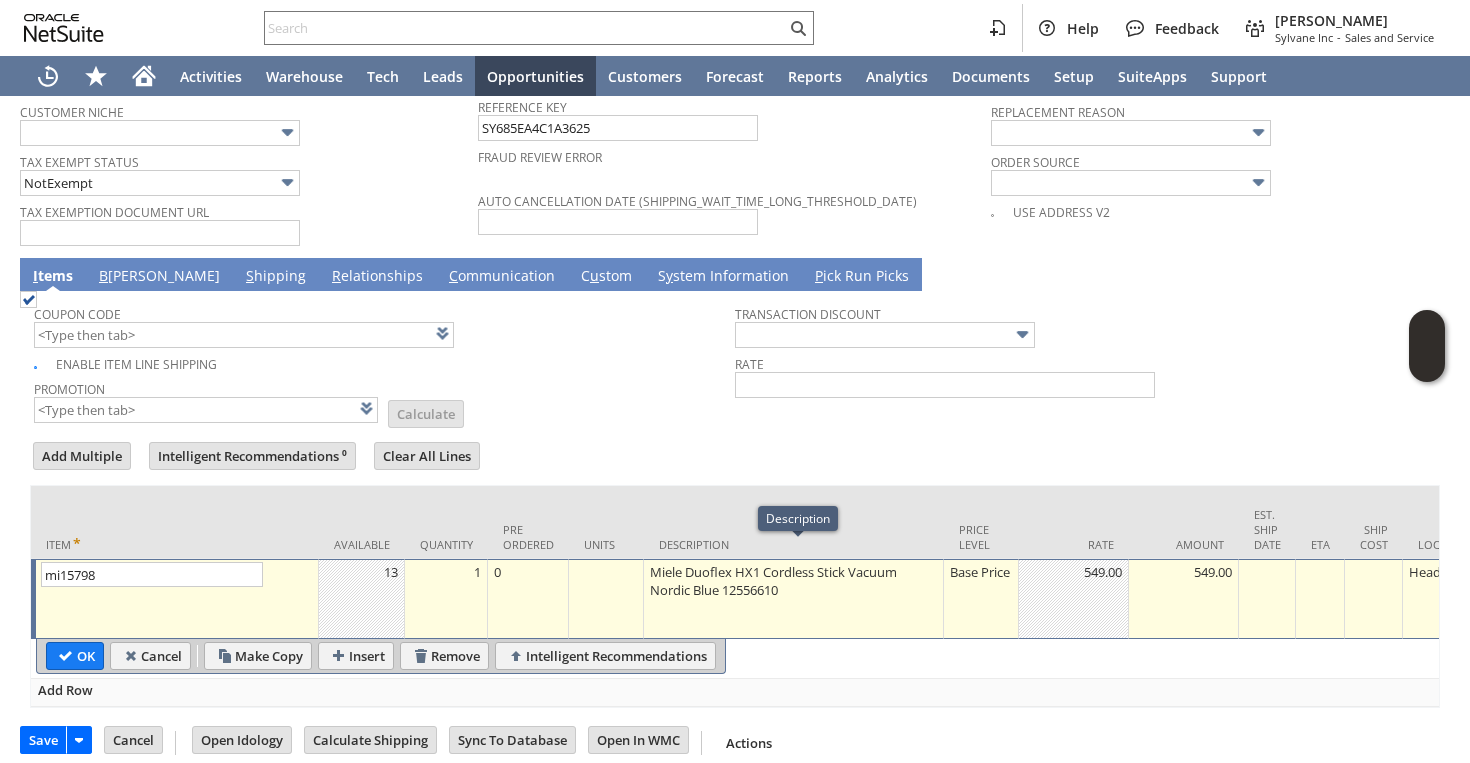 click on "Base Price" at bounding box center [981, 572] 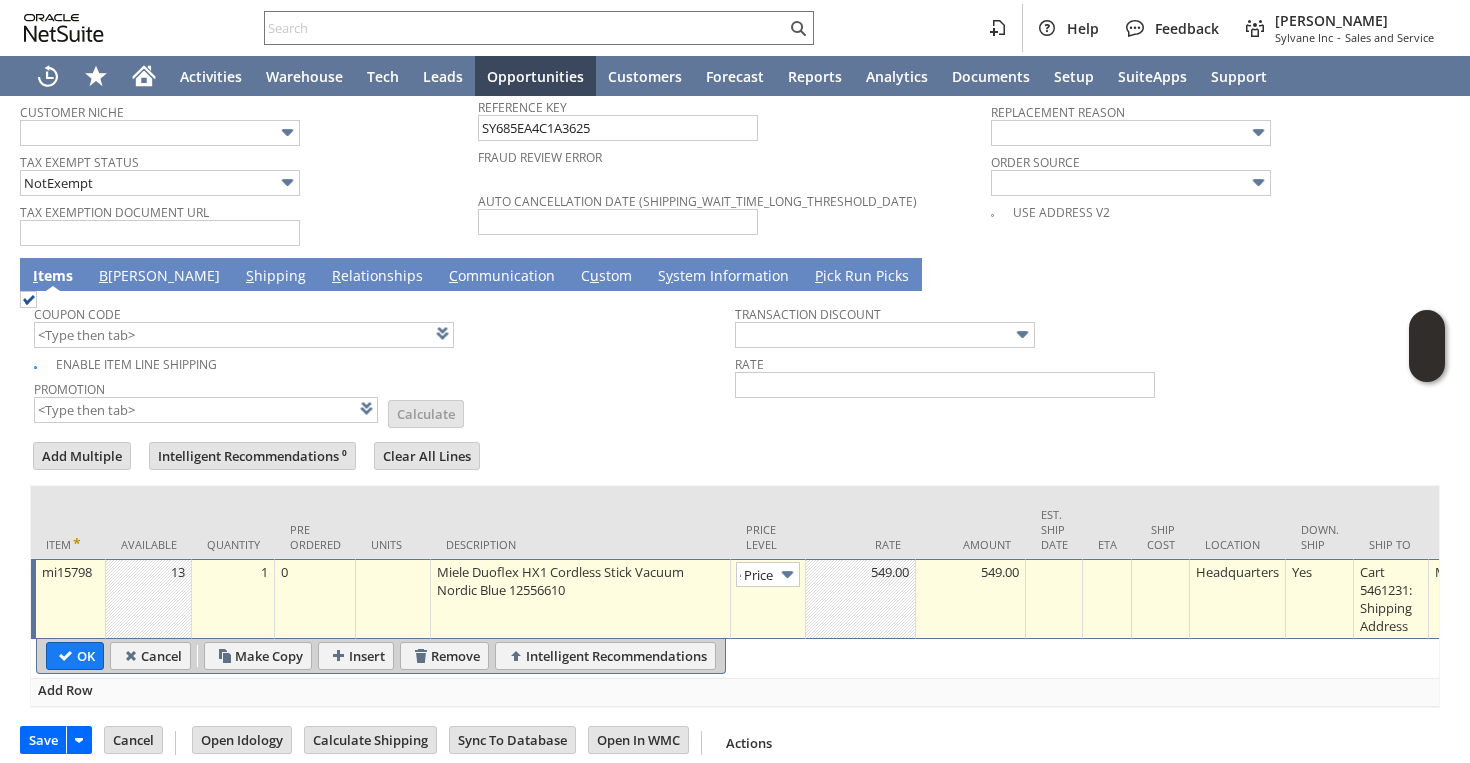 type on "Custom" 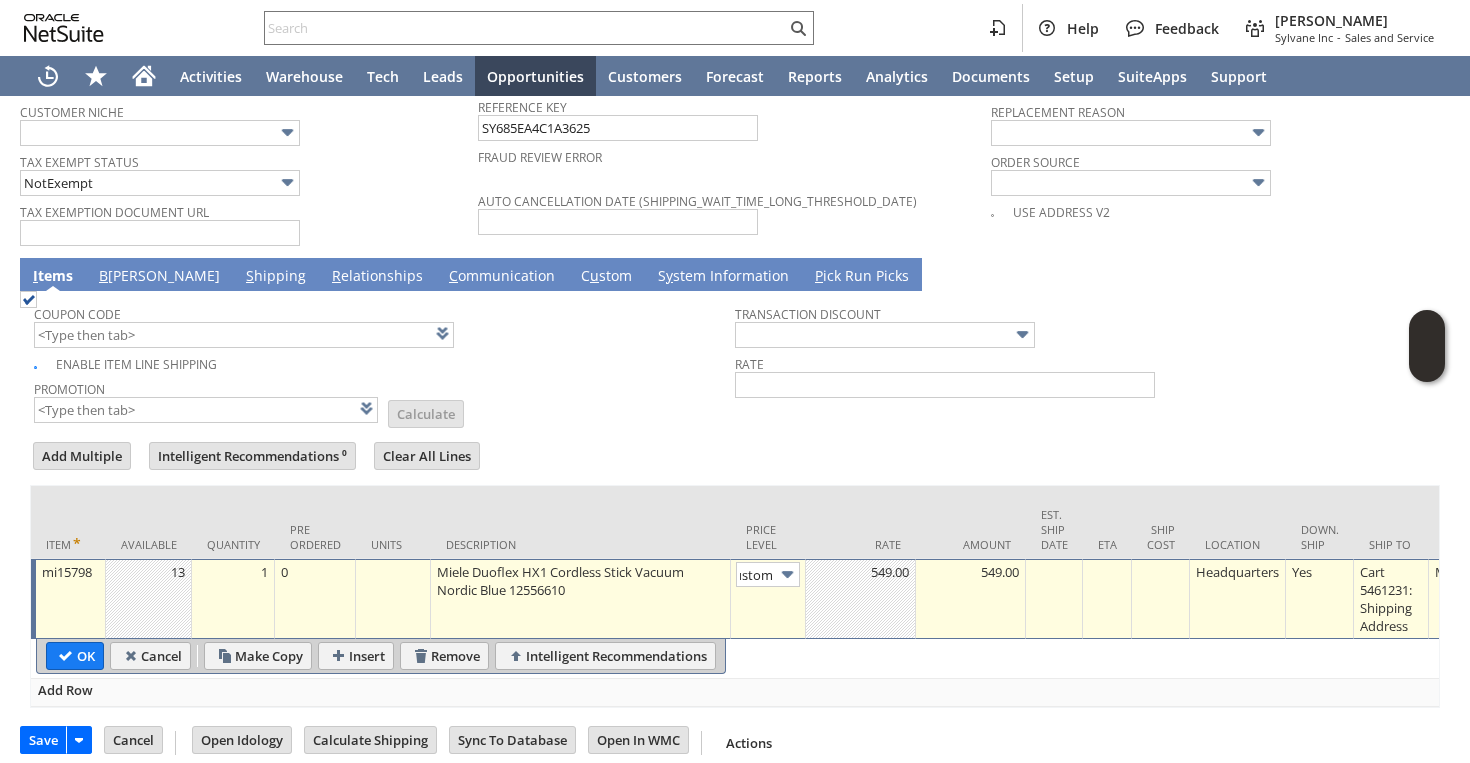 scroll, scrollTop: 0, scrollLeft: 14, axis: horizontal 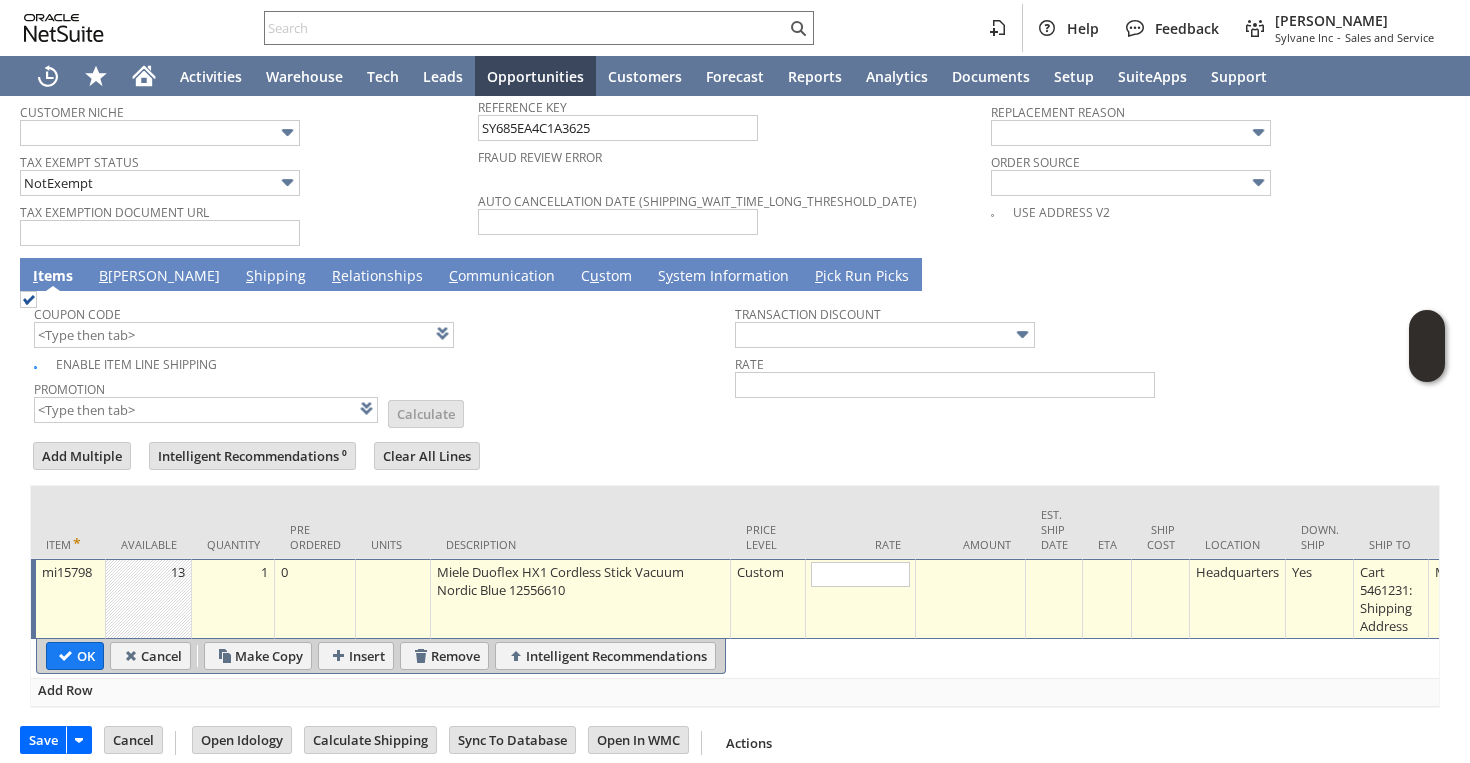 type on "0" 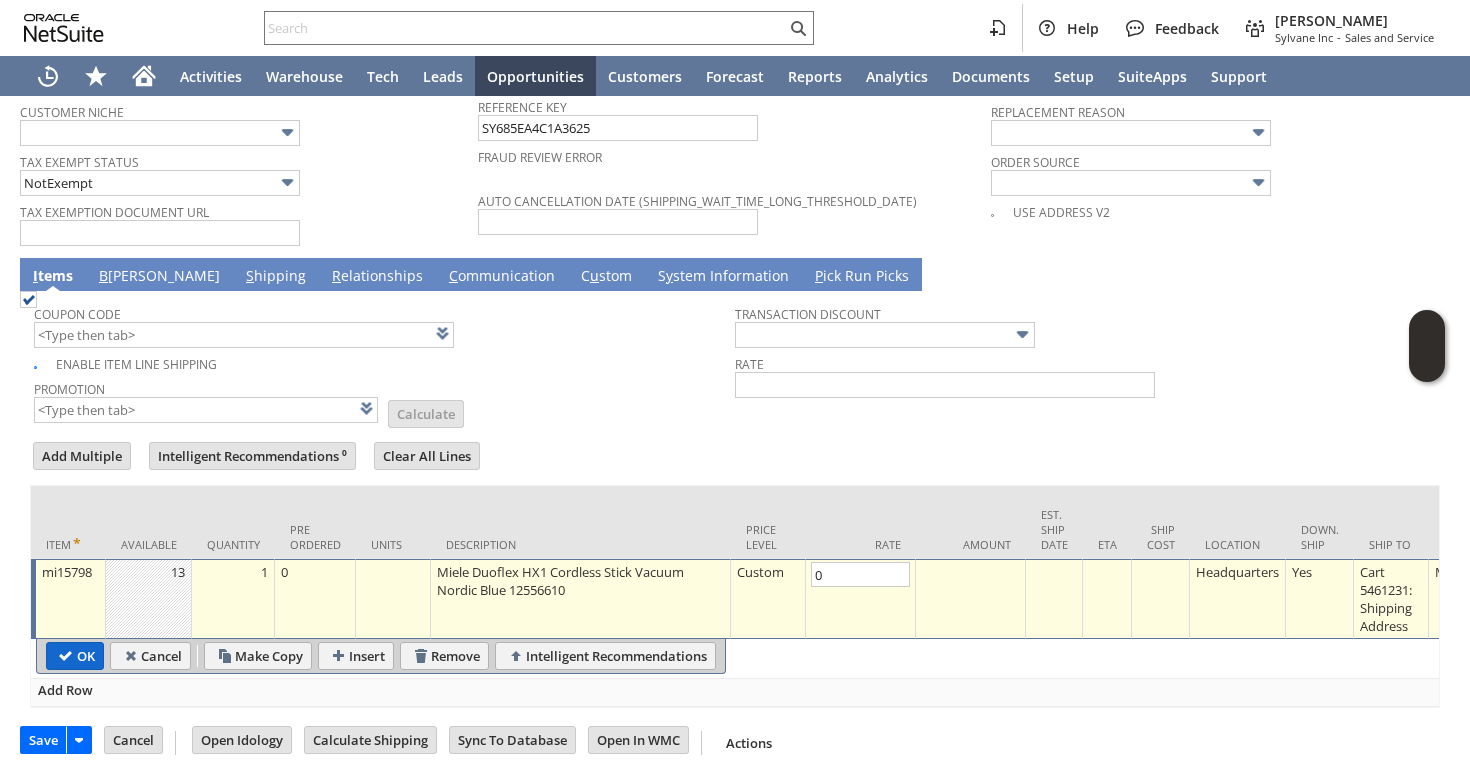 click on "OK" at bounding box center (75, 656) 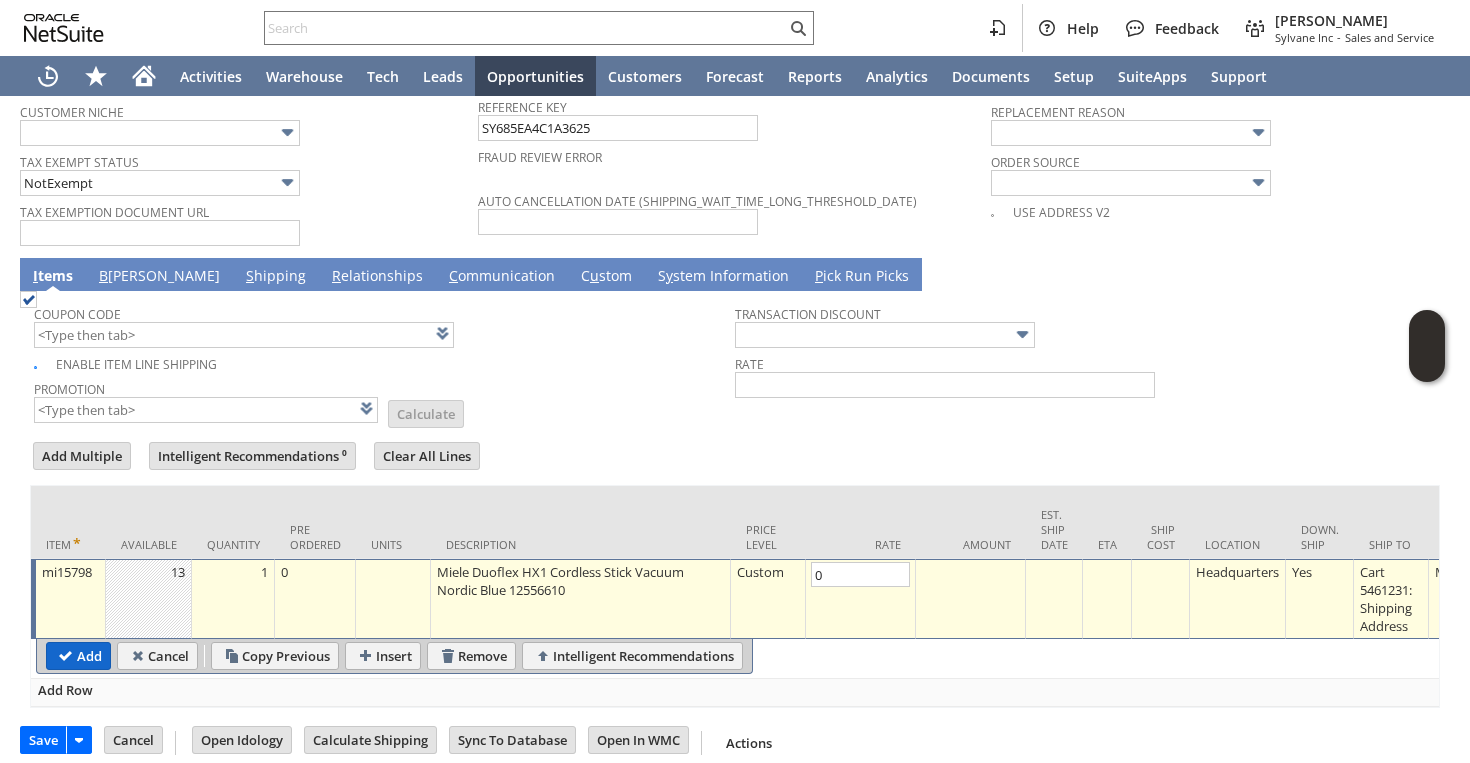 type 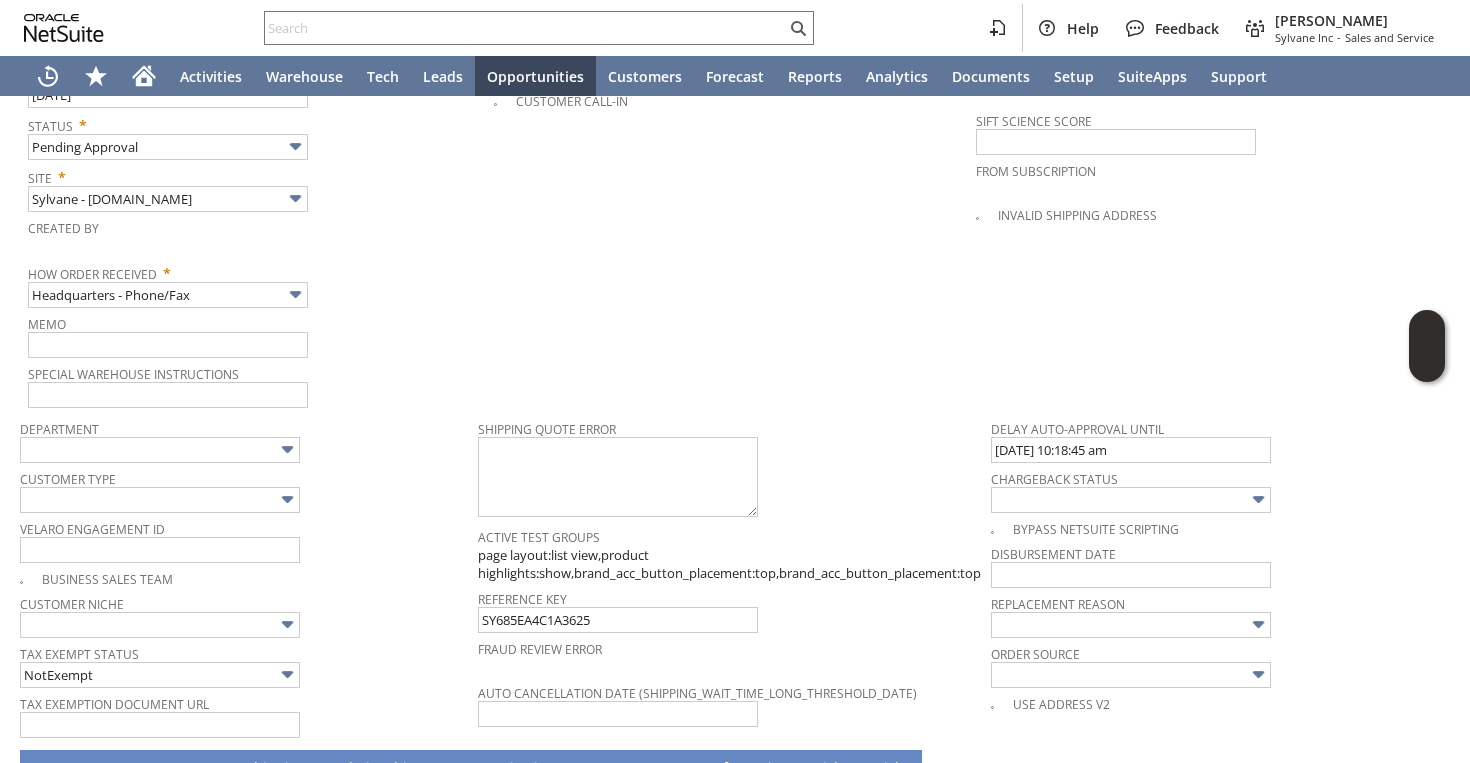 scroll, scrollTop: 1077, scrollLeft: 0, axis: vertical 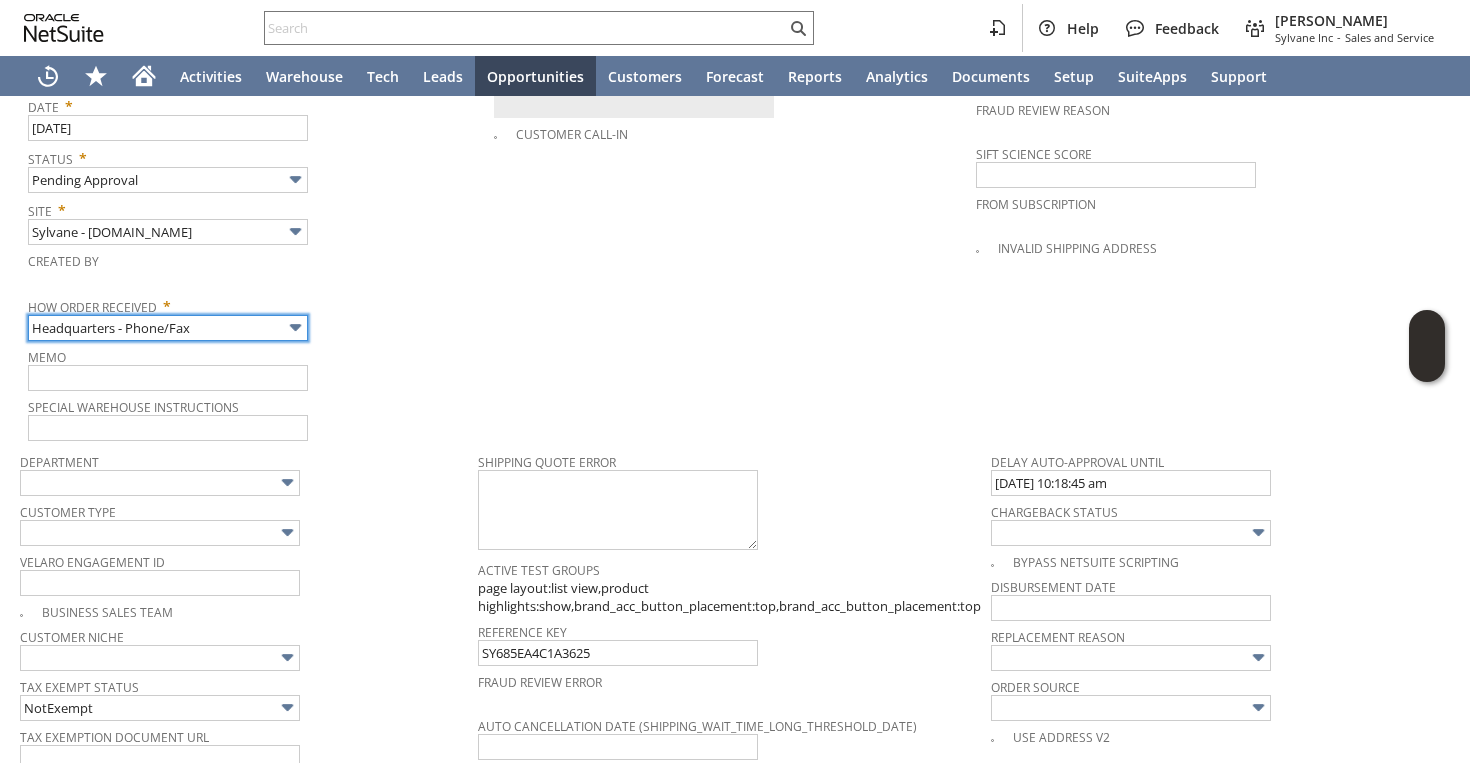 click on "Help Feedback Faye Neri Sylvane Inc  -  Sales and Service
Activities Warehouse Tech Leads Opportunities Customers Forecast Reports Analytics Documents Setup SuiteApps Support
Sales Order
List
Search
More
Add To Shortcuts
To Be Generated
Billed
Go
Save
Save
Save & New" at bounding box center (735, 381) 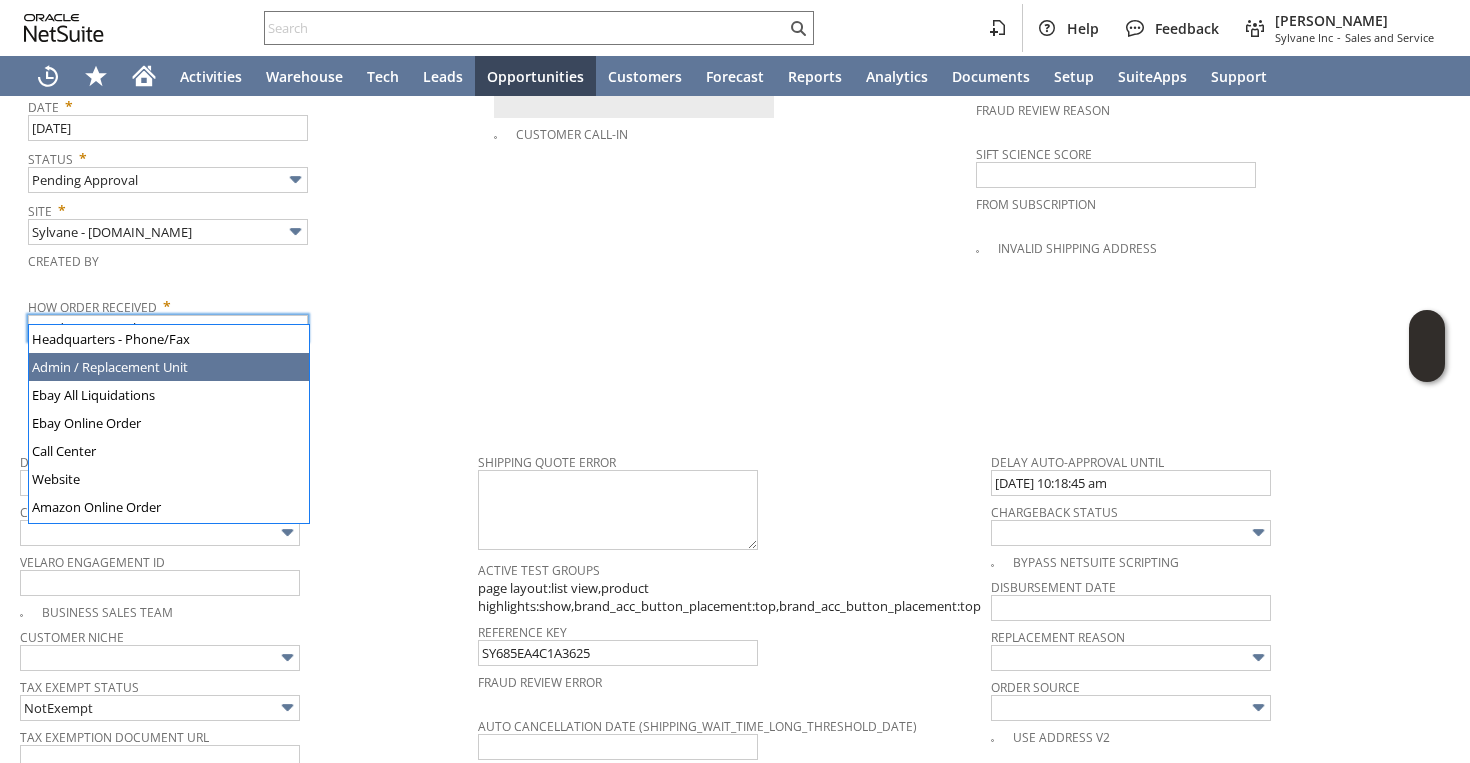 type on "Admin / Replacement Unit" 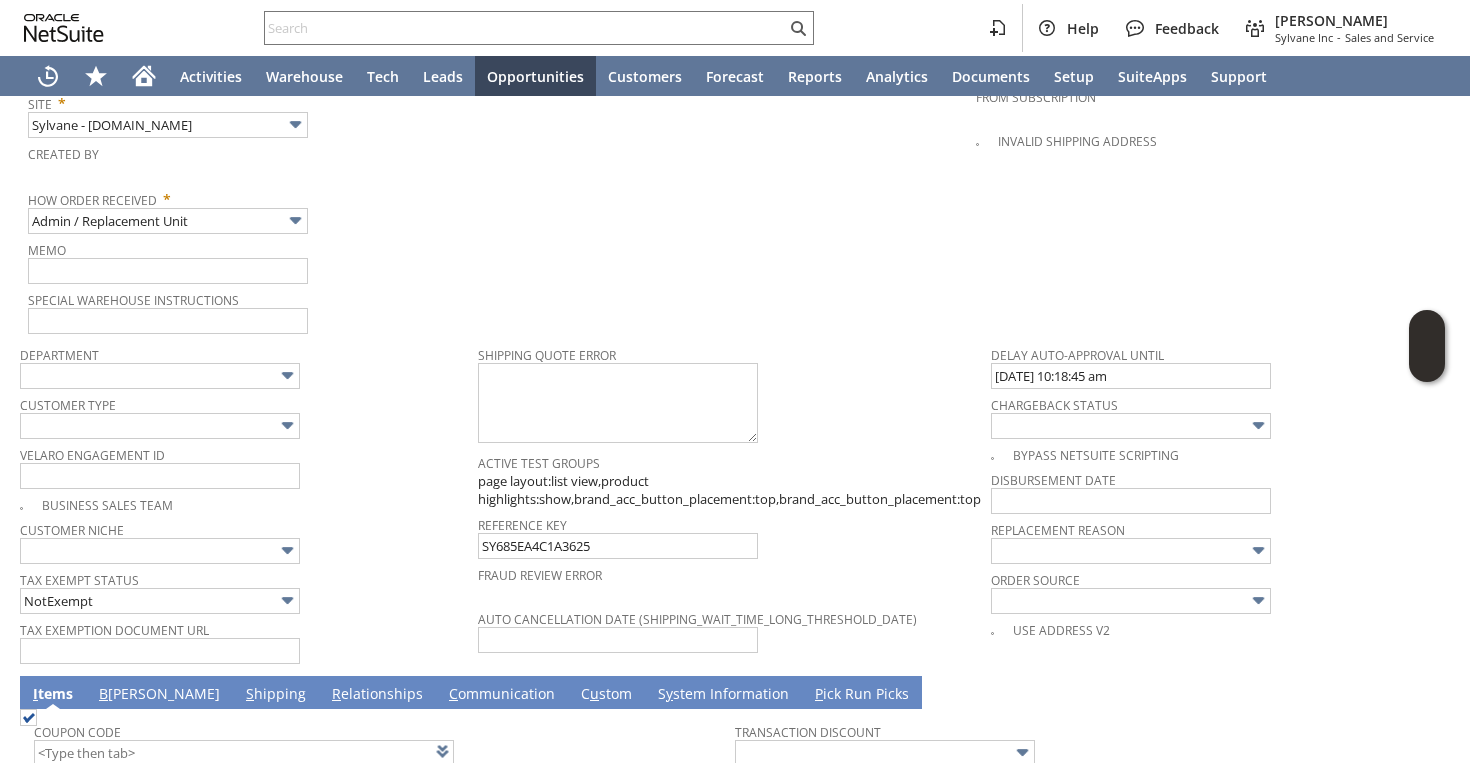 scroll, scrollTop: 990, scrollLeft: 0, axis: vertical 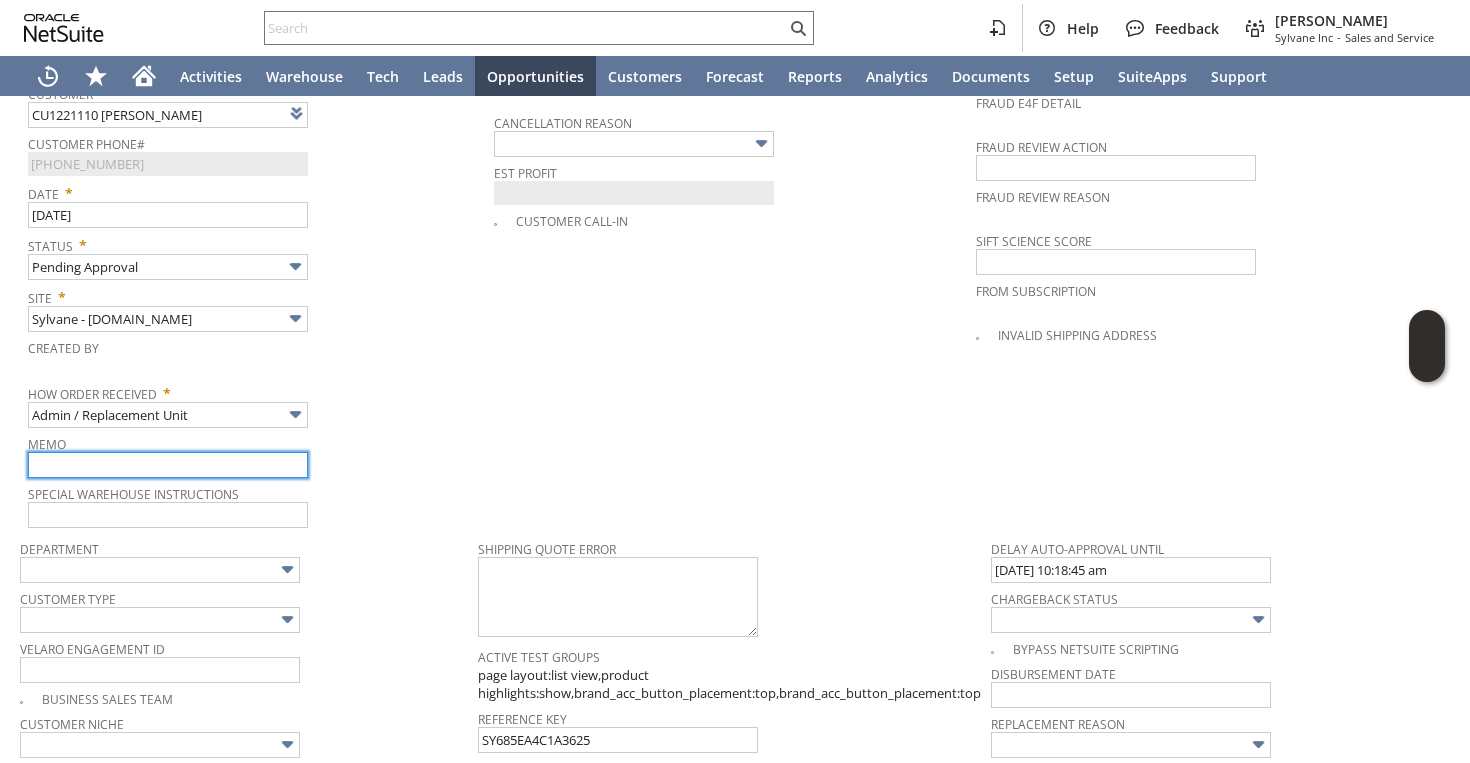 click at bounding box center [168, 465] 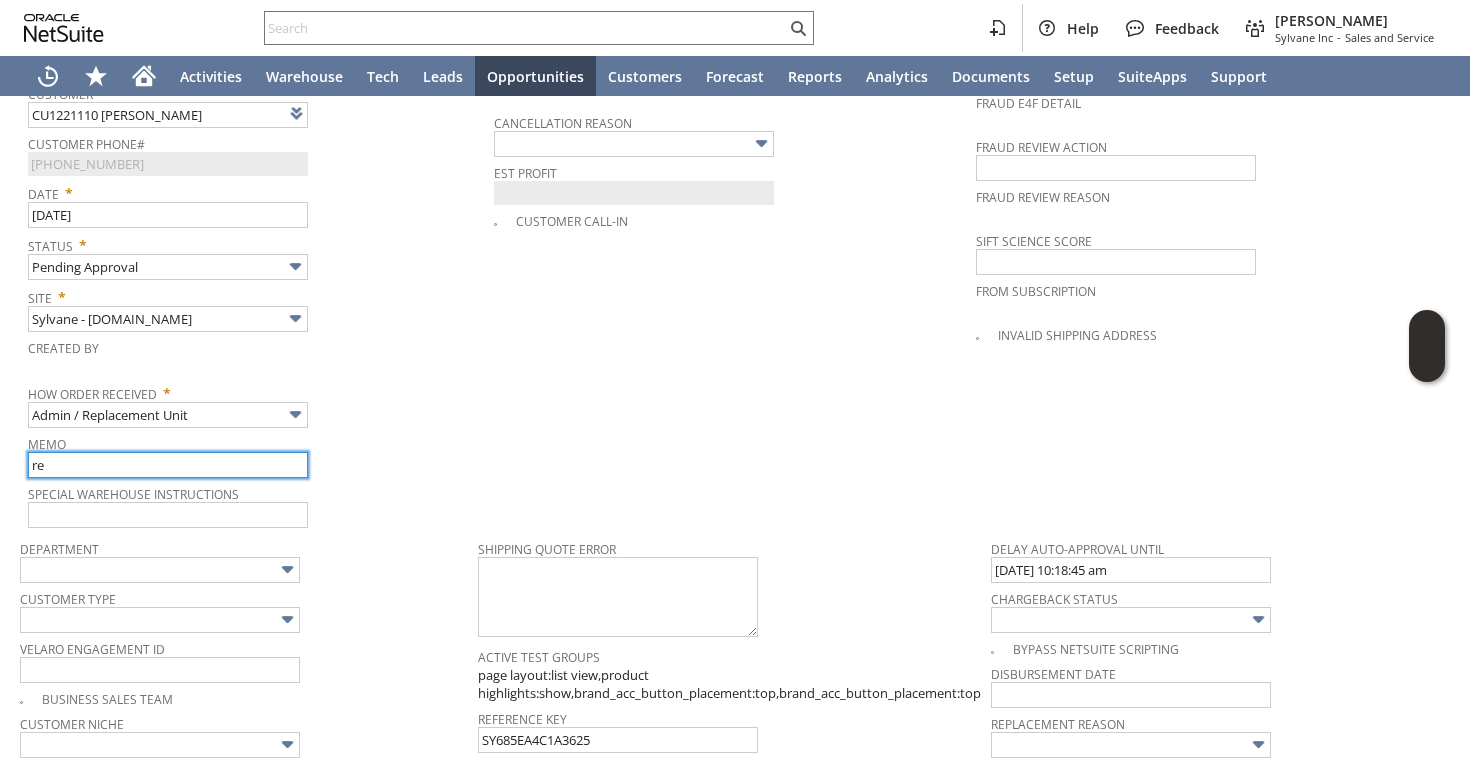 type on "Replacement order as original is defective unit" 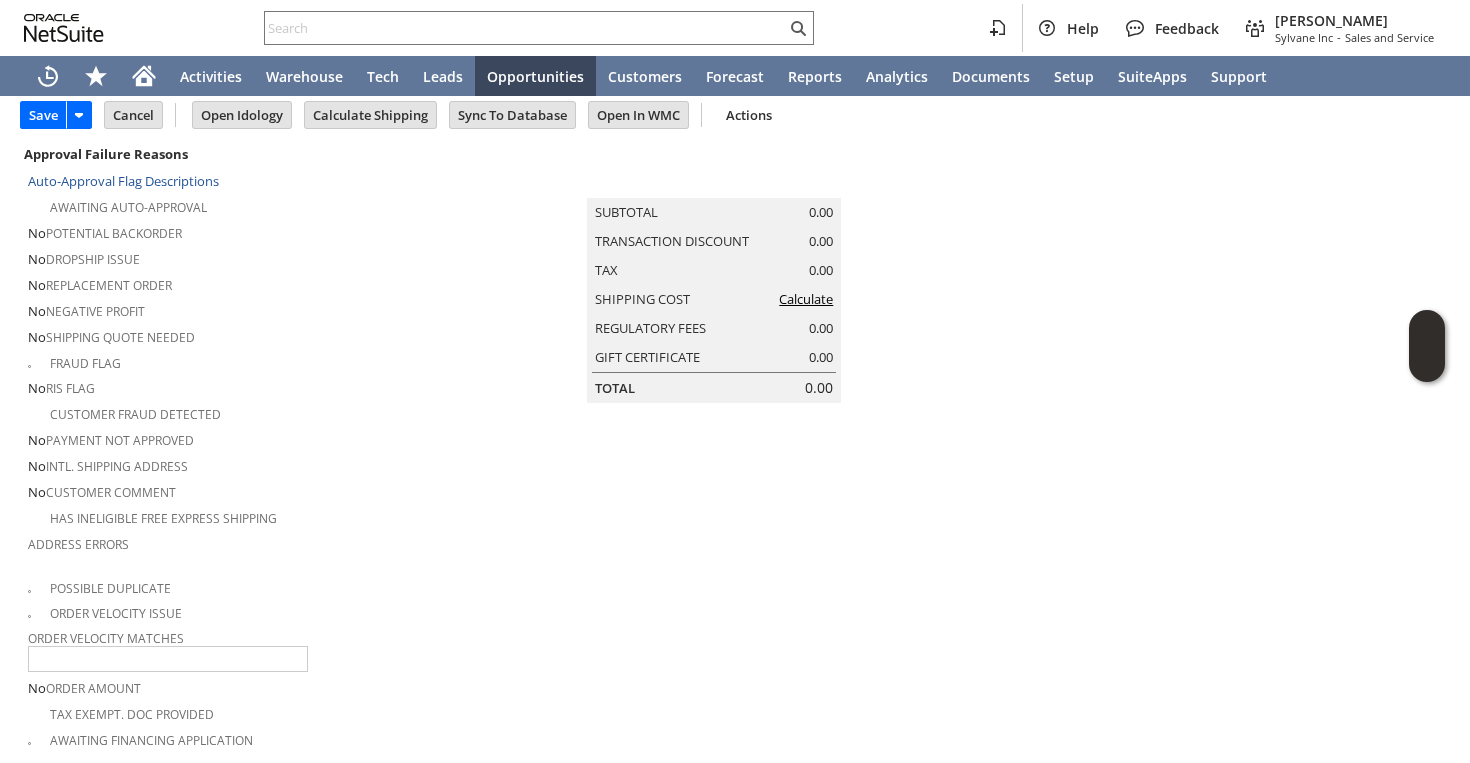 scroll, scrollTop: 71, scrollLeft: 0, axis: vertical 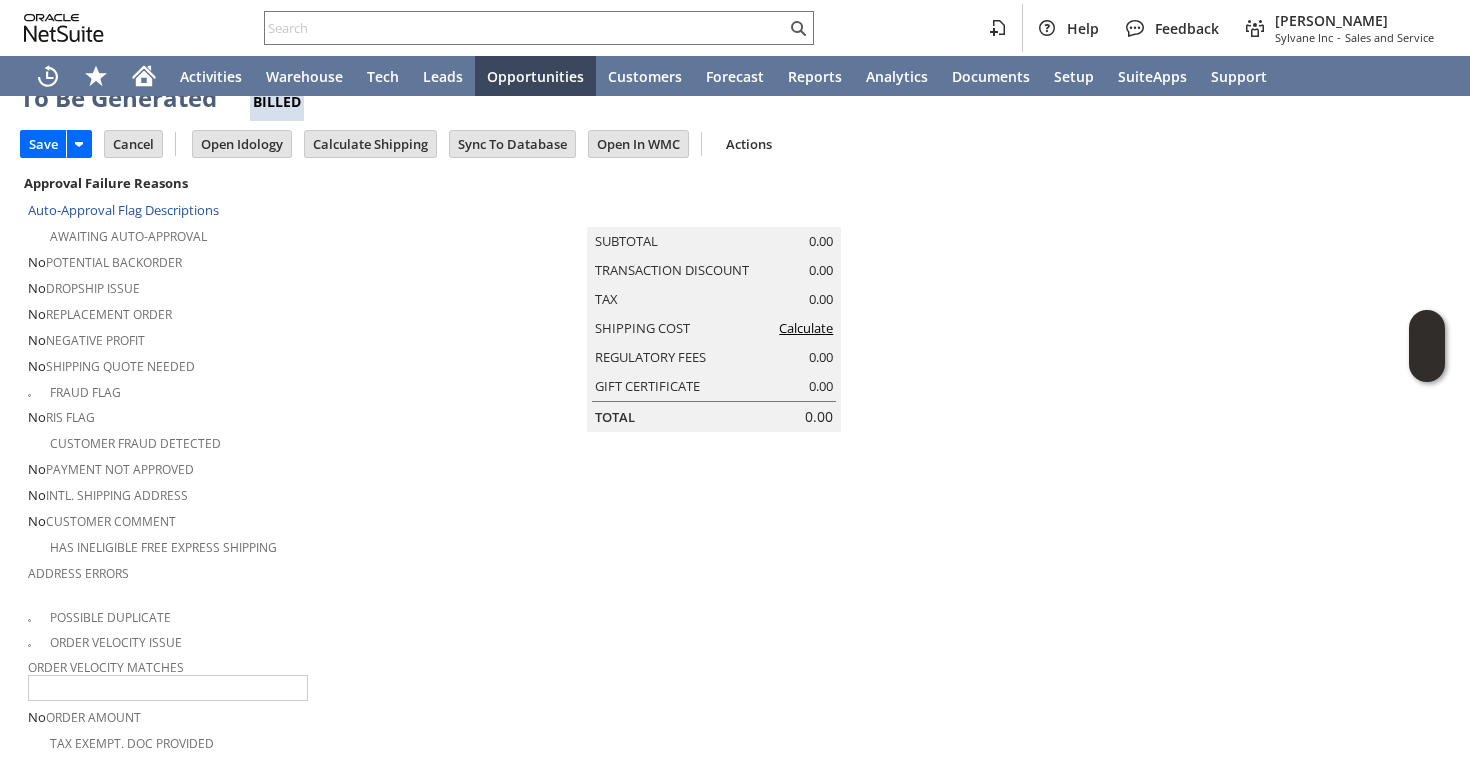 click on "Calculate" at bounding box center (806, 328) 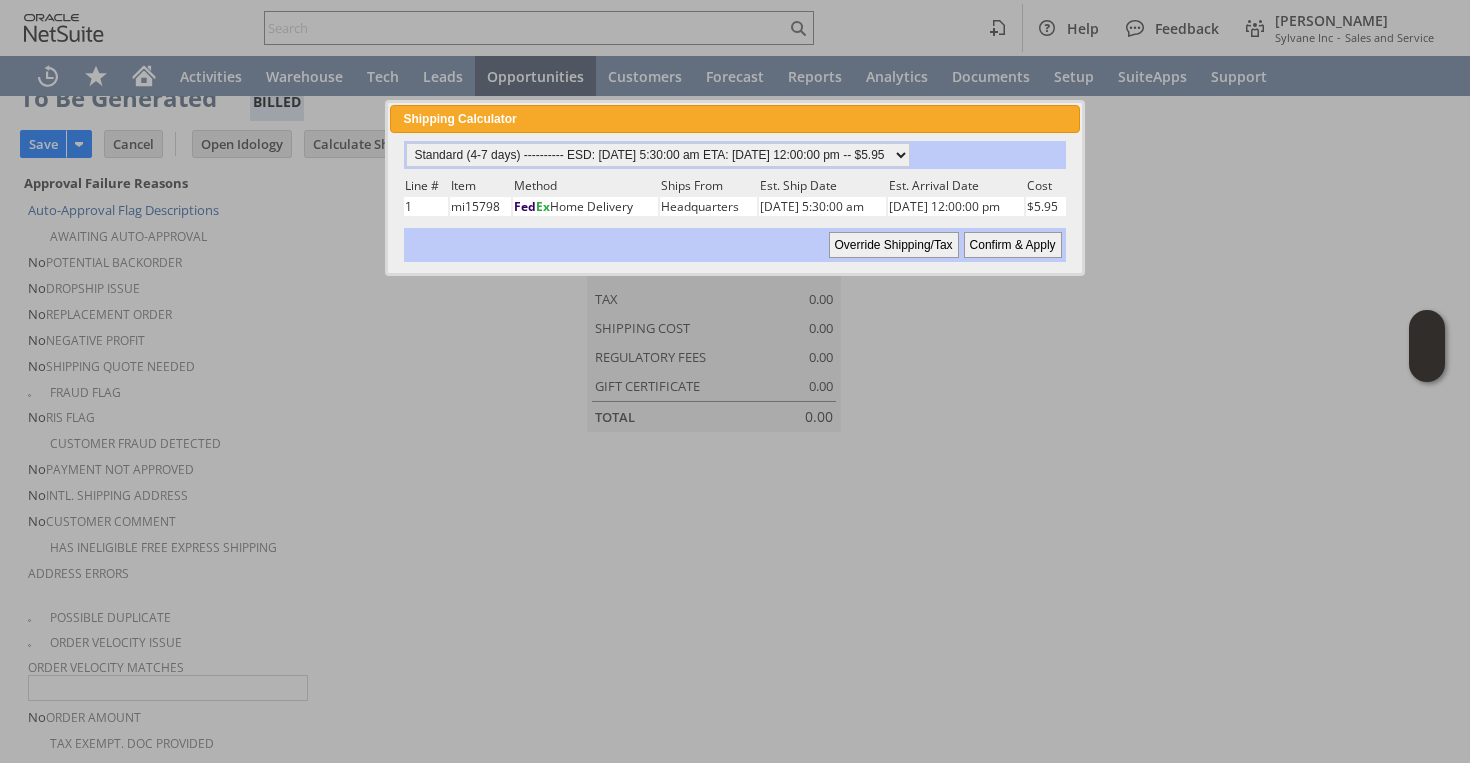 click on "Override Shipping/Tax" at bounding box center [894, 245] 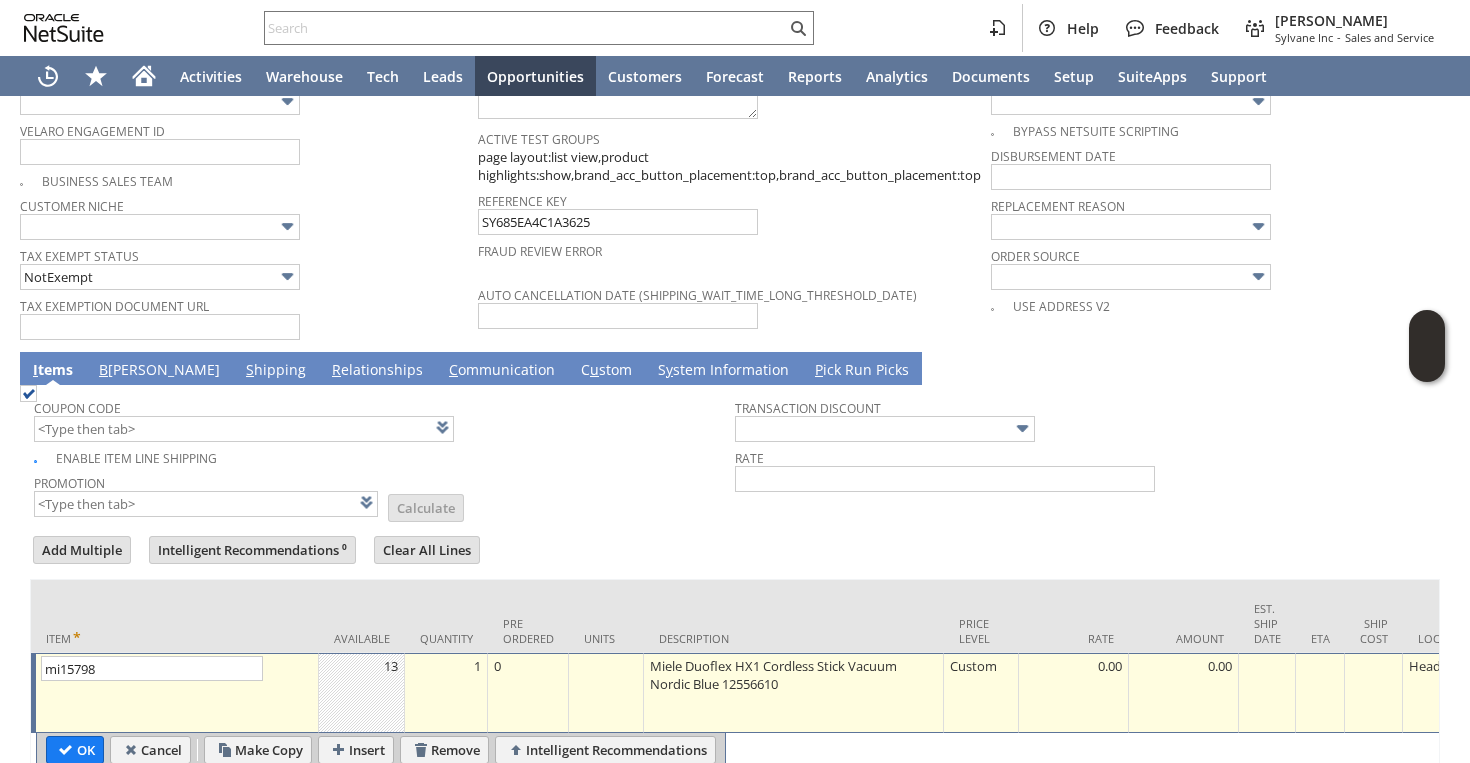 scroll, scrollTop: 1602, scrollLeft: 0, axis: vertical 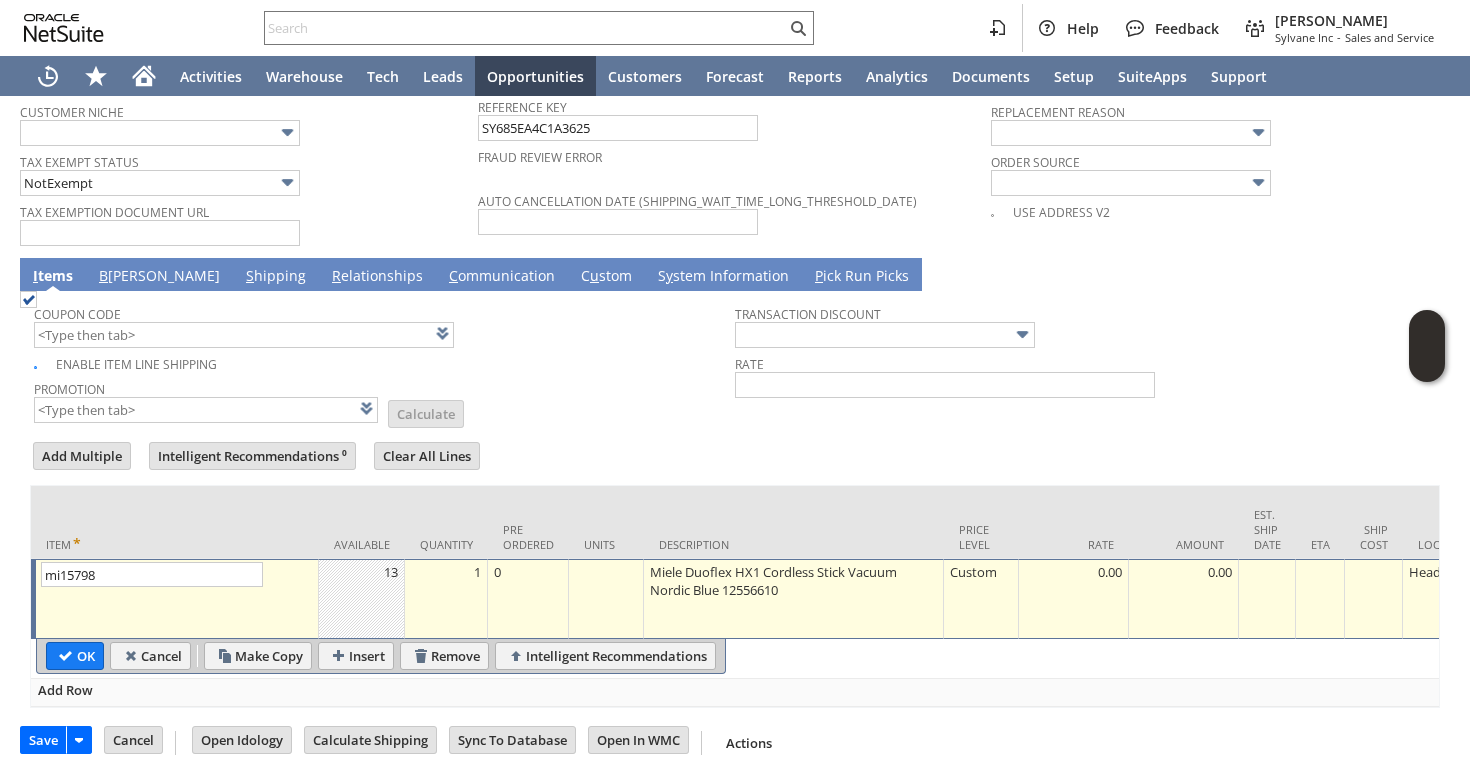 click on "S hipping" at bounding box center [276, 277] 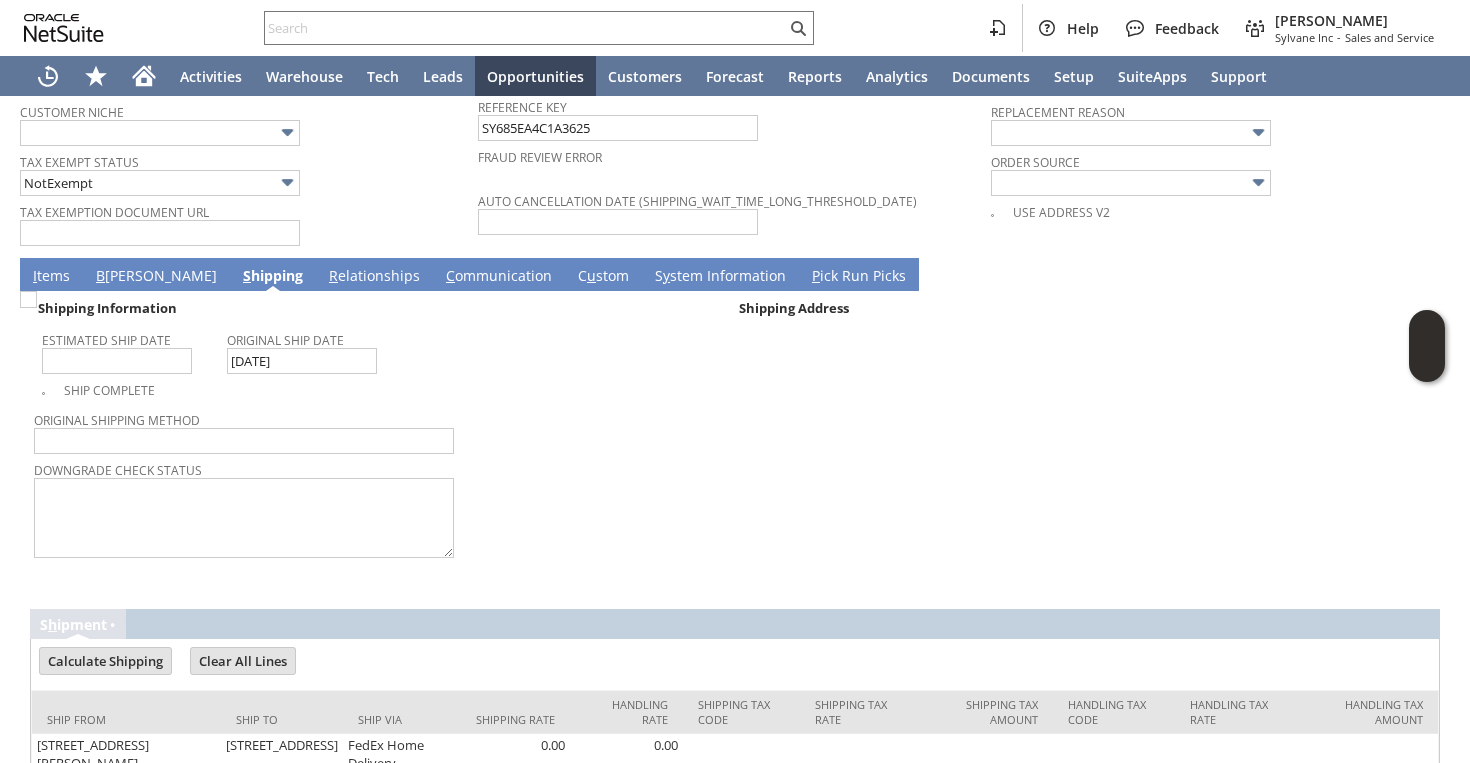 click on "B illing" at bounding box center [156, 277] 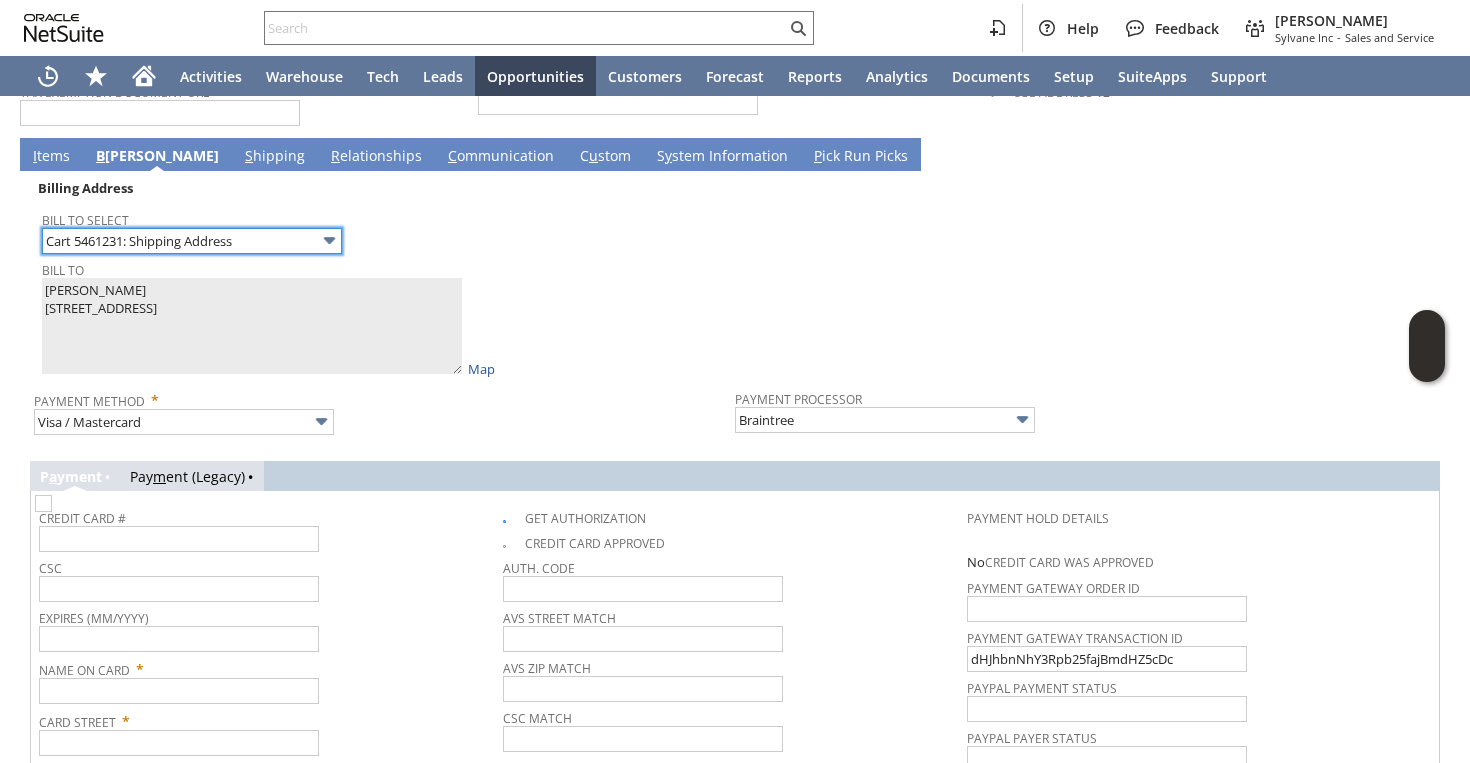 scroll, scrollTop: 1746, scrollLeft: 0, axis: vertical 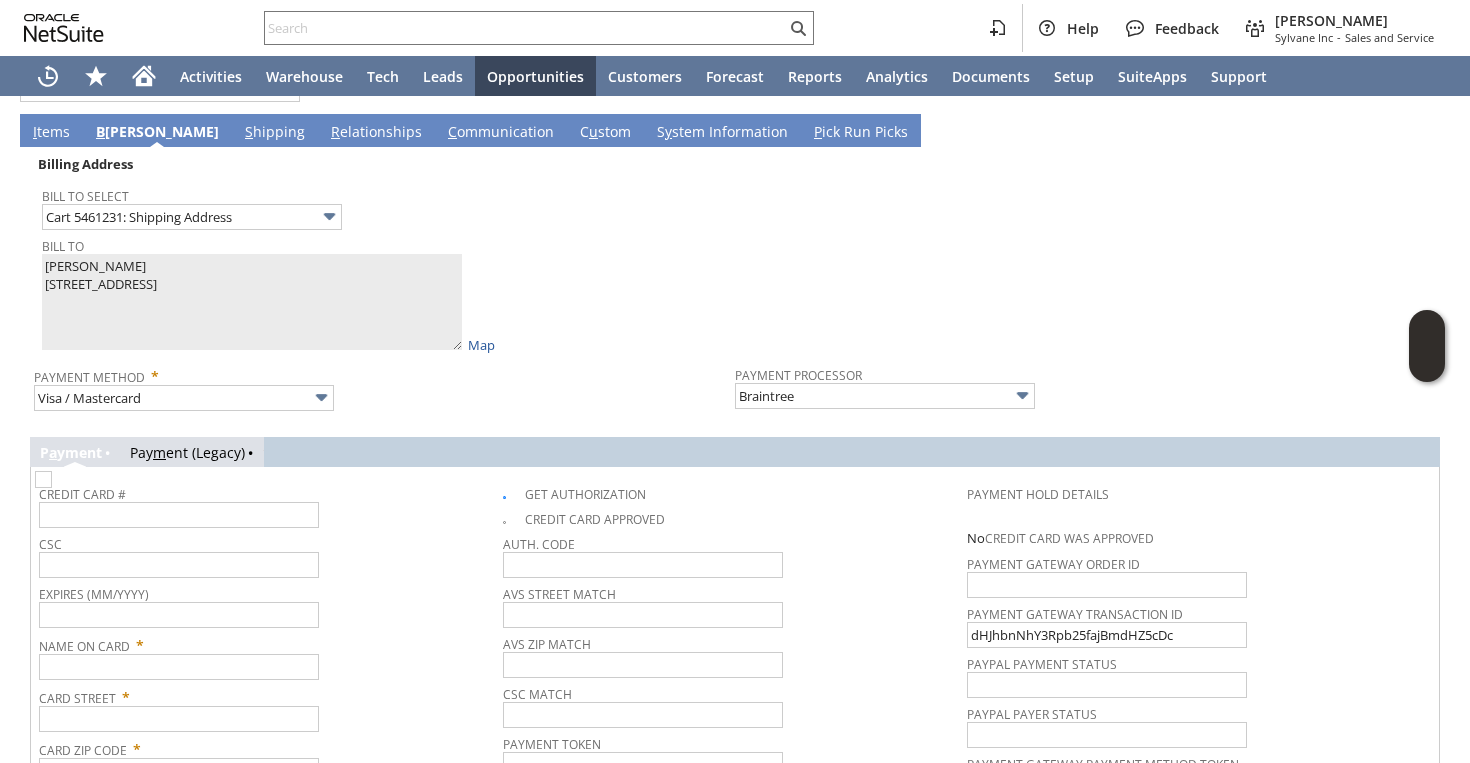 click at bounding box center (43, 479) 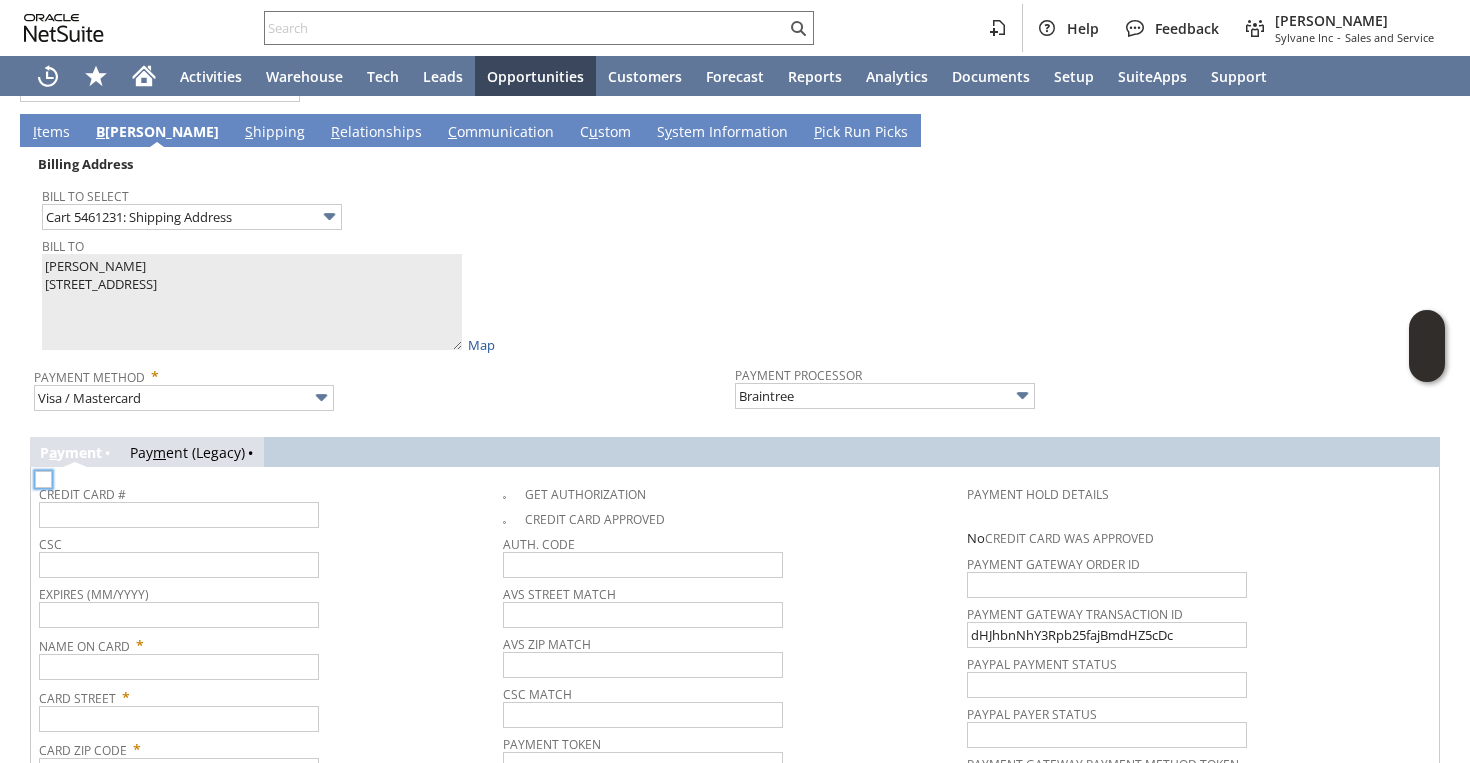 checkbox on "false" 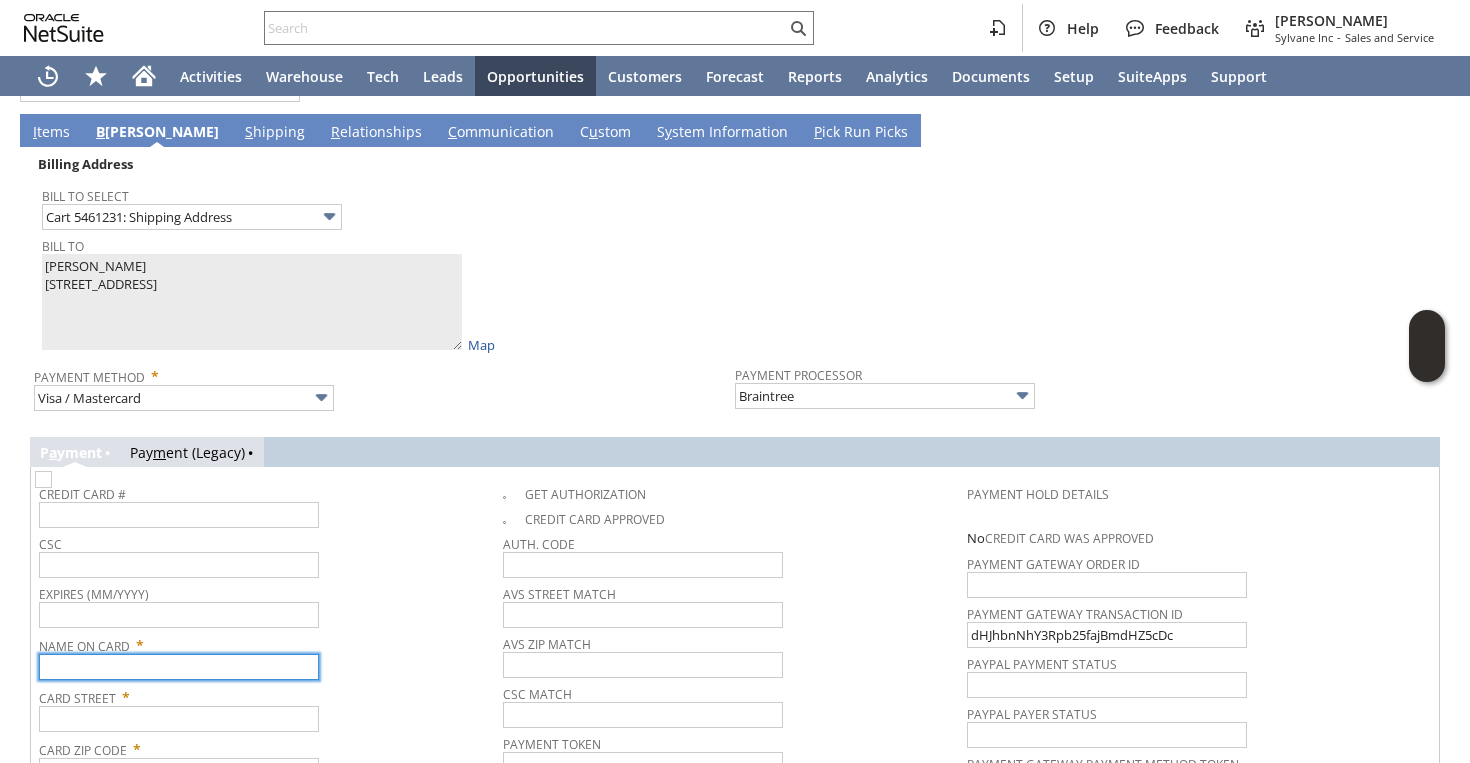 click at bounding box center [179, 667] 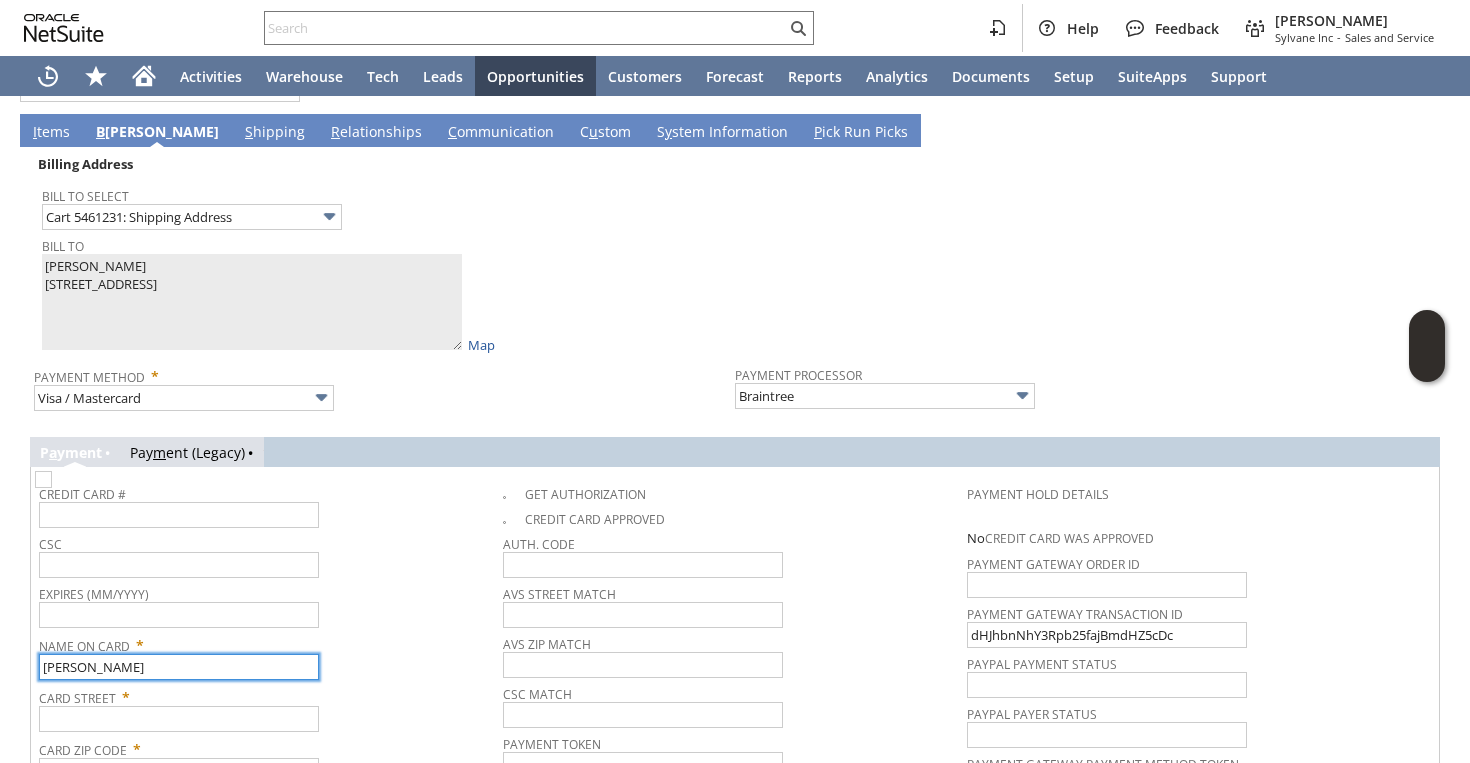click on "Aimee Jost" at bounding box center [179, 667] 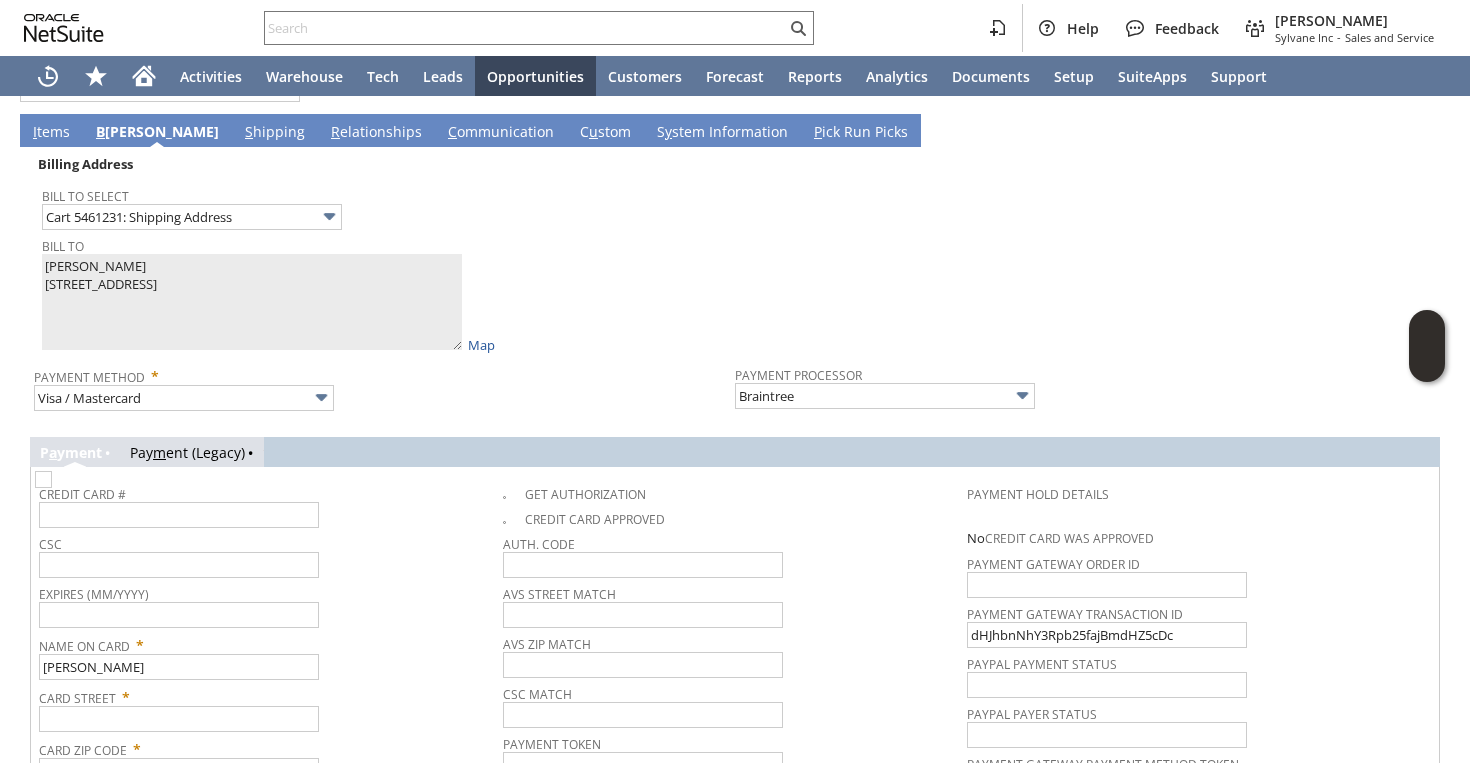 click on "Card Zip Code
*" at bounding box center [266, 746] 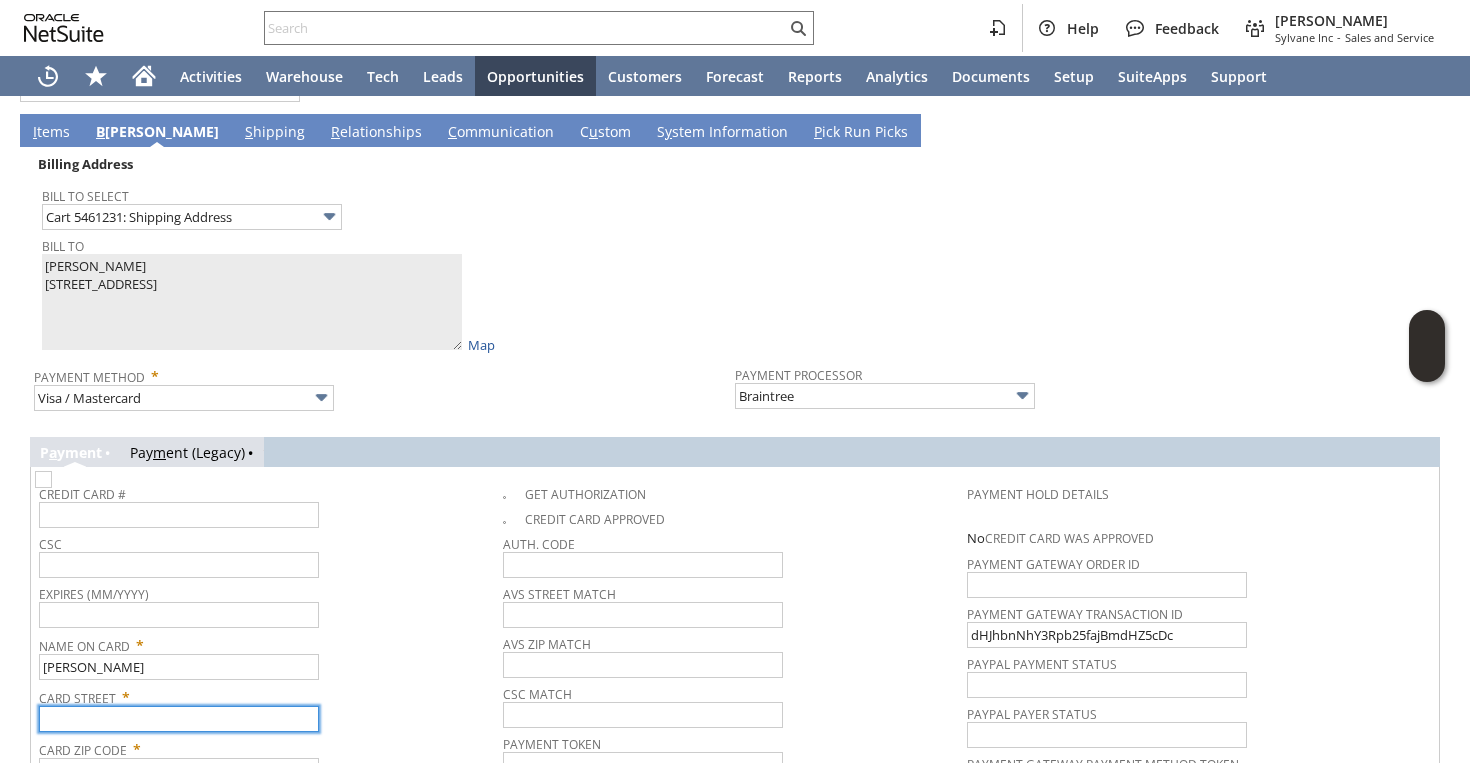 click at bounding box center [179, 719] 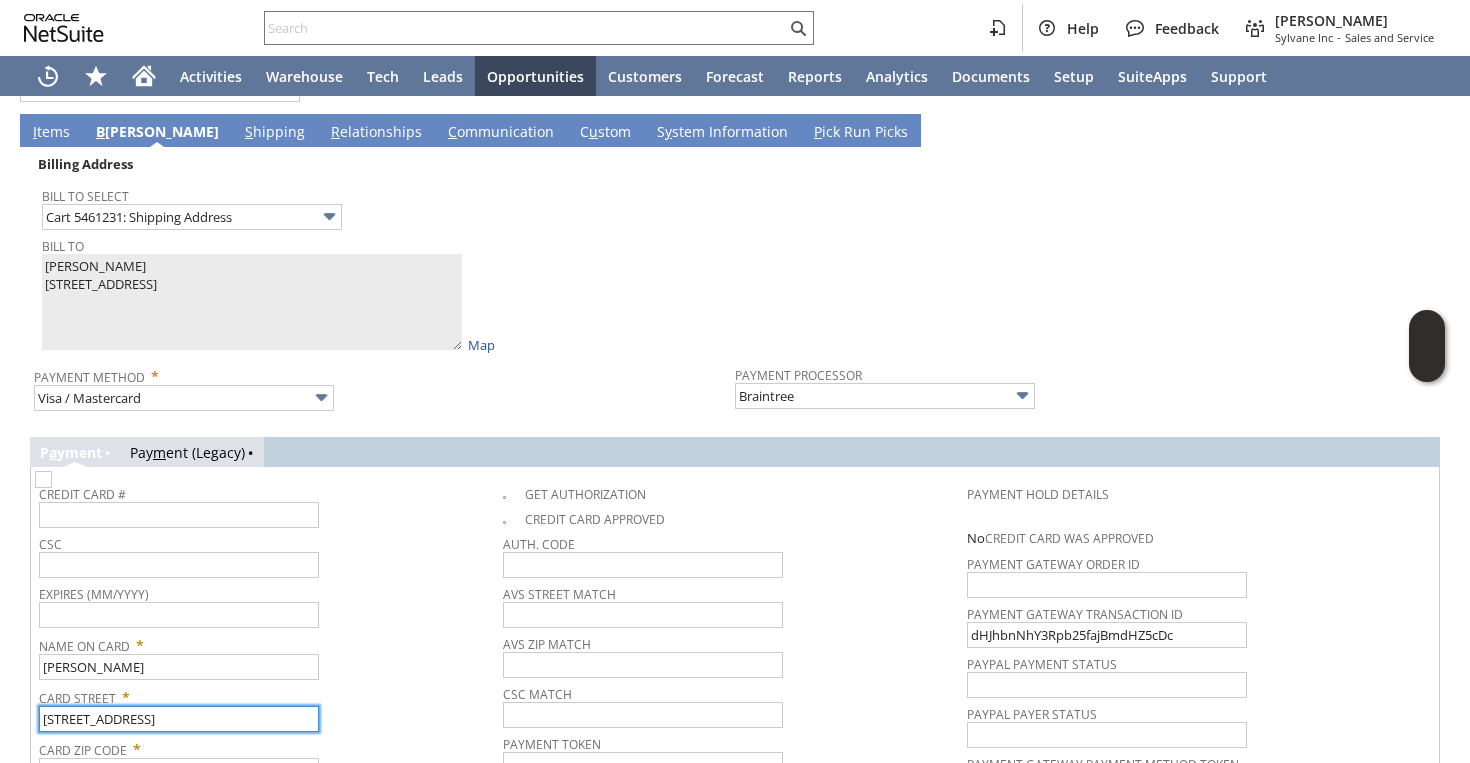 type on "1408 Alguno Rd" 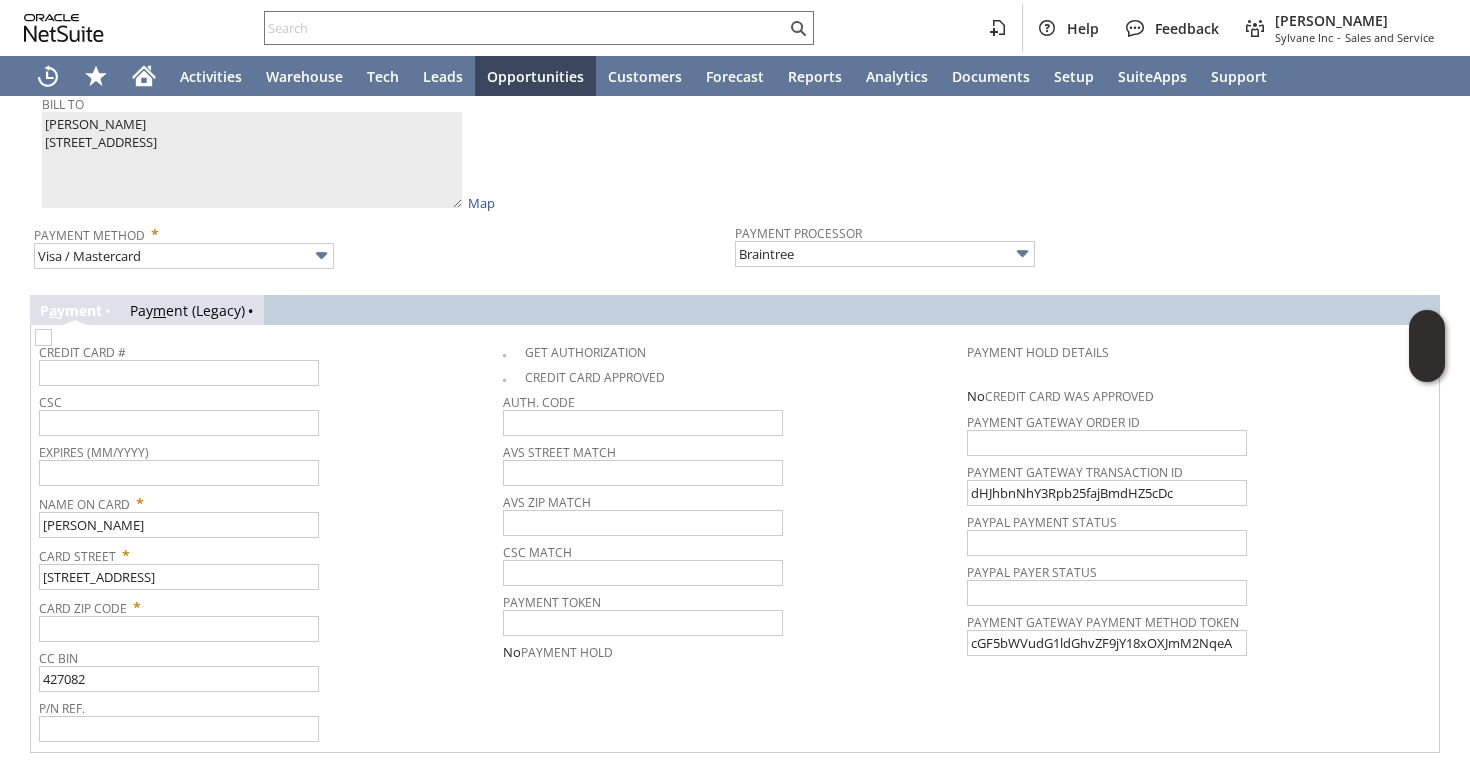 scroll, scrollTop: 1934, scrollLeft: 0, axis: vertical 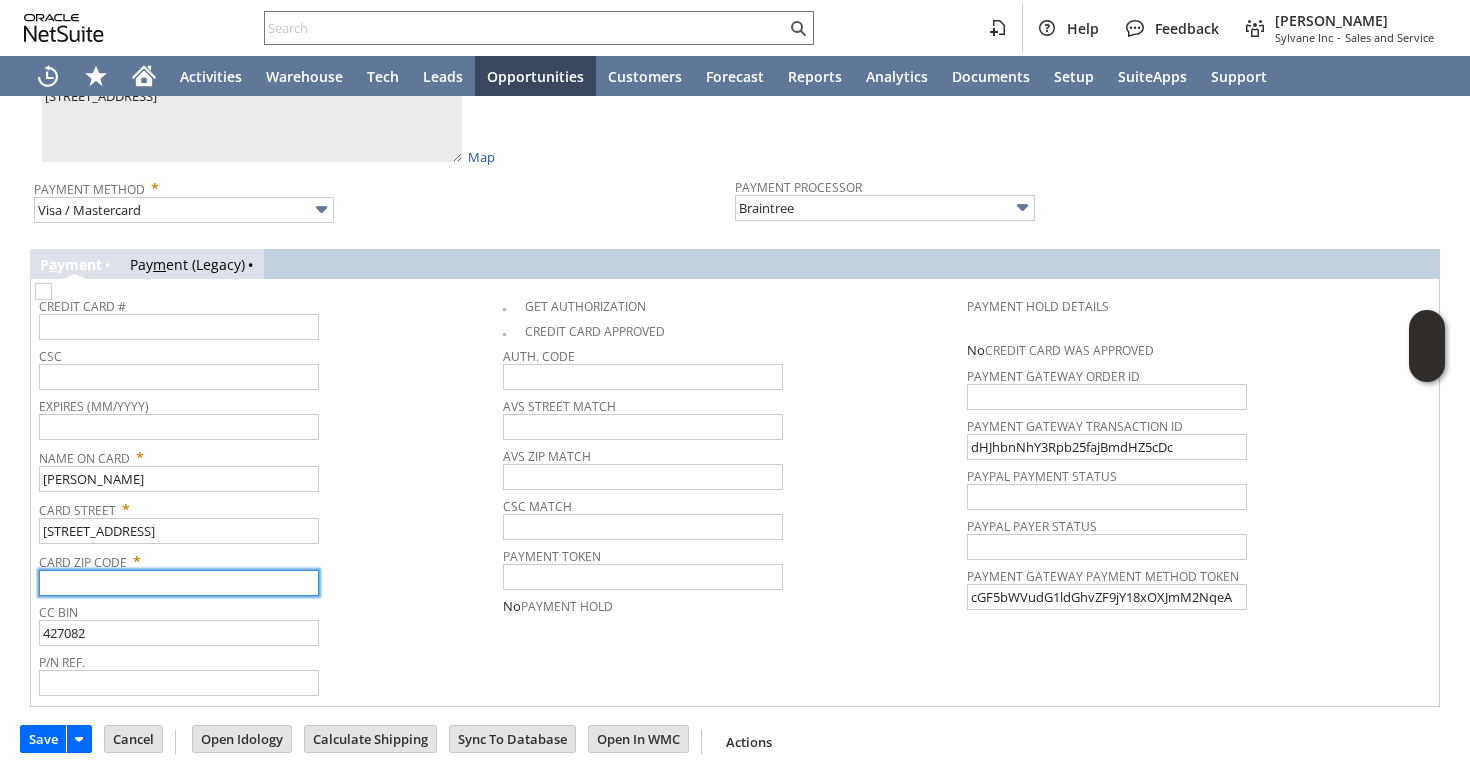 click at bounding box center [179, 583] 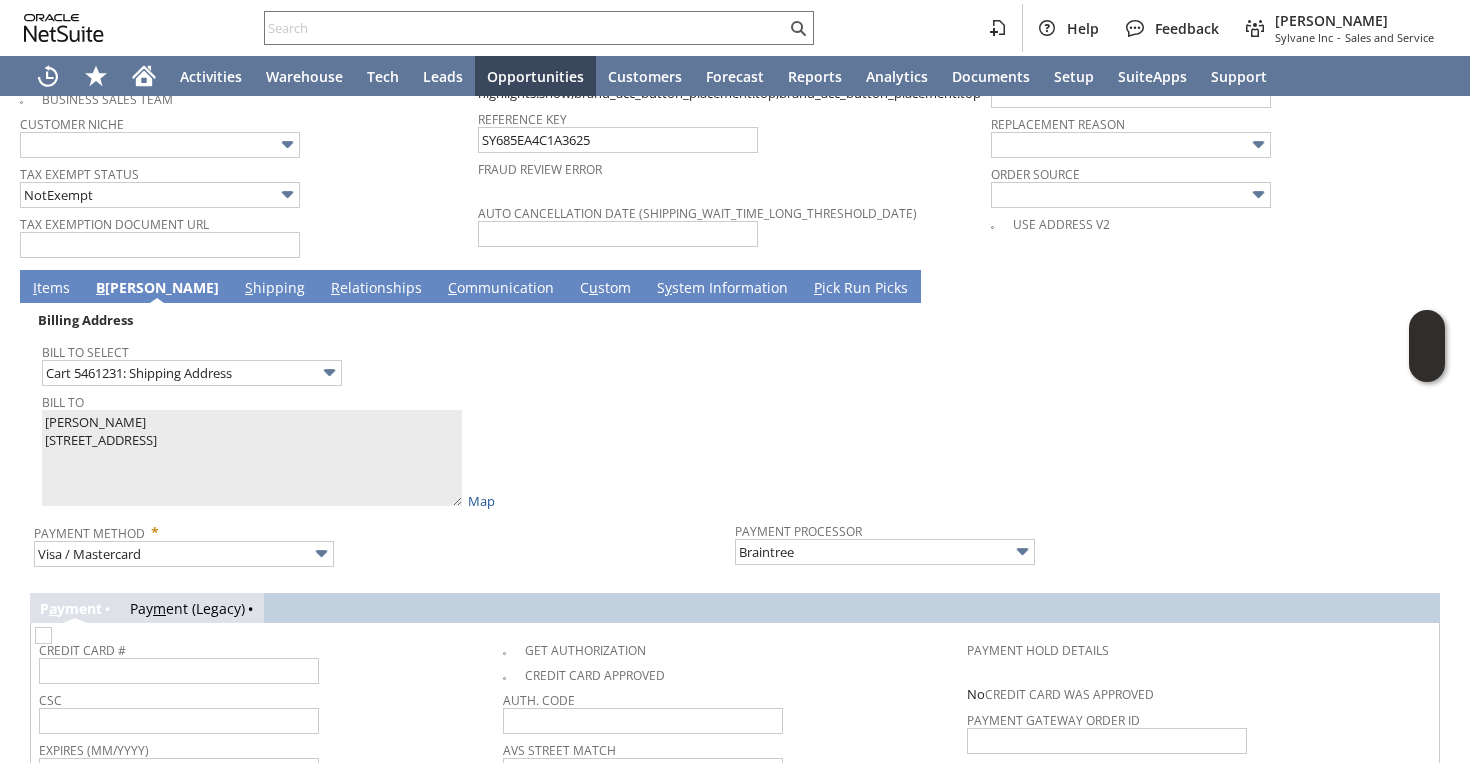 scroll, scrollTop: 1592, scrollLeft: 0, axis: vertical 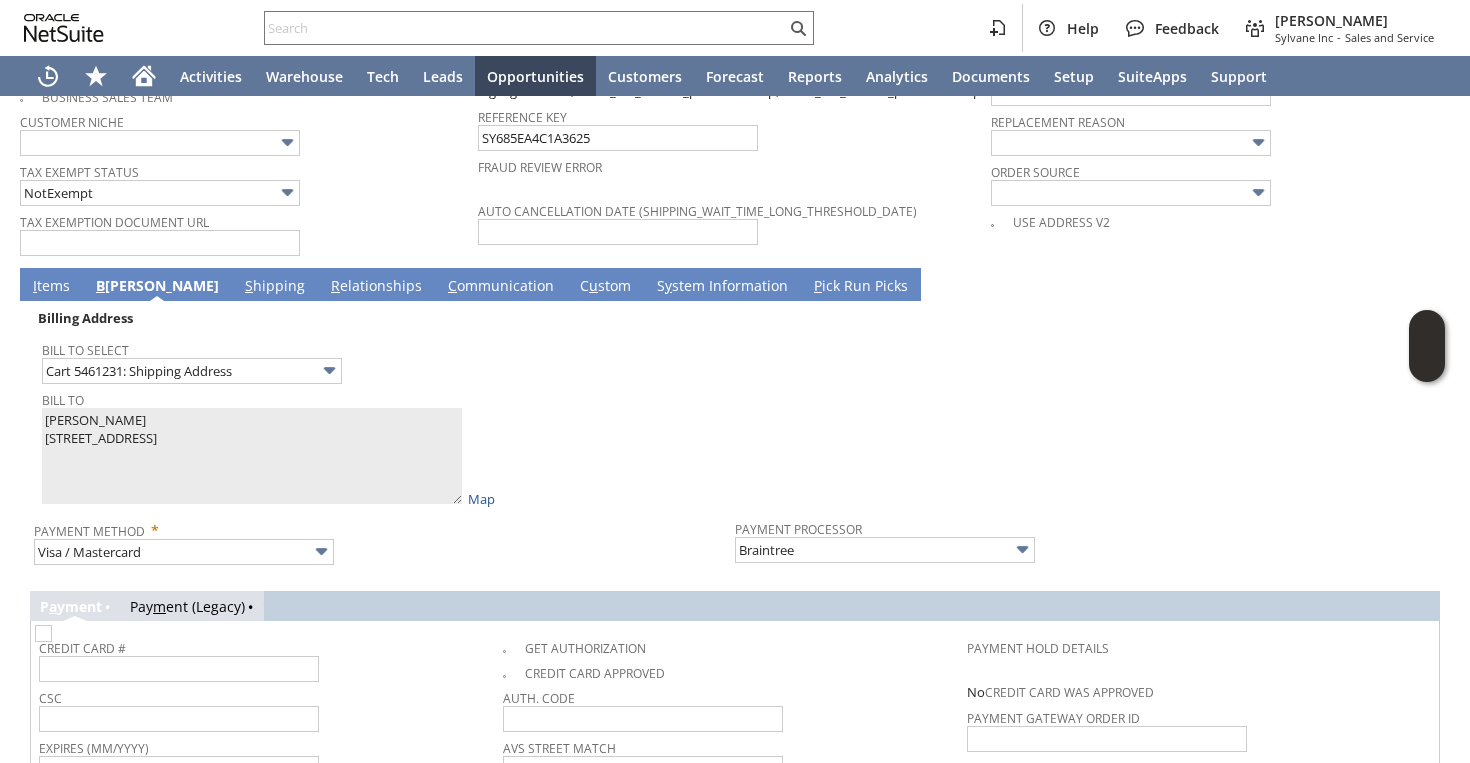 click on "I tems" at bounding box center (51, 287) 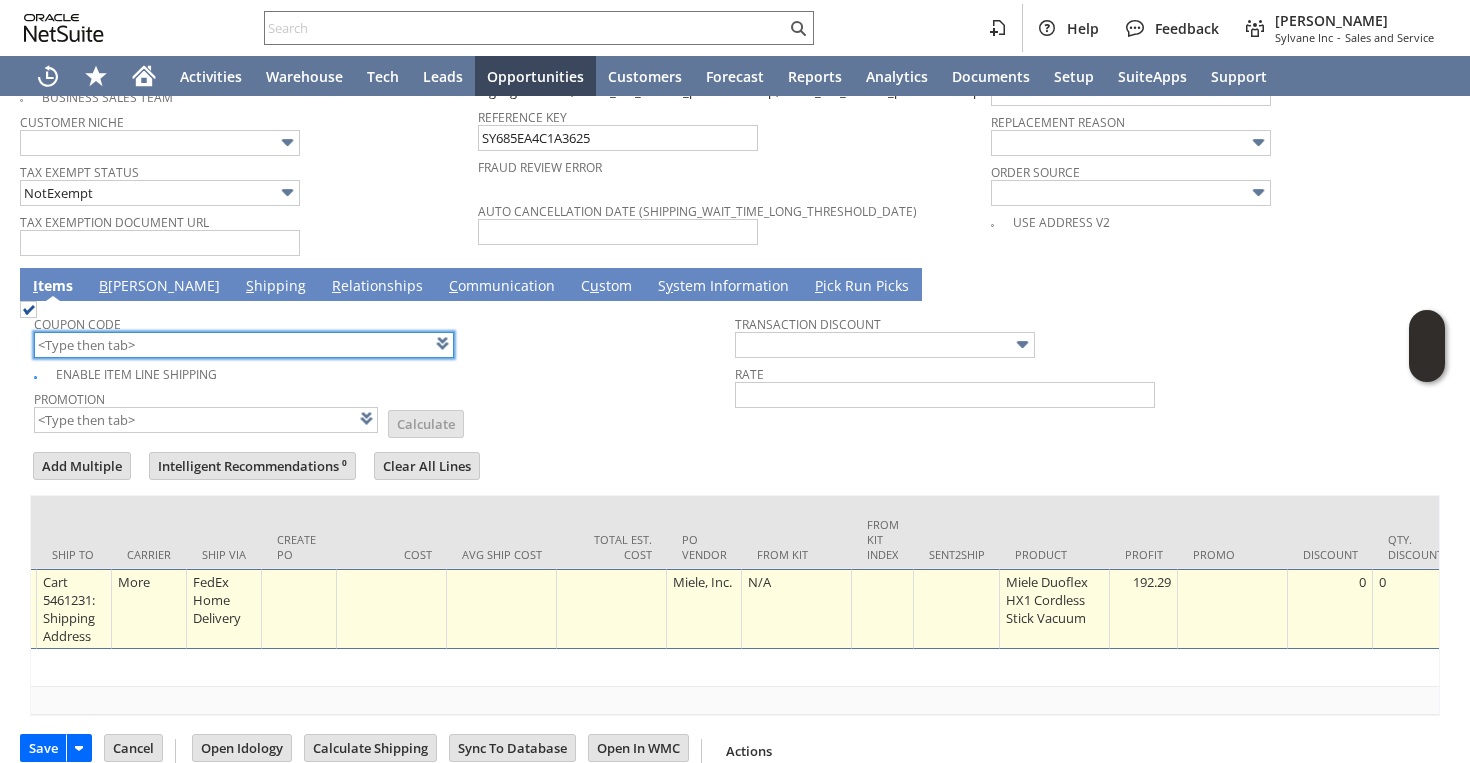 scroll, scrollTop: 0, scrollLeft: 1534, axis: horizontal 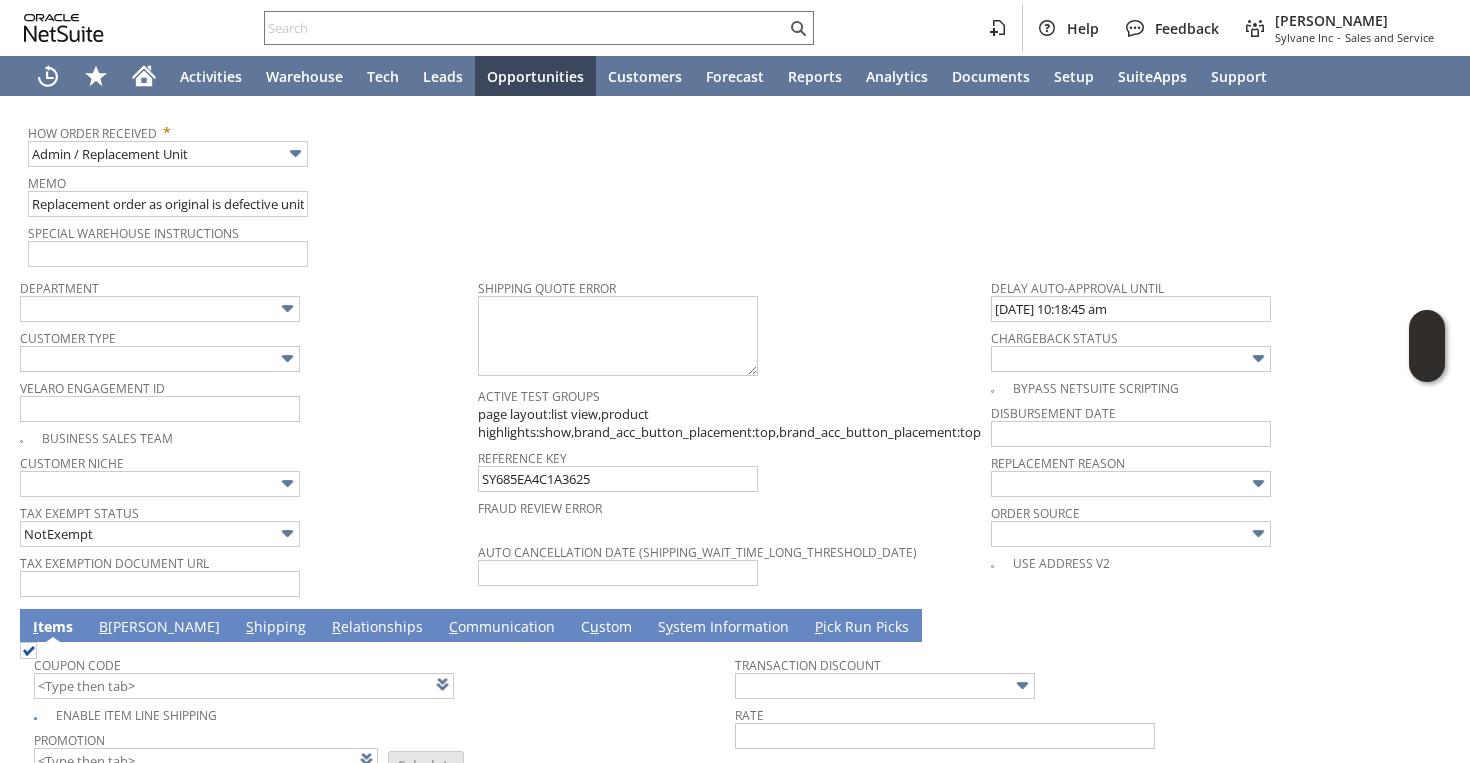 click on "Replacement reason" at bounding box center (1220, 474) 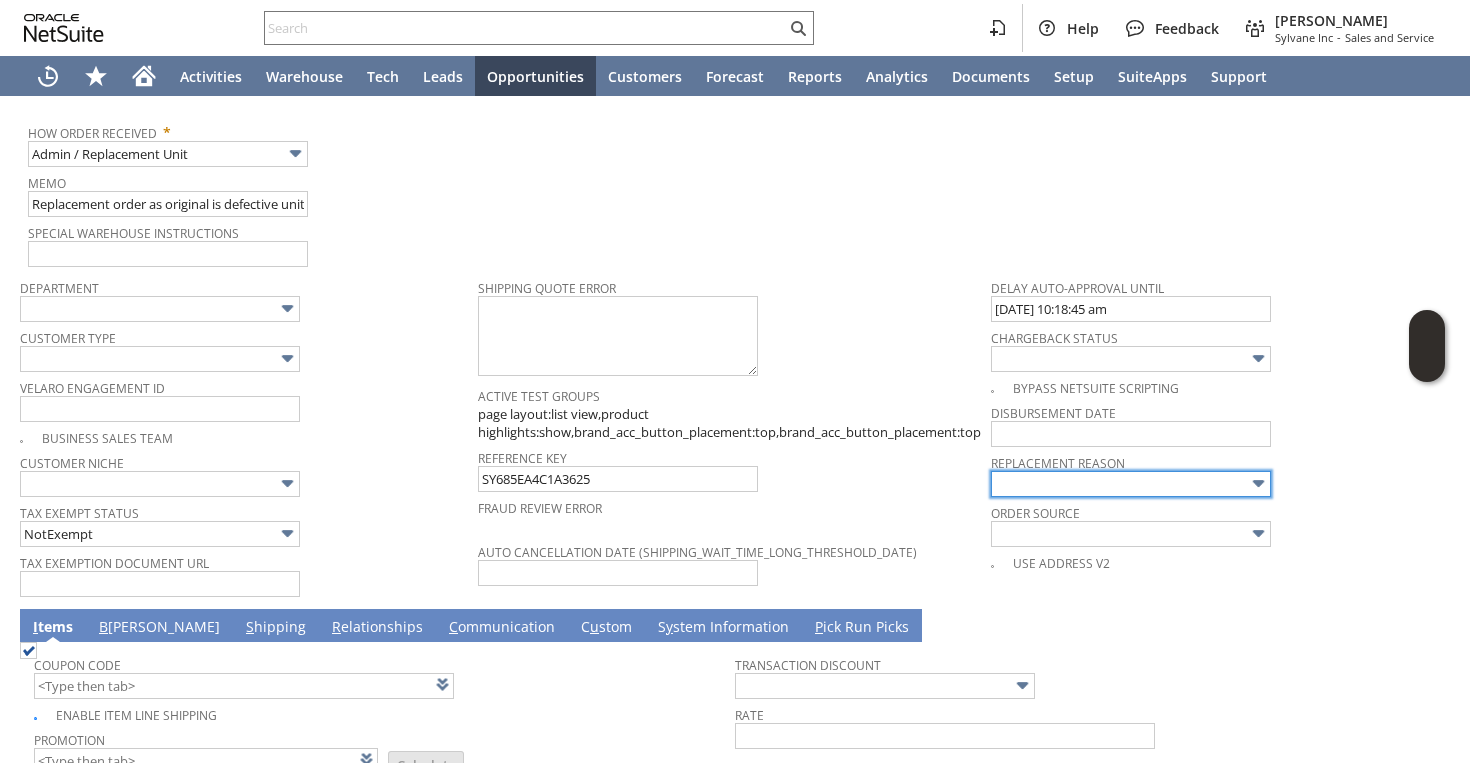 click at bounding box center (1131, 484) 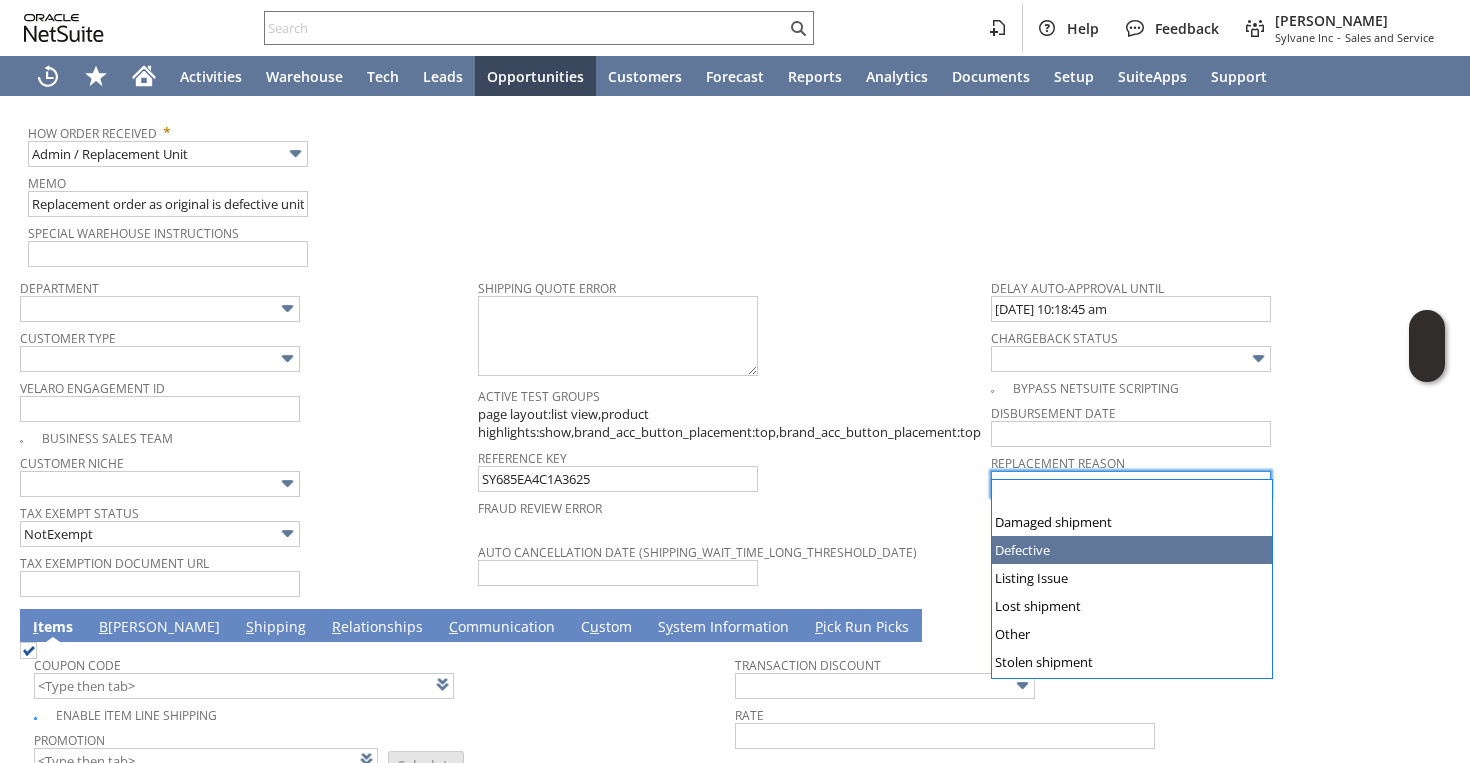 type on "Defective" 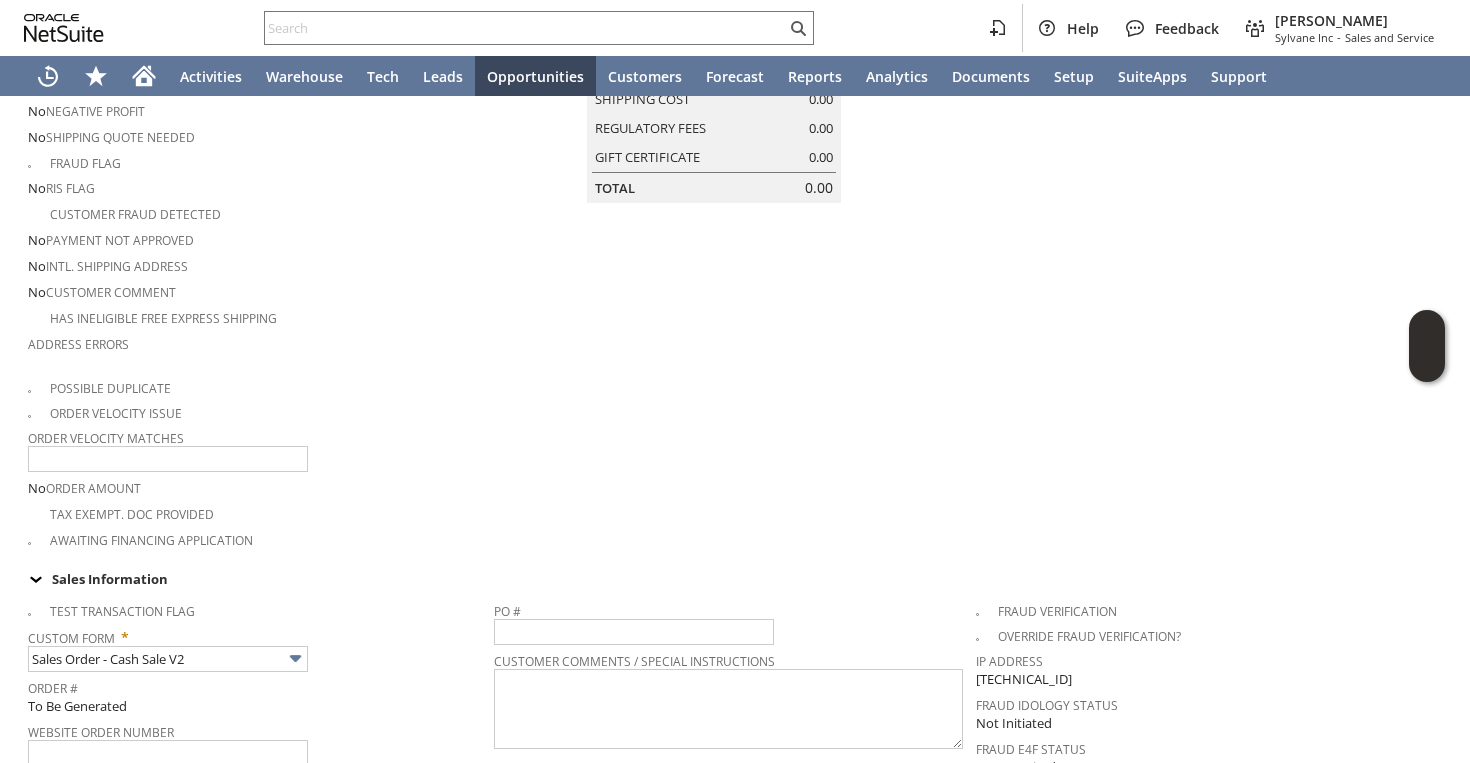 scroll, scrollTop: 42, scrollLeft: 0, axis: vertical 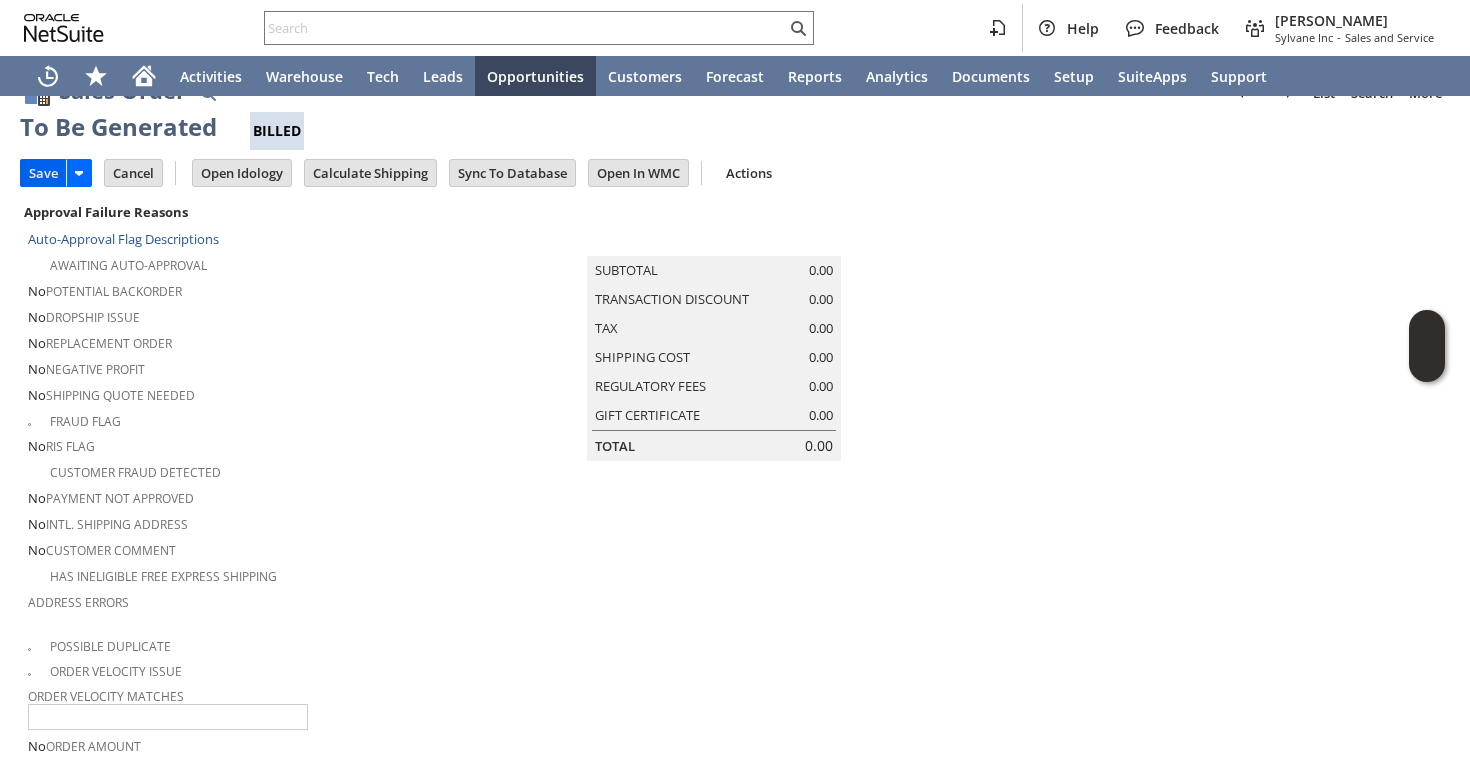 click on "Save" at bounding box center (43, 173) 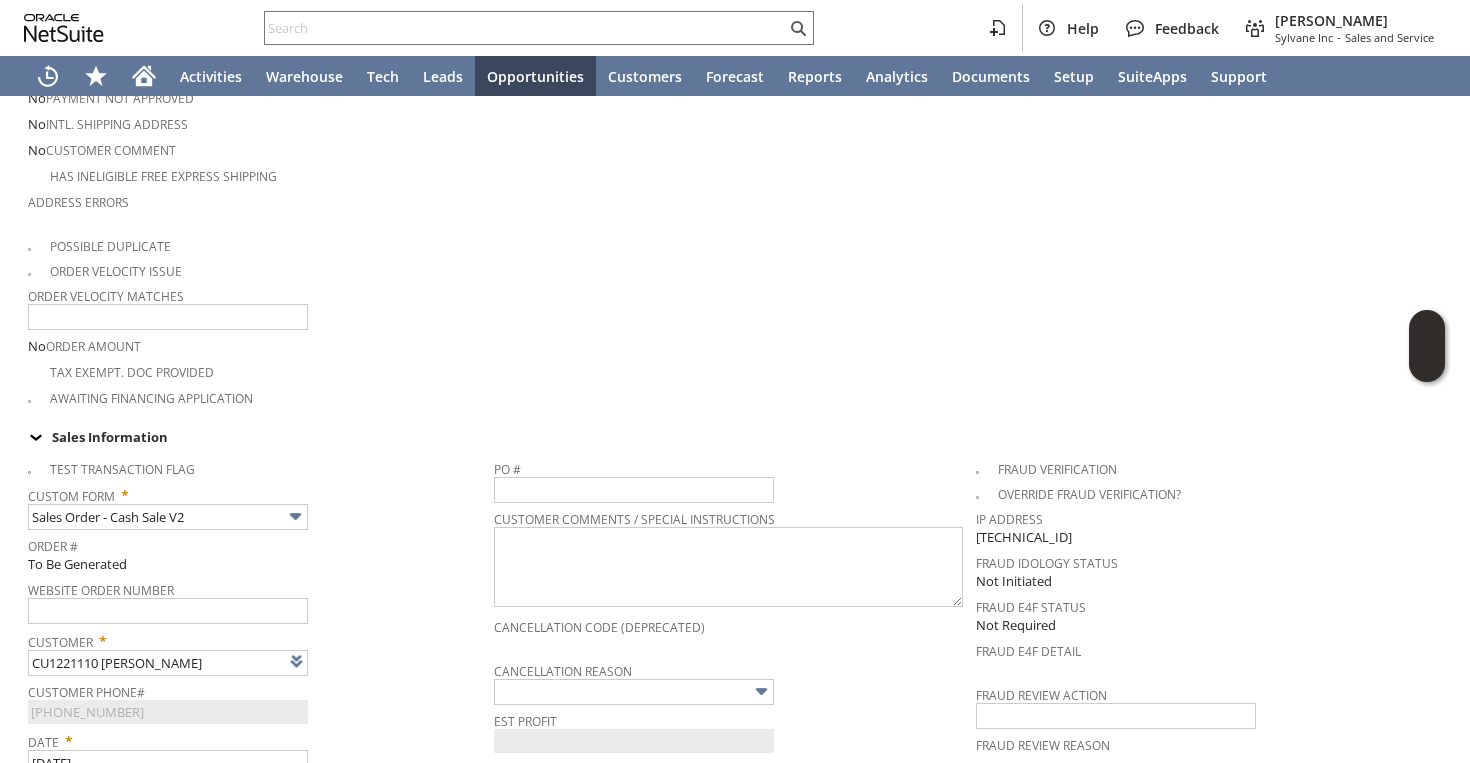 scroll, scrollTop: 434, scrollLeft: 0, axis: vertical 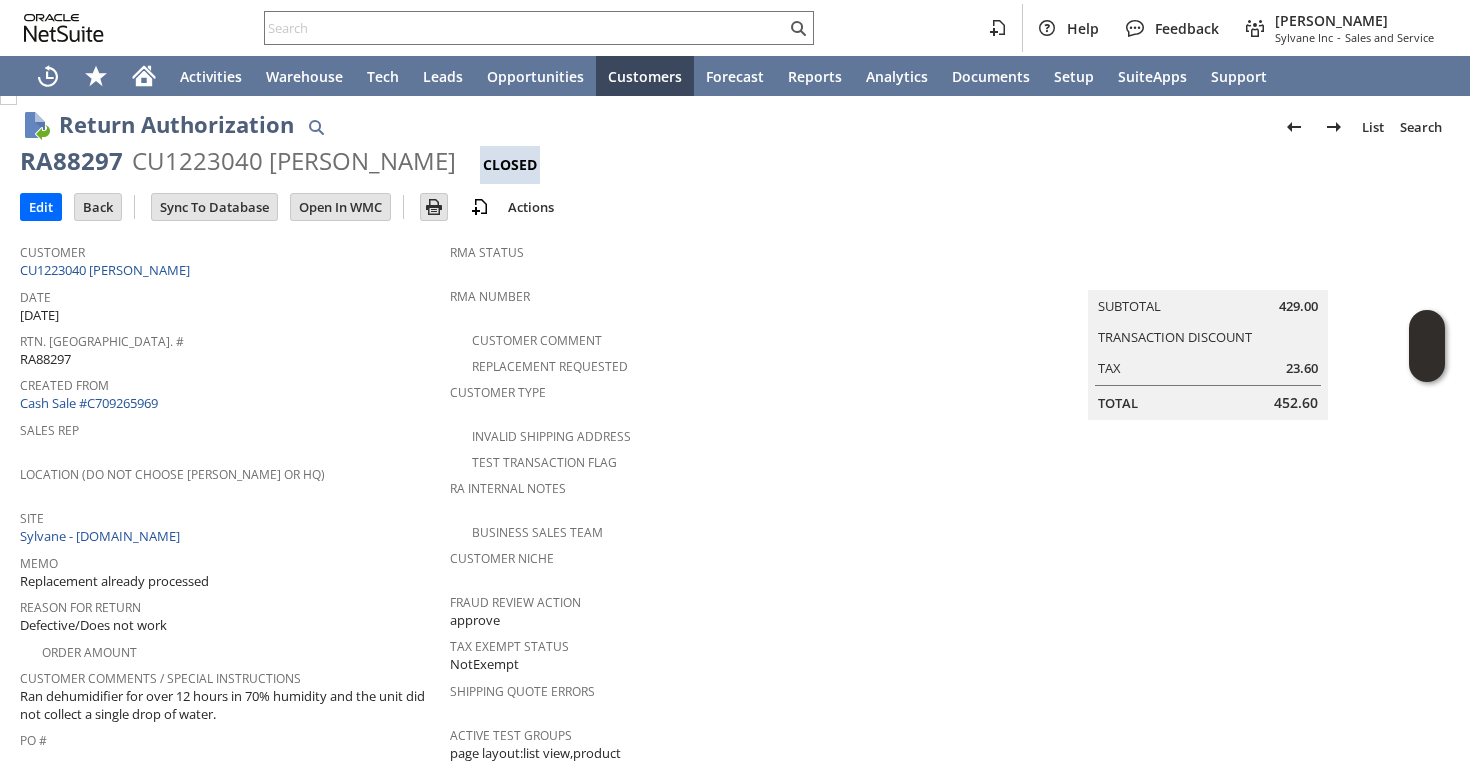 click on "Customer
CU1223040 Kenneth A Von Ebers" at bounding box center [235, 258] 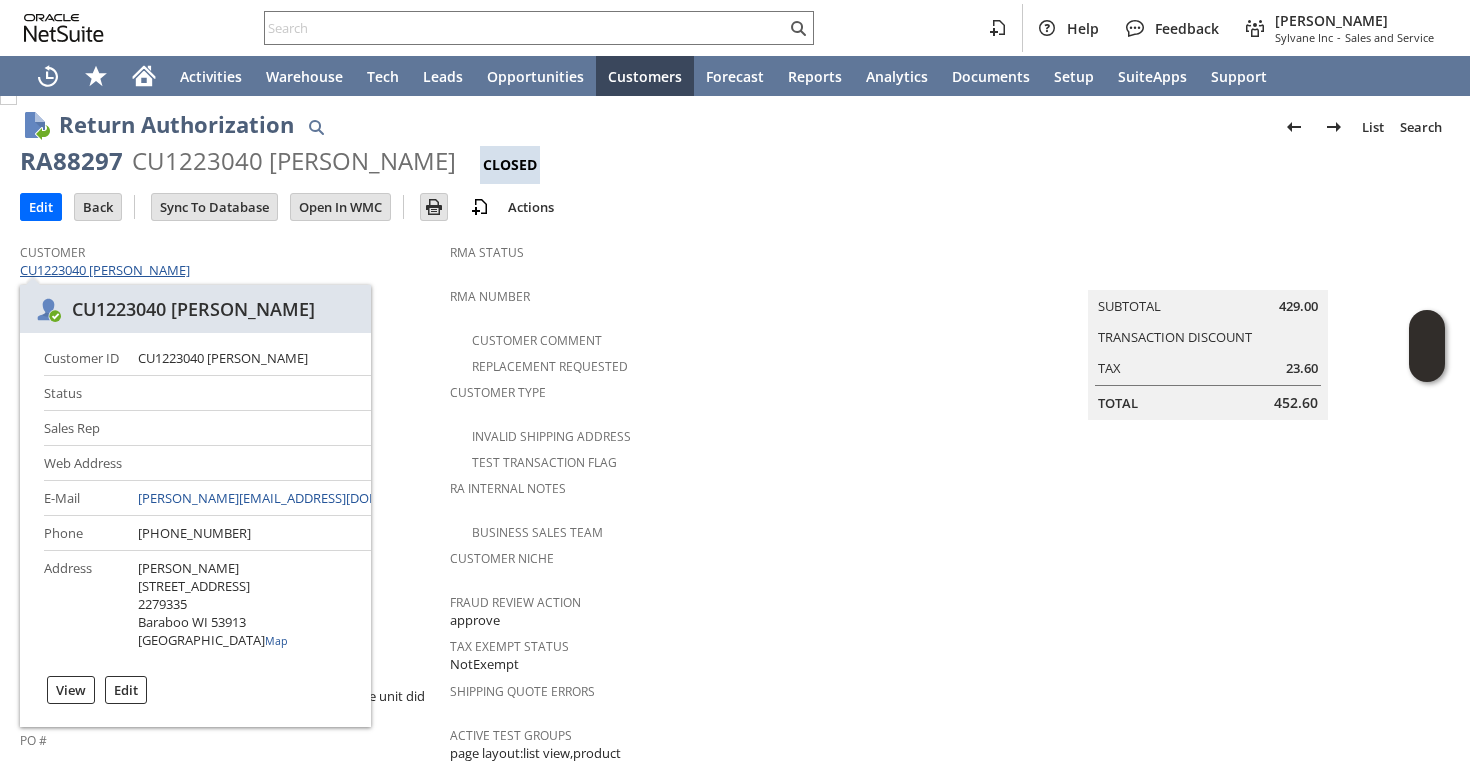 click on "CU1223040 [PERSON_NAME]" at bounding box center (107, 270) 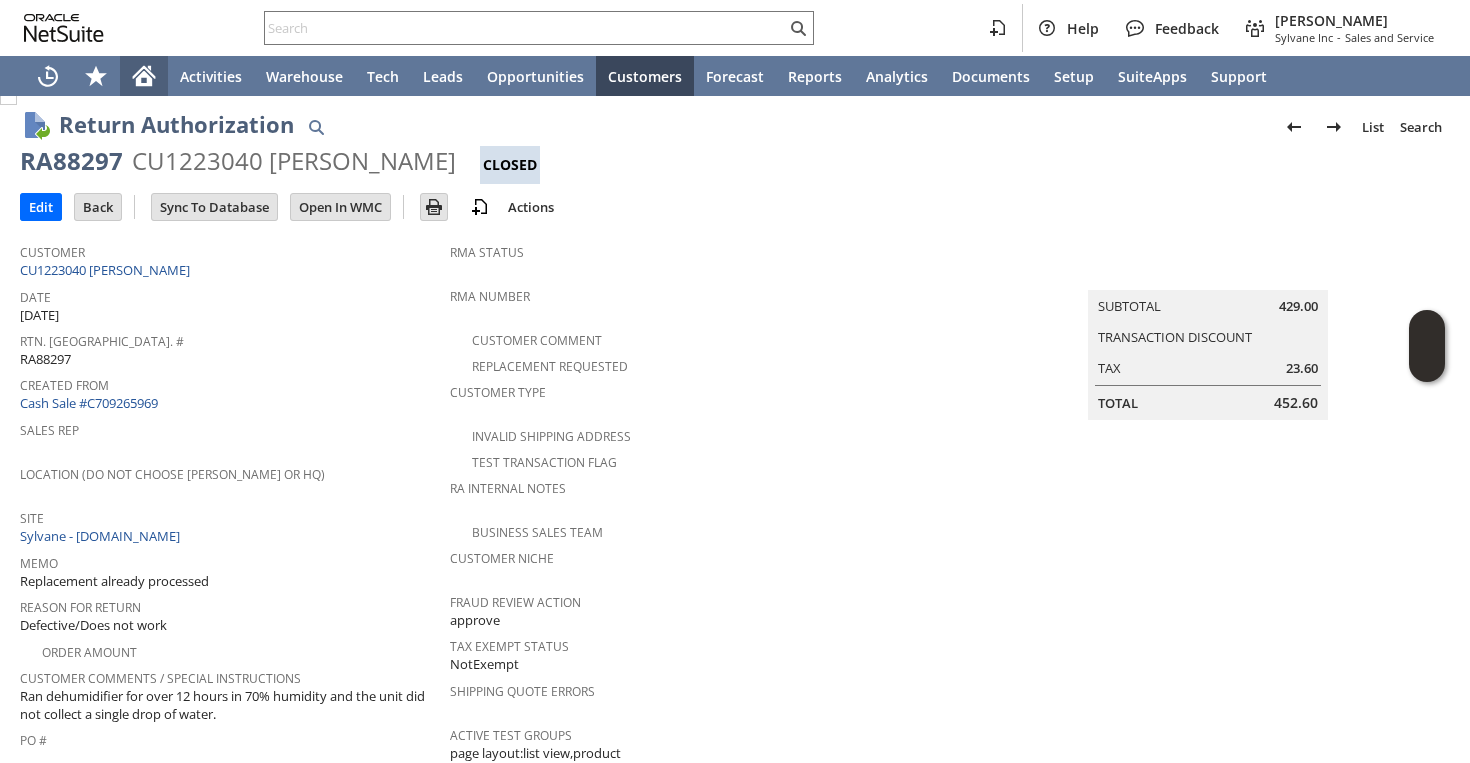 click at bounding box center (144, 76) 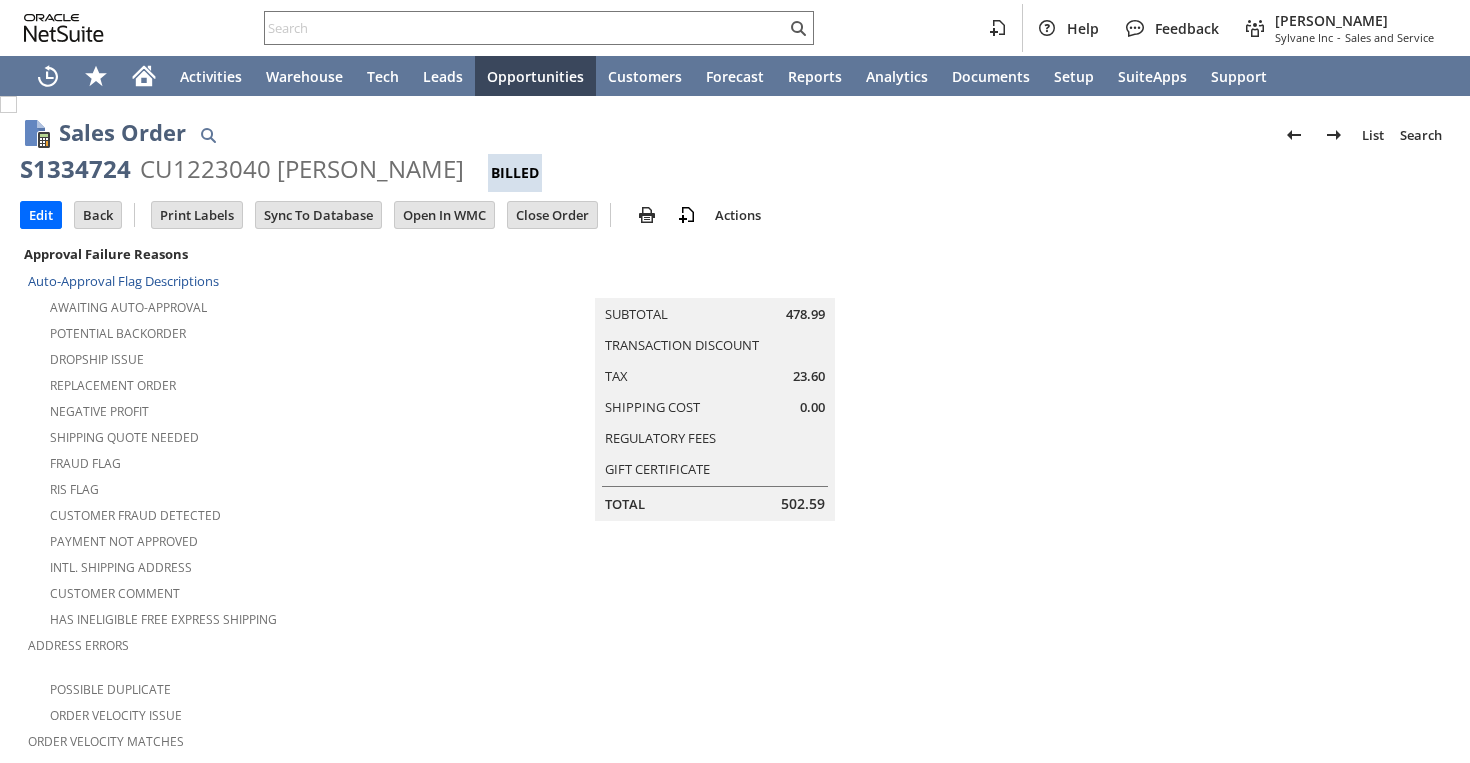 scroll, scrollTop: 0, scrollLeft: 0, axis: both 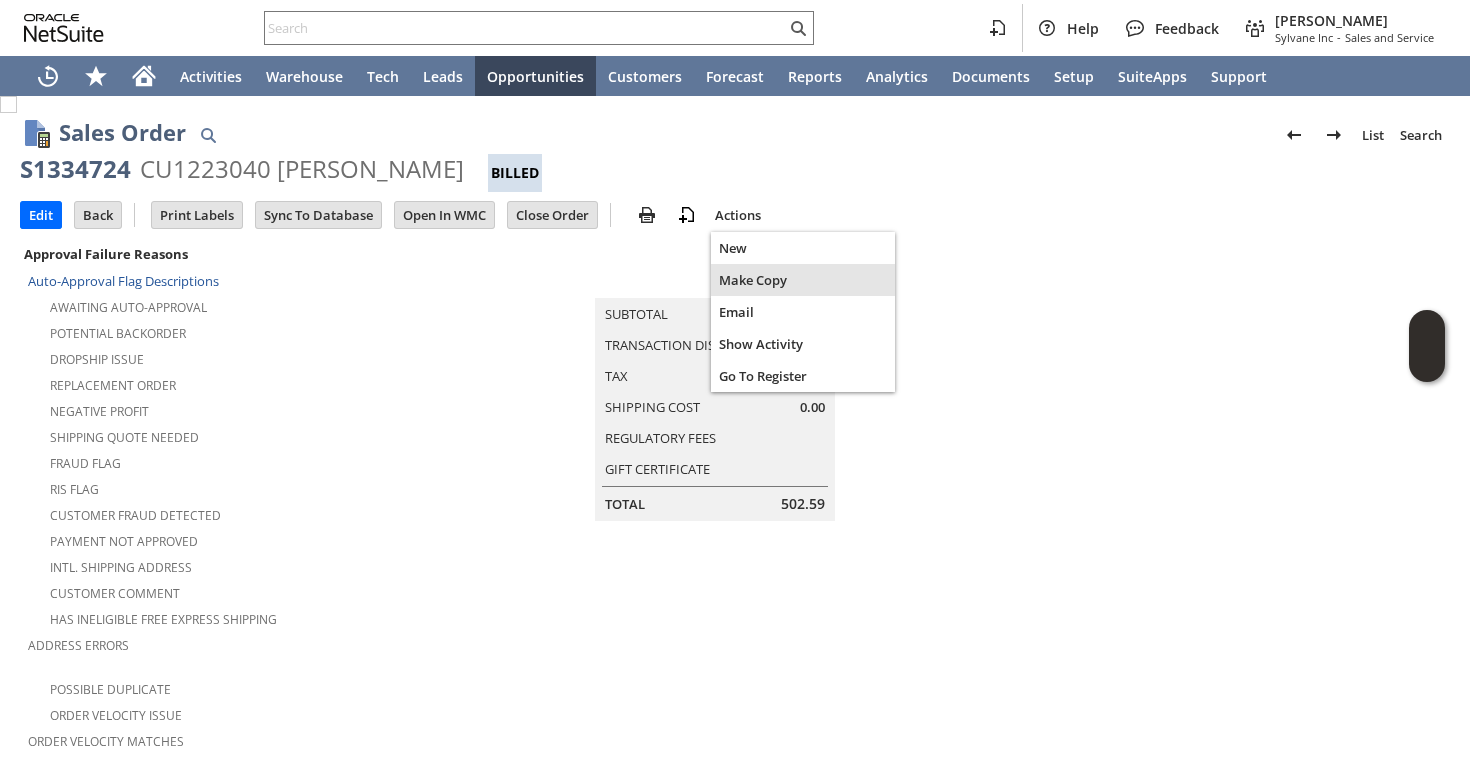 click on "Make Copy" at bounding box center [803, 280] 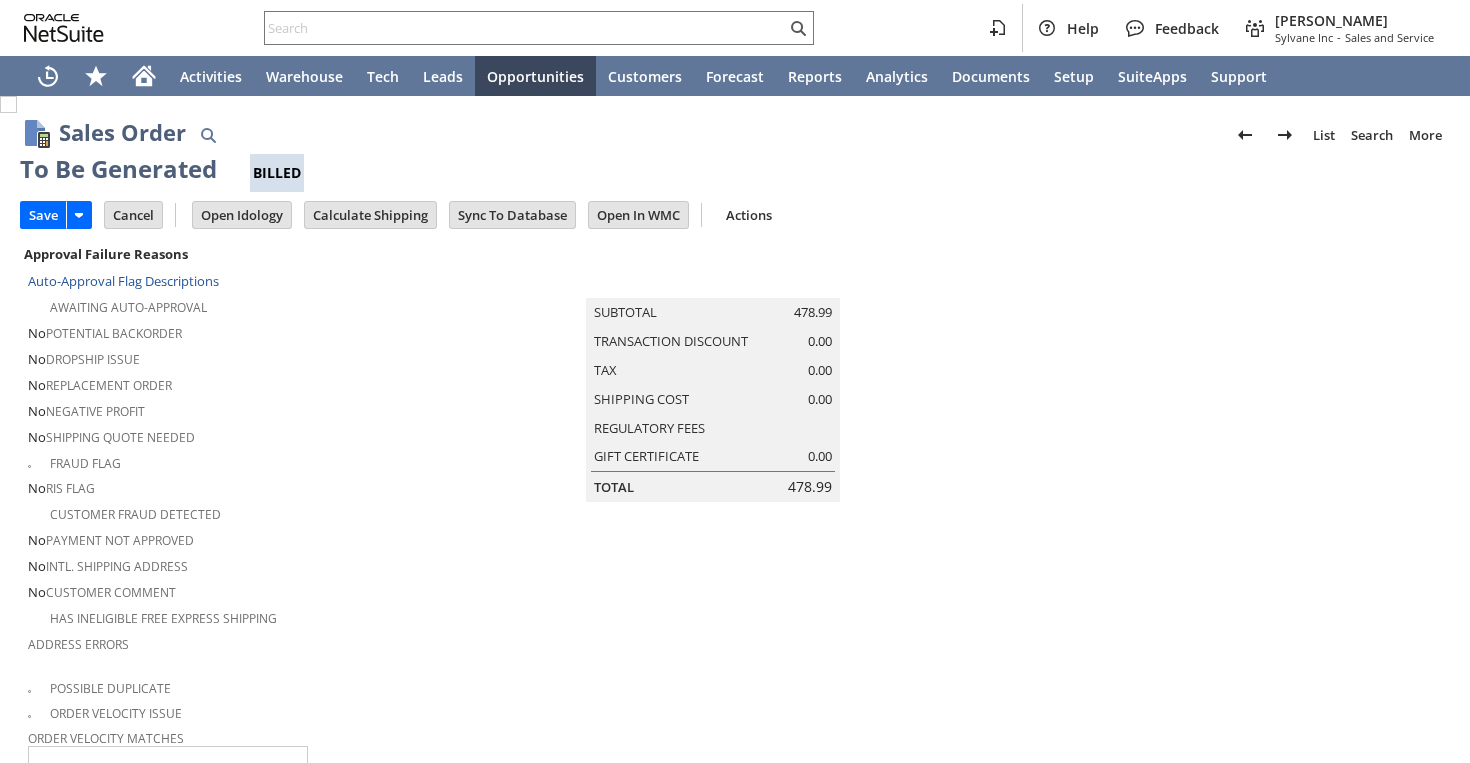scroll, scrollTop: 0, scrollLeft: 0, axis: both 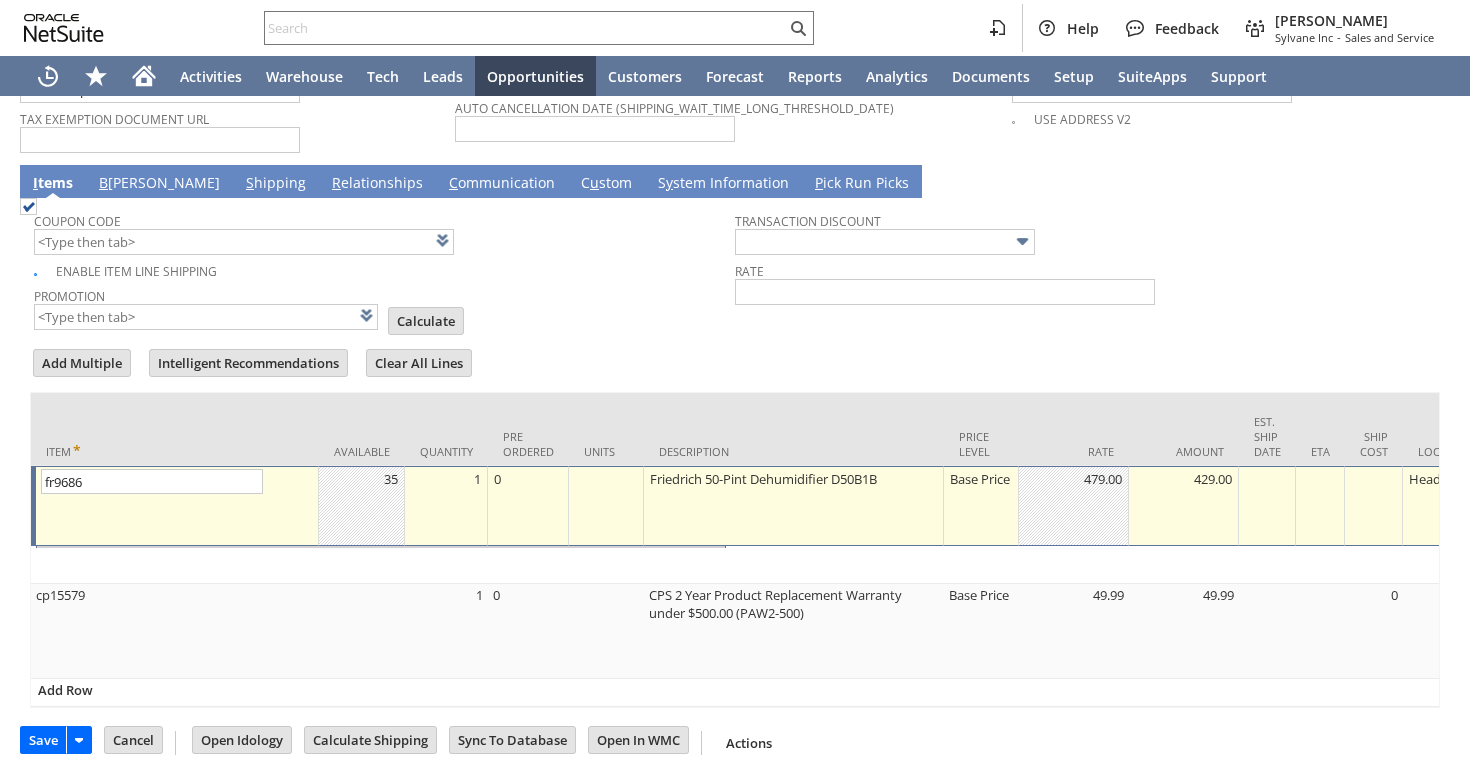 type on "Intelligent Recommendations¹⁰" 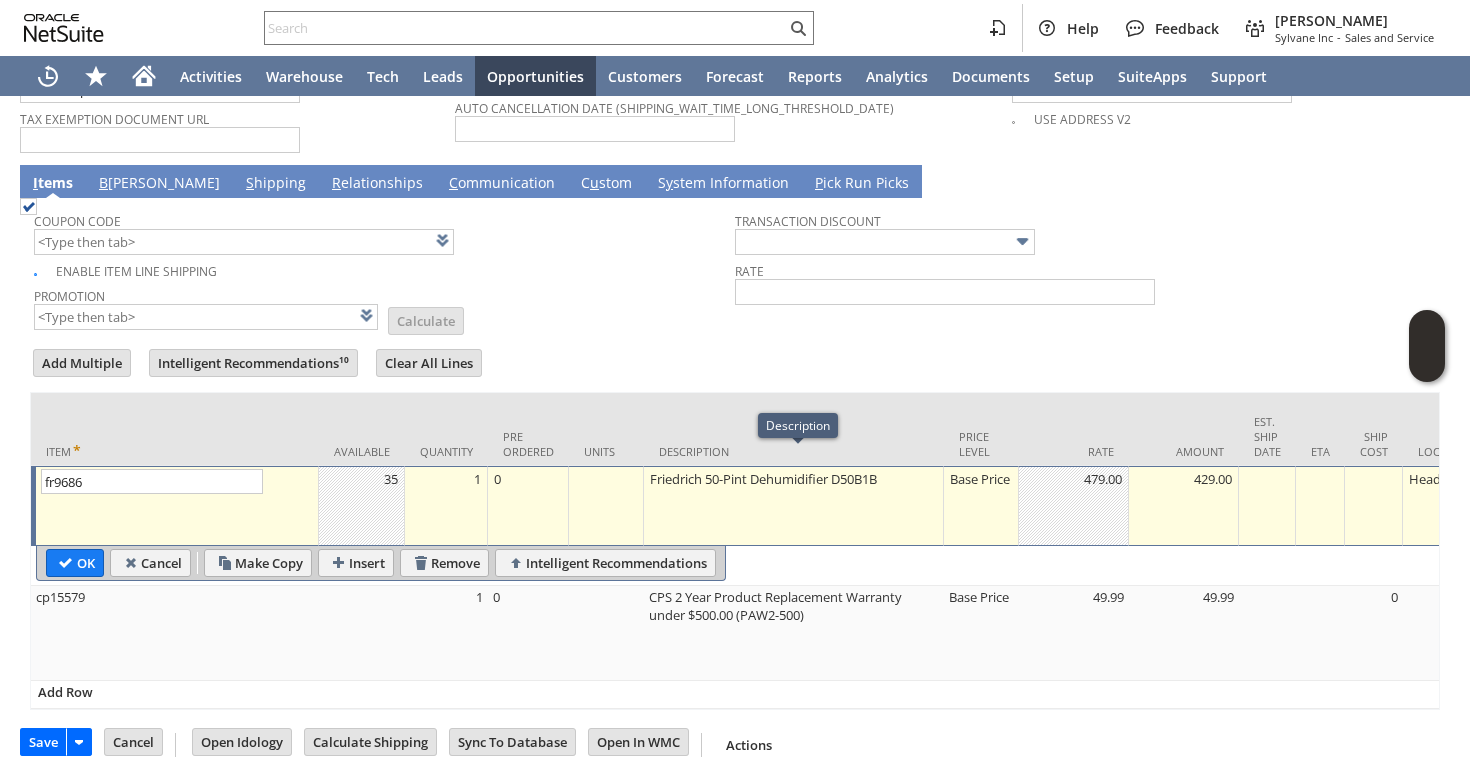 click on "Friedrich 50-Pint Dehumidifier D50B1B" at bounding box center [794, 506] 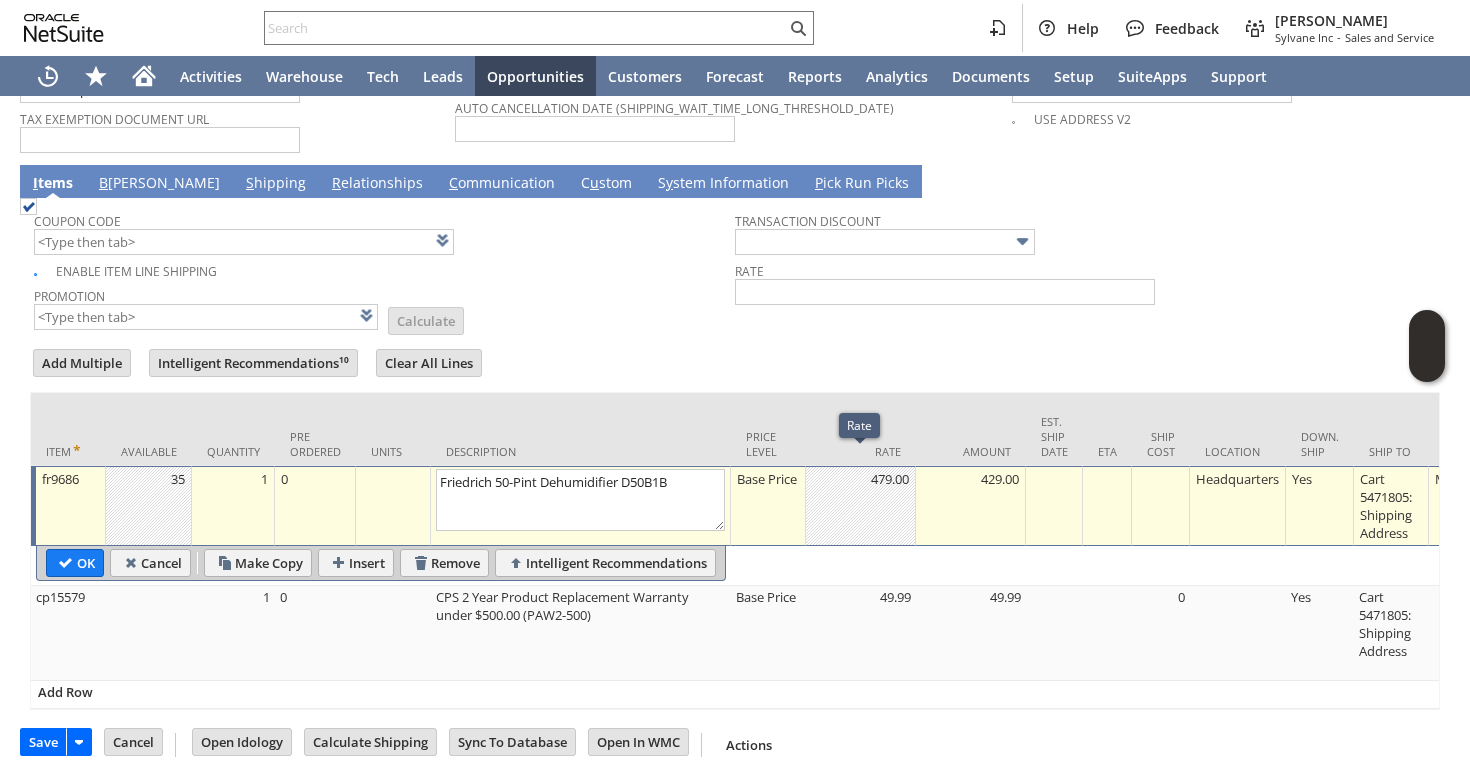 click on "Base Price" at bounding box center [768, 479] 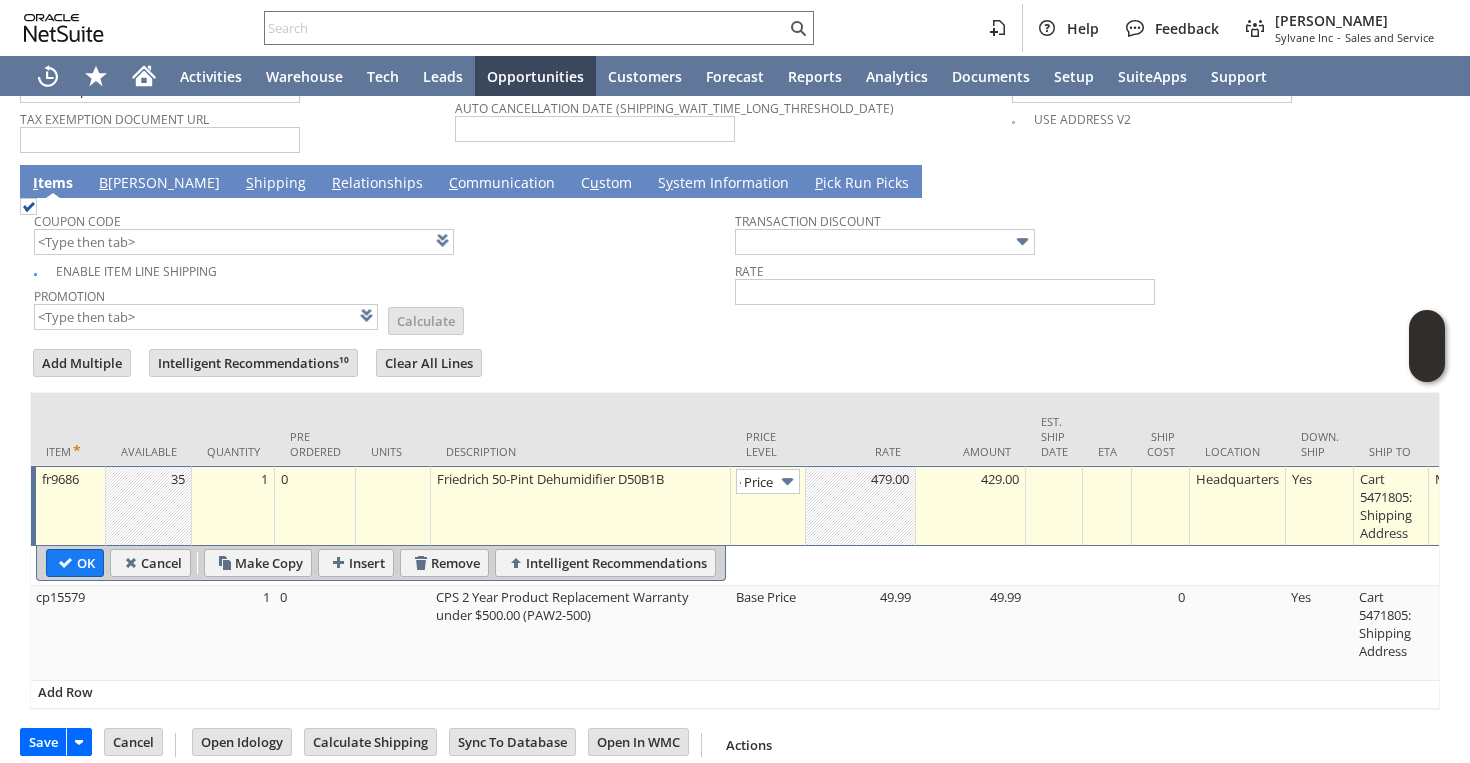 type on "Custom" 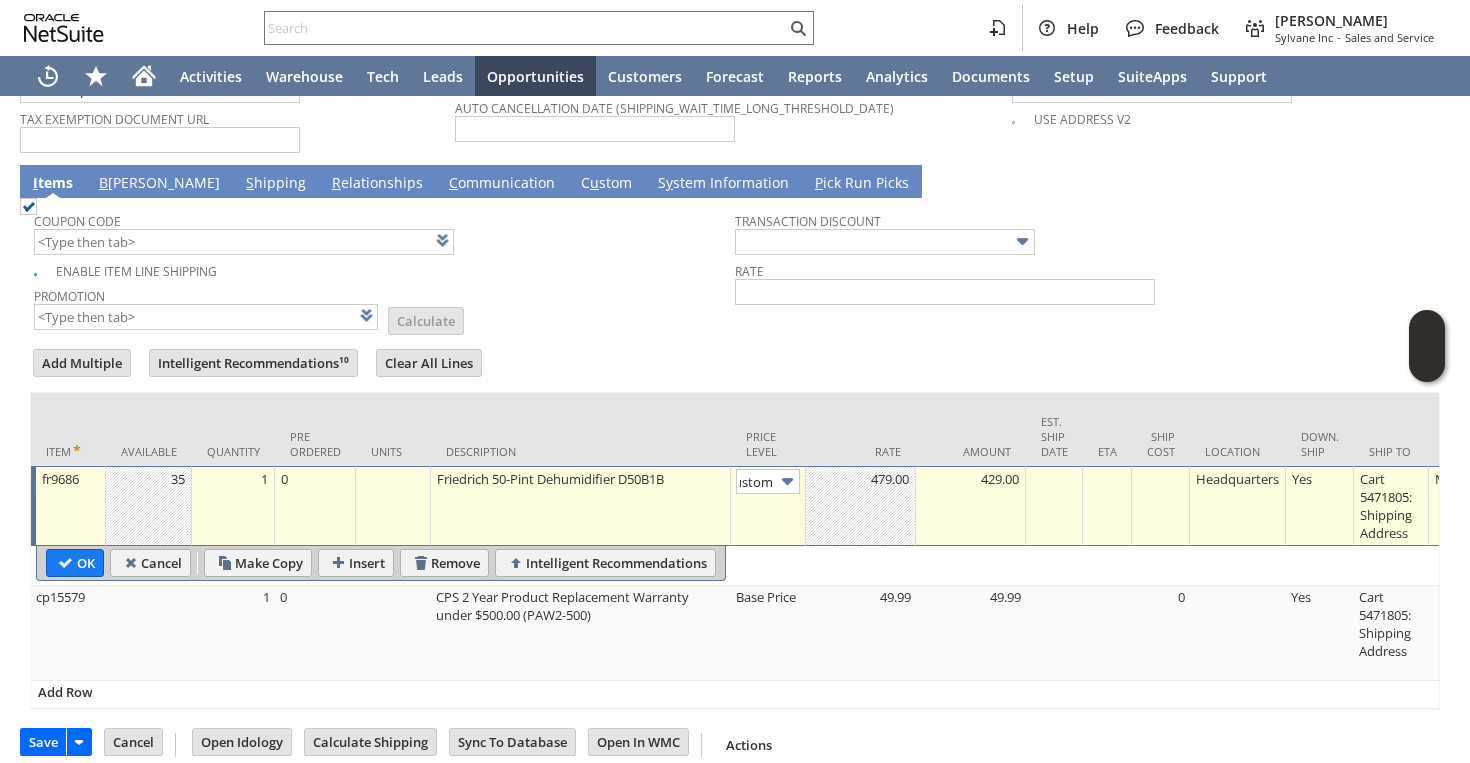 scroll, scrollTop: 0, scrollLeft: 14, axis: horizontal 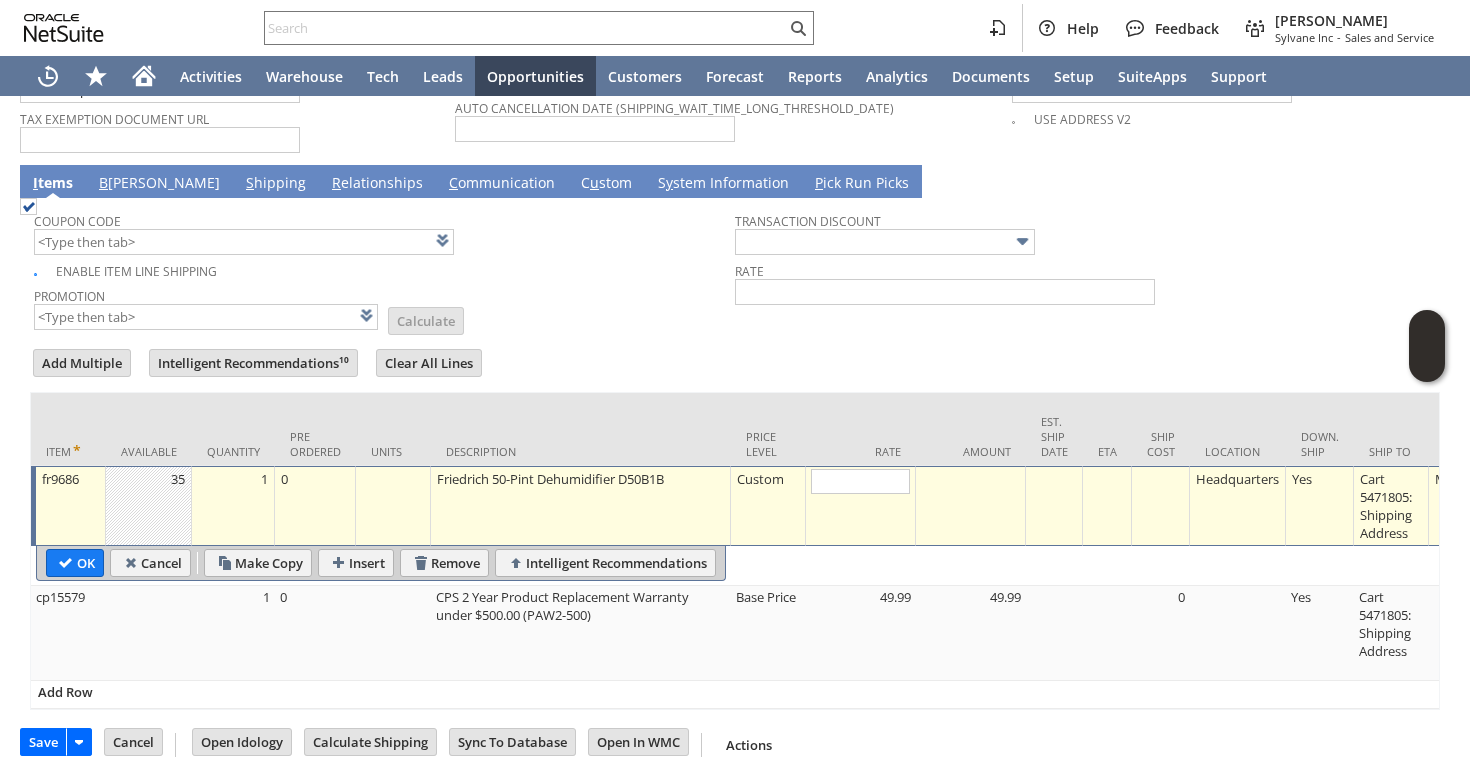 type on "0" 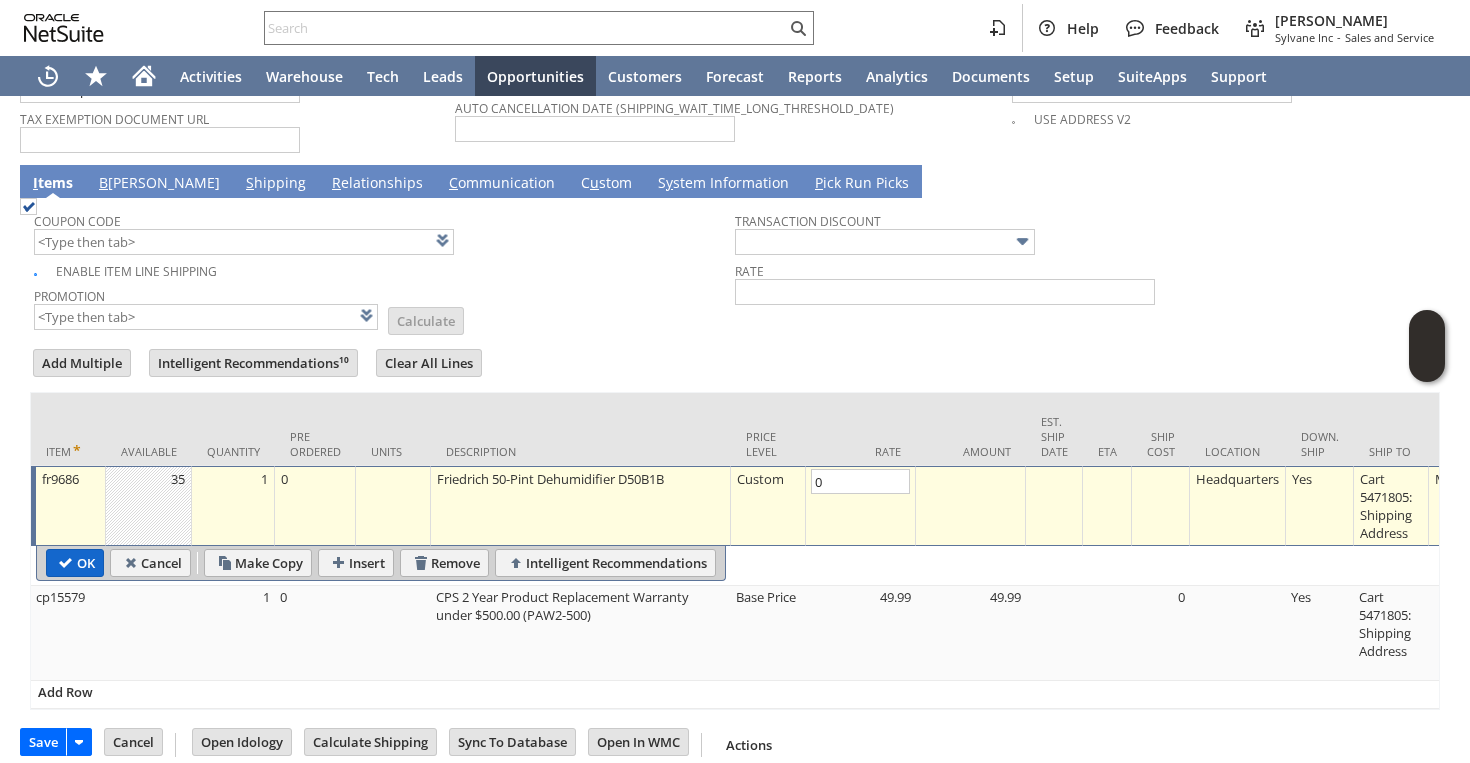 click on "OK" at bounding box center [75, 563] 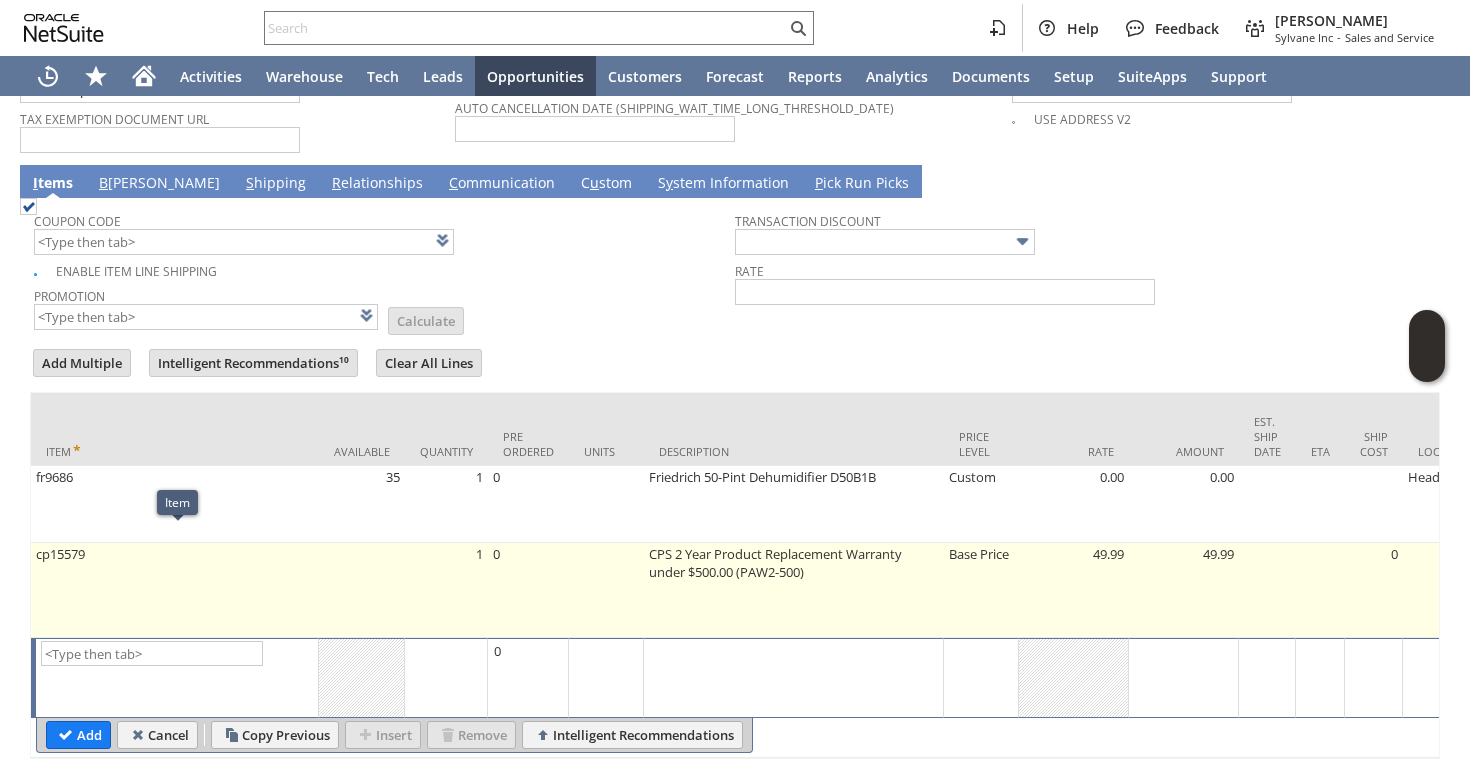 click on "cp15579" at bounding box center (175, 590) 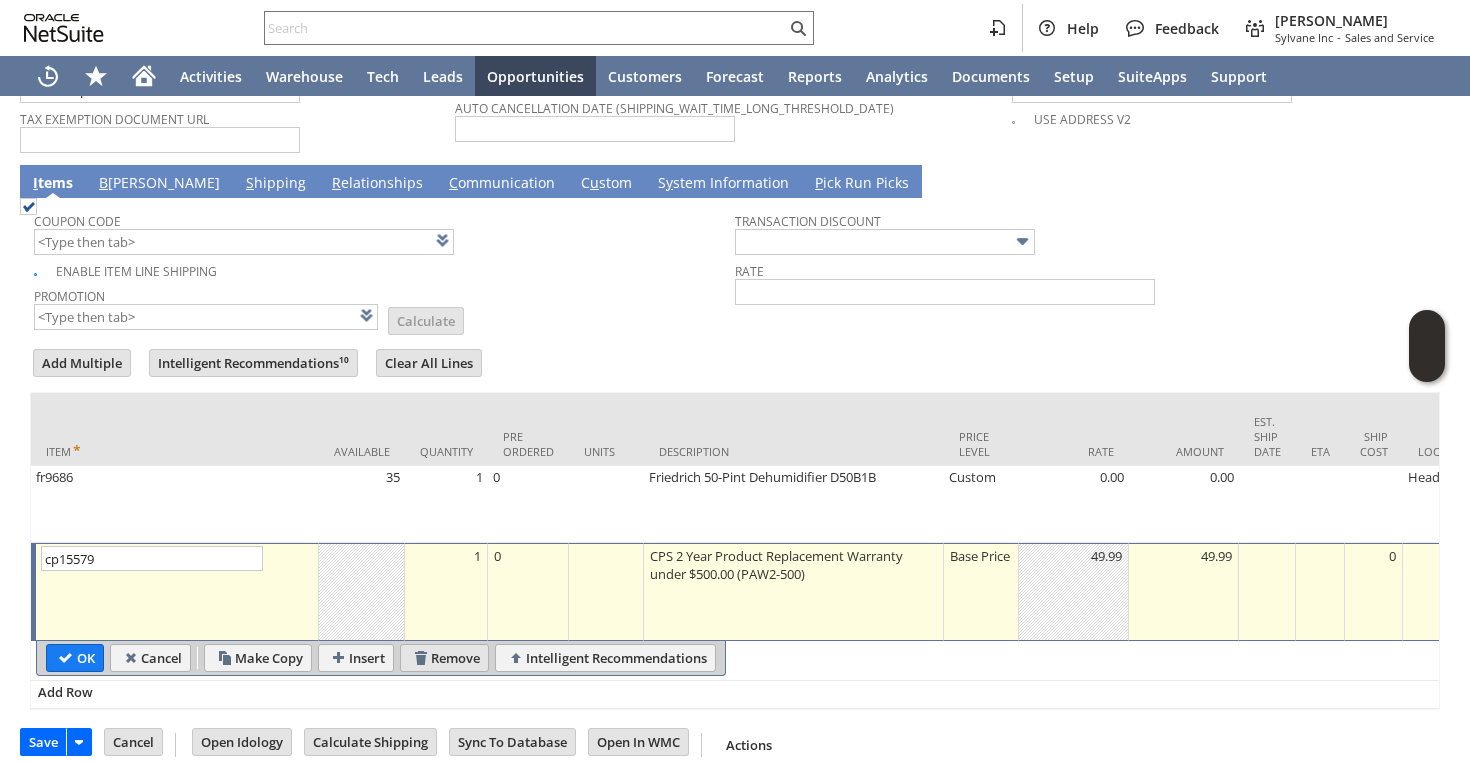 click on "Remove" at bounding box center (444, 658) 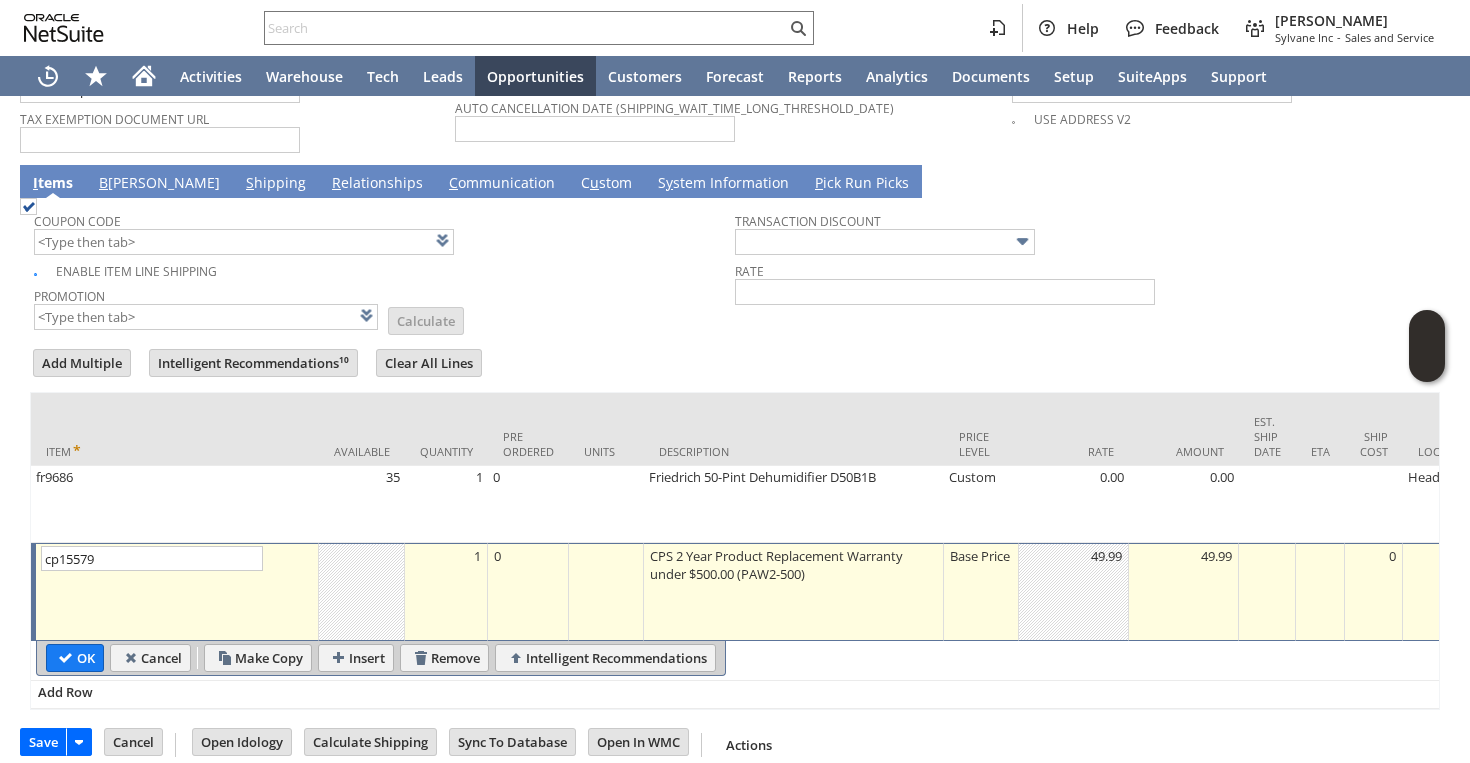 type 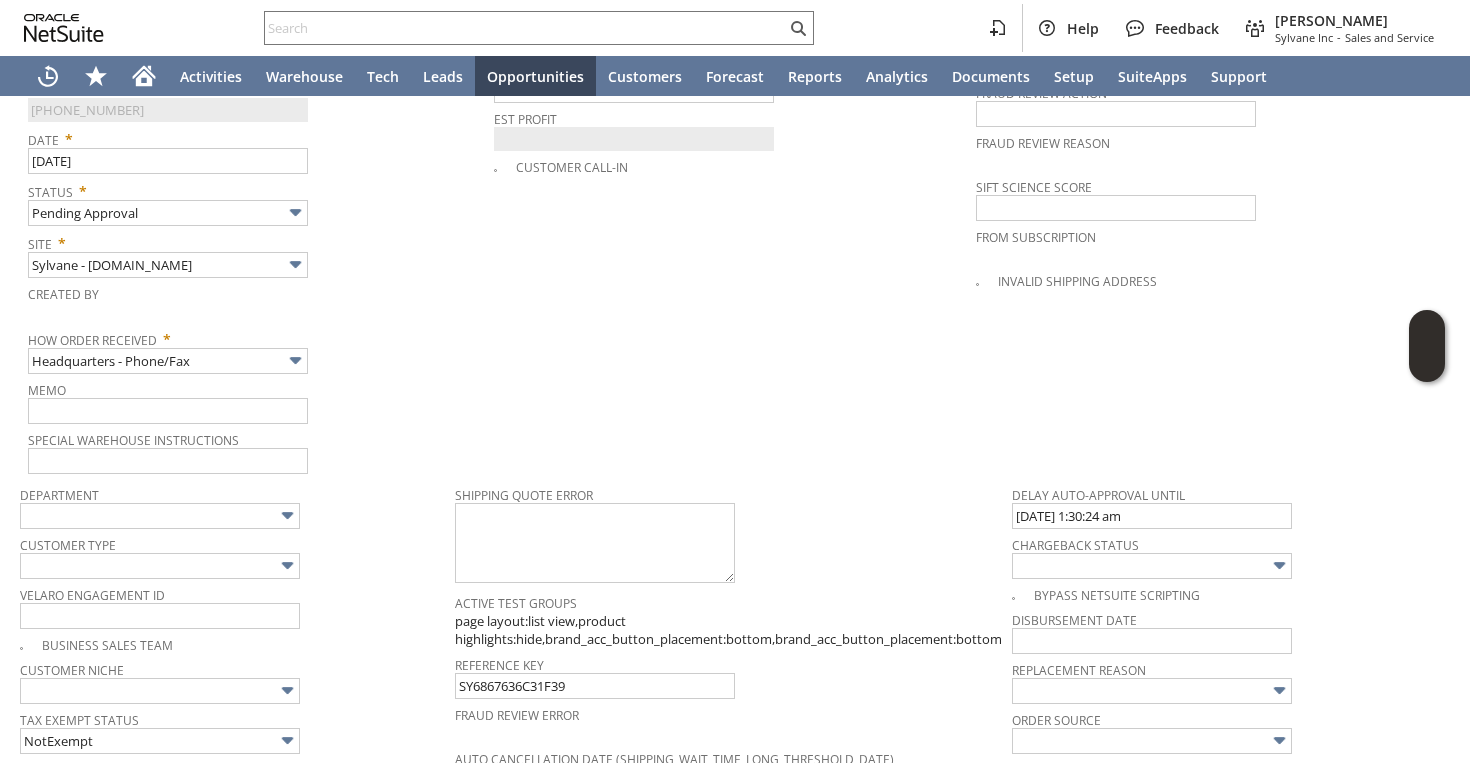 scroll, scrollTop: 1028, scrollLeft: 0, axis: vertical 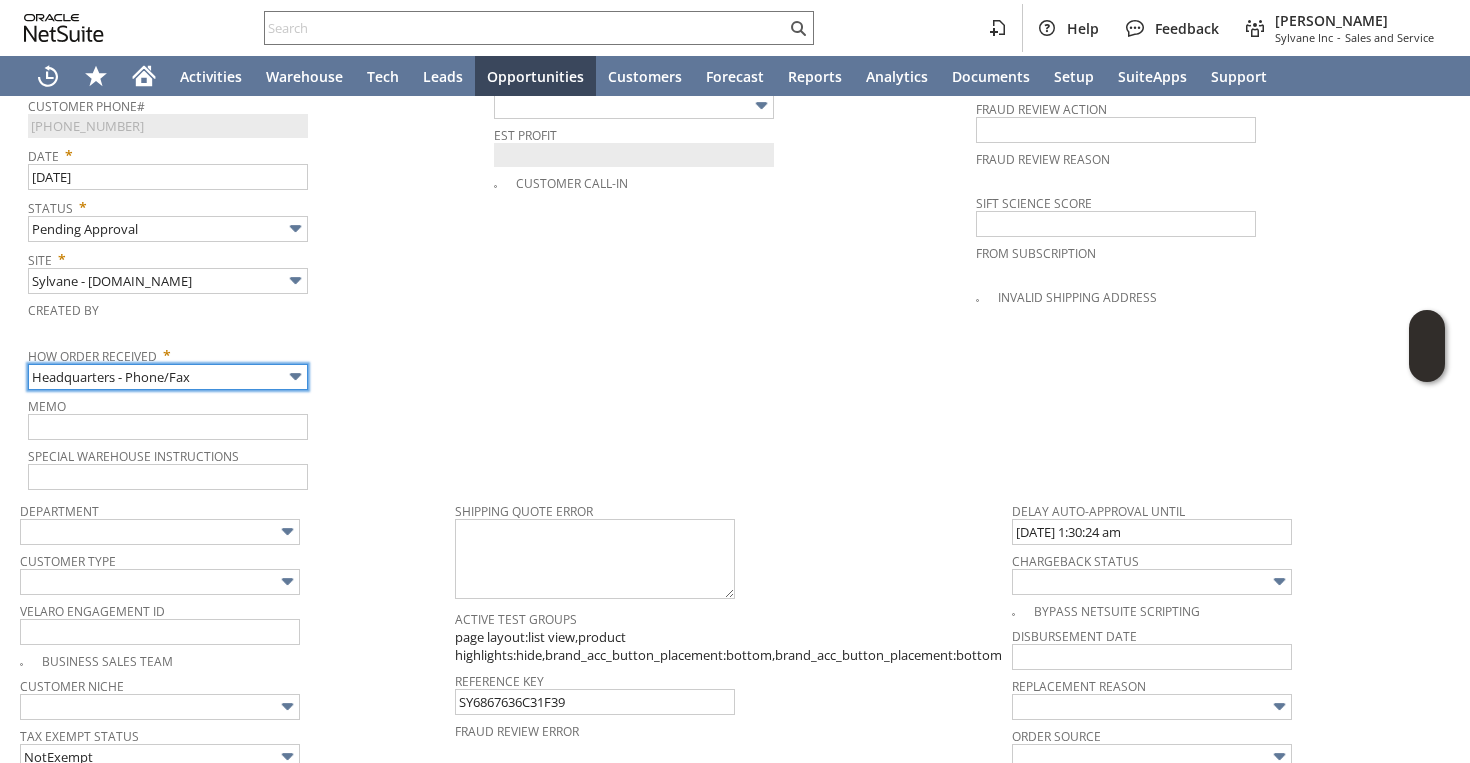 click on "Headquarters - Phone/Fax" at bounding box center [168, 377] 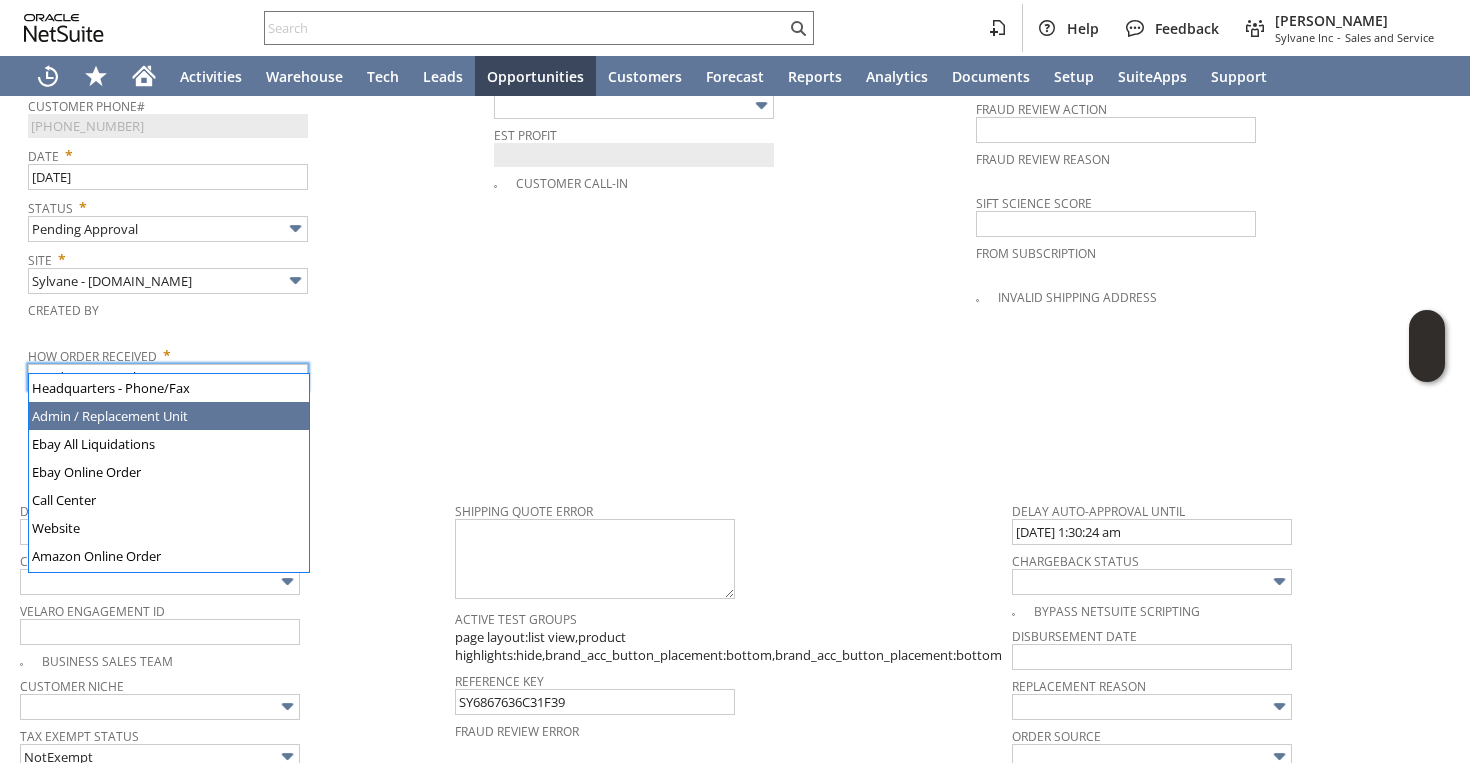 type on "Admin / Replacement Unit" 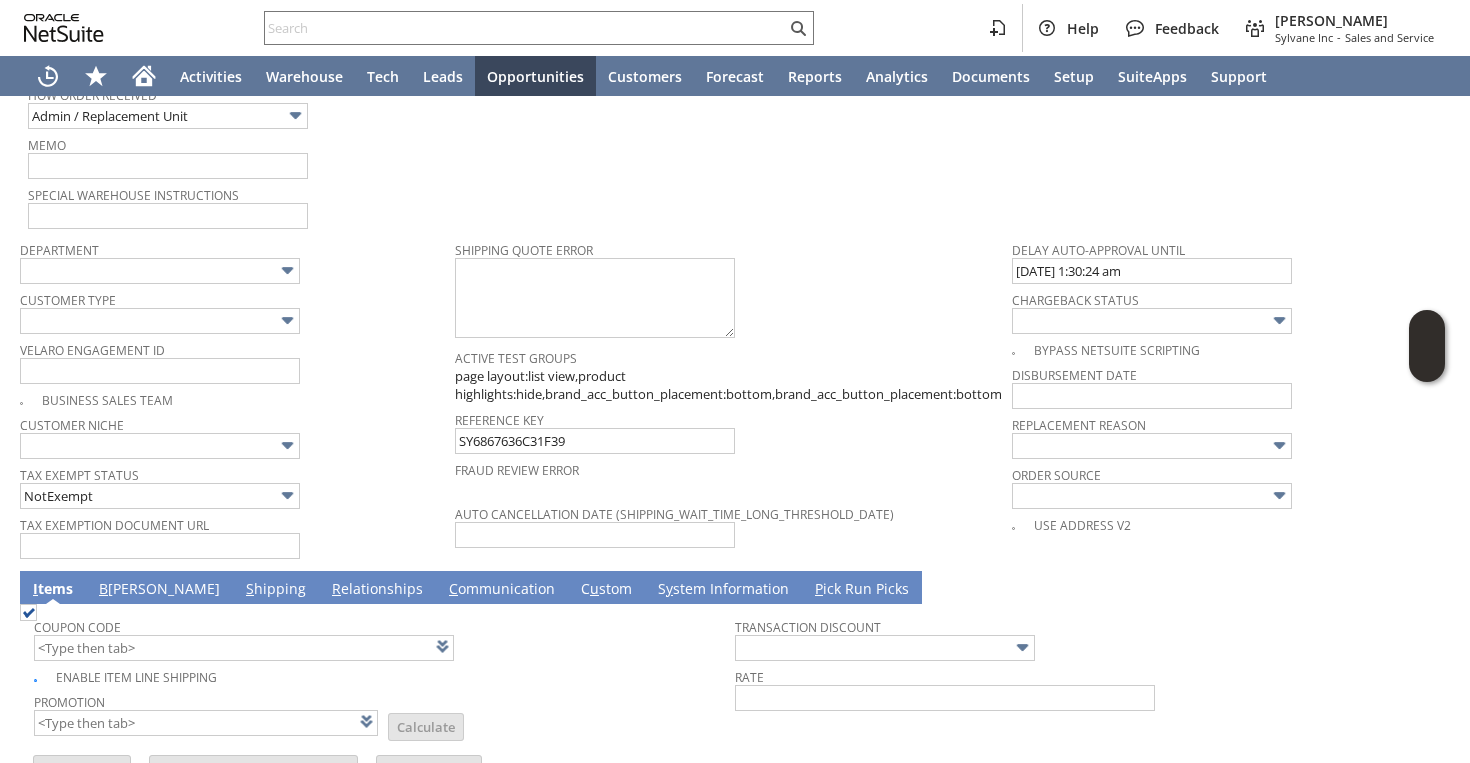 scroll, scrollTop: 1259, scrollLeft: 0, axis: vertical 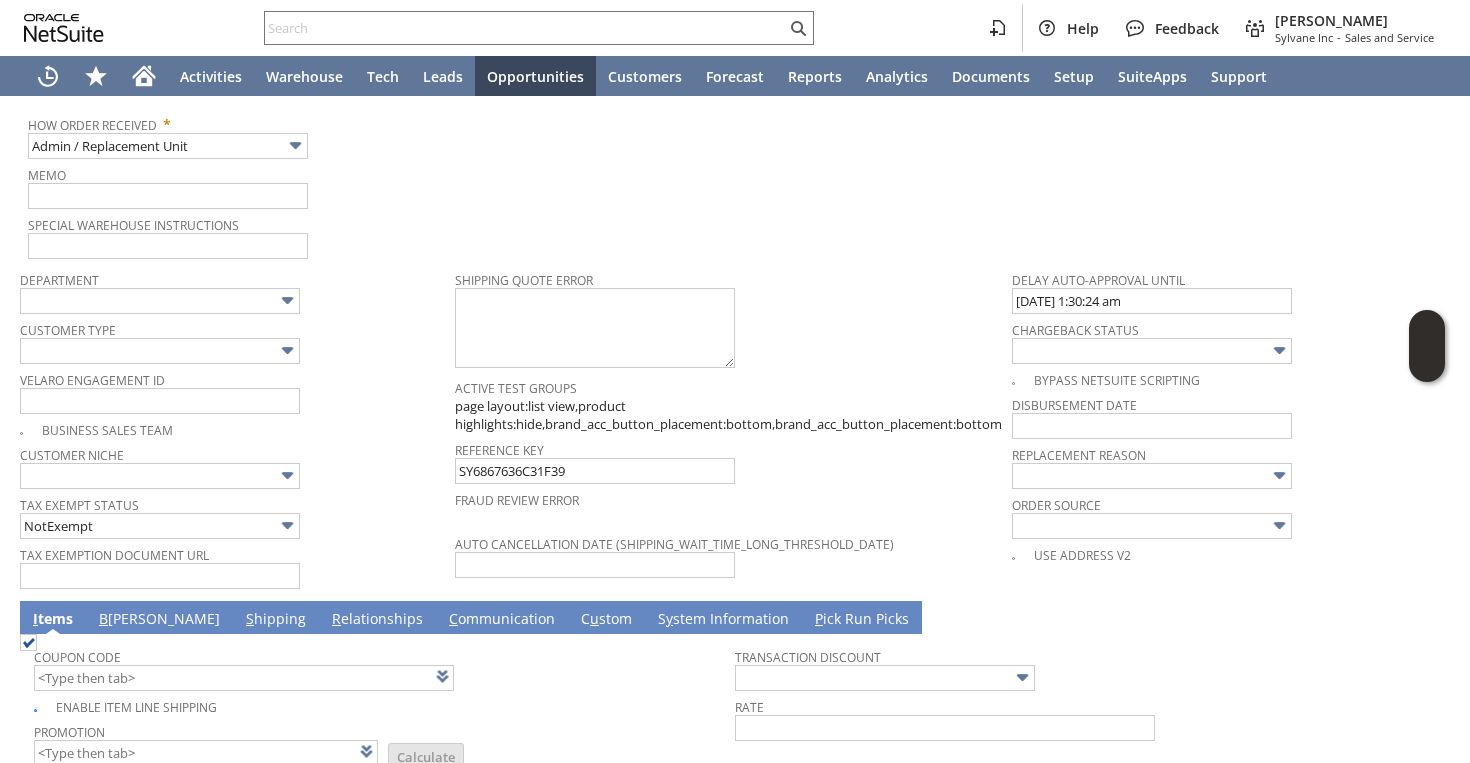click on "Memo" at bounding box center [261, 186] 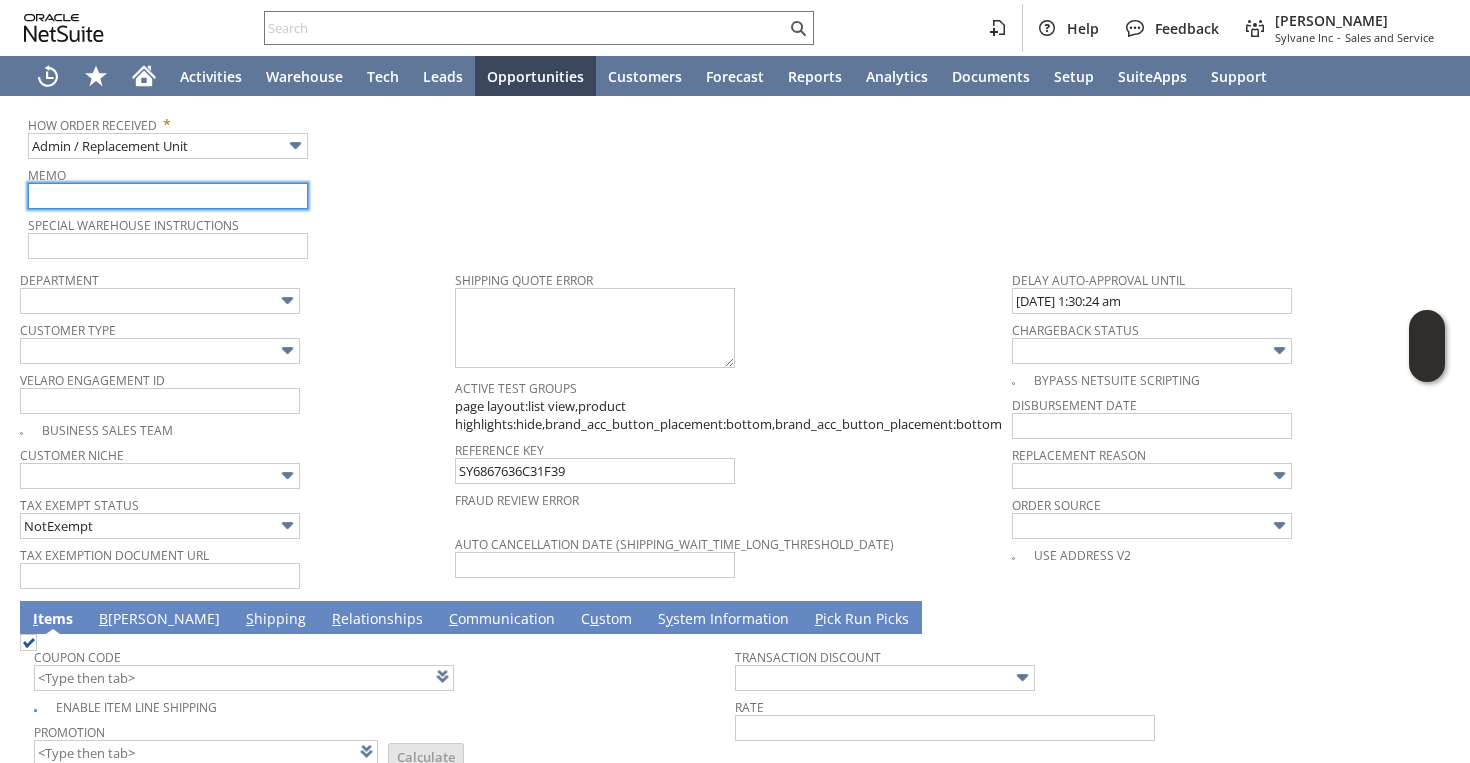 click at bounding box center (168, 196) 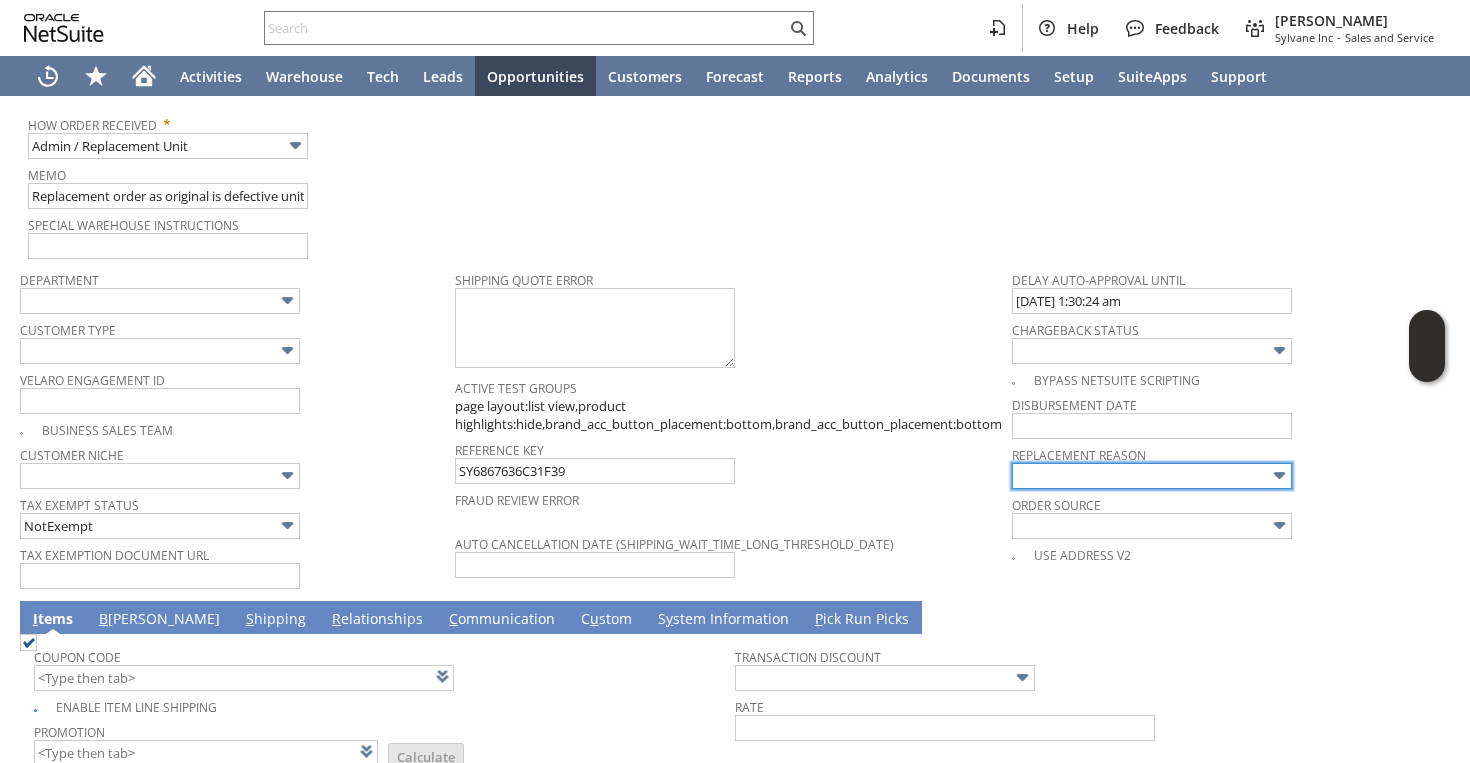 click at bounding box center (1152, 476) 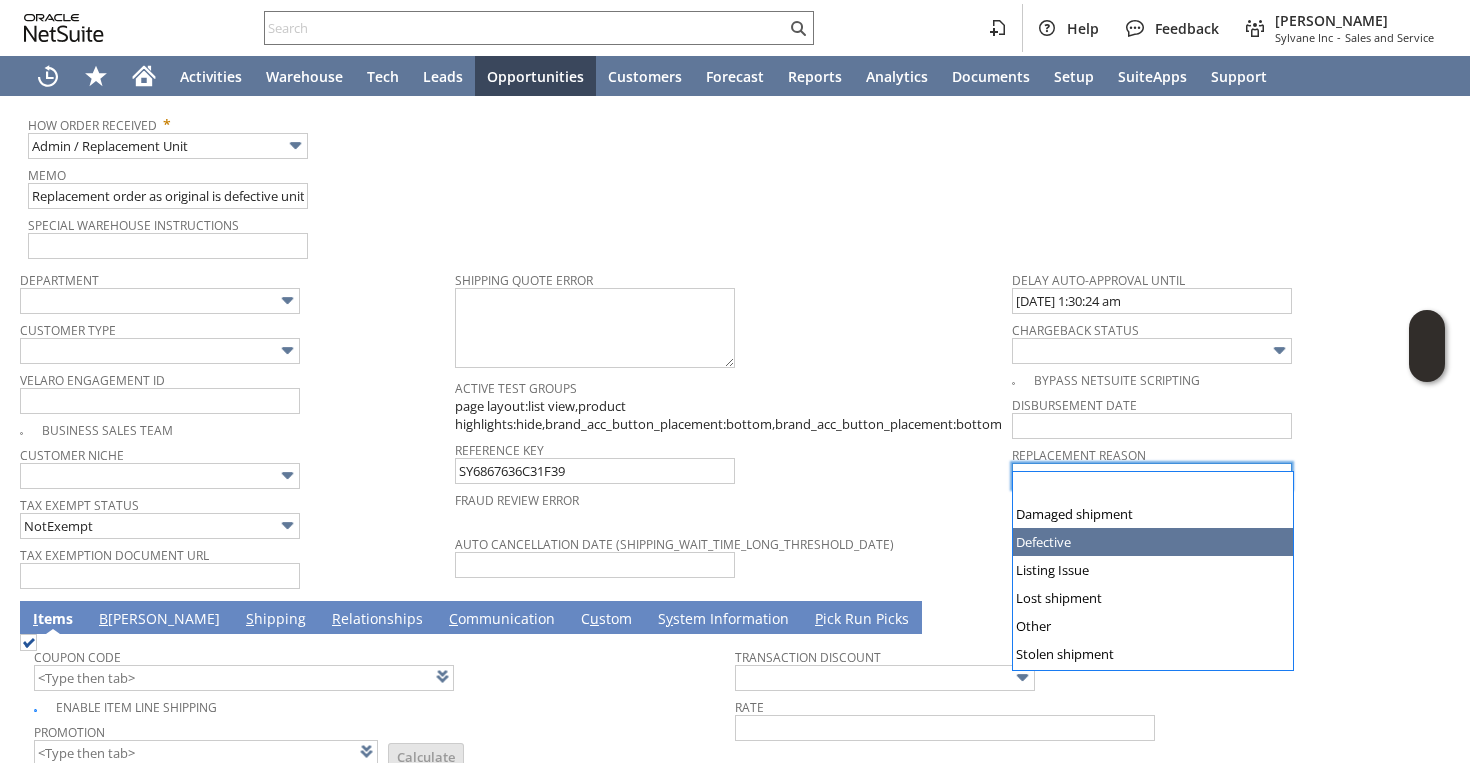 type on "Defective" 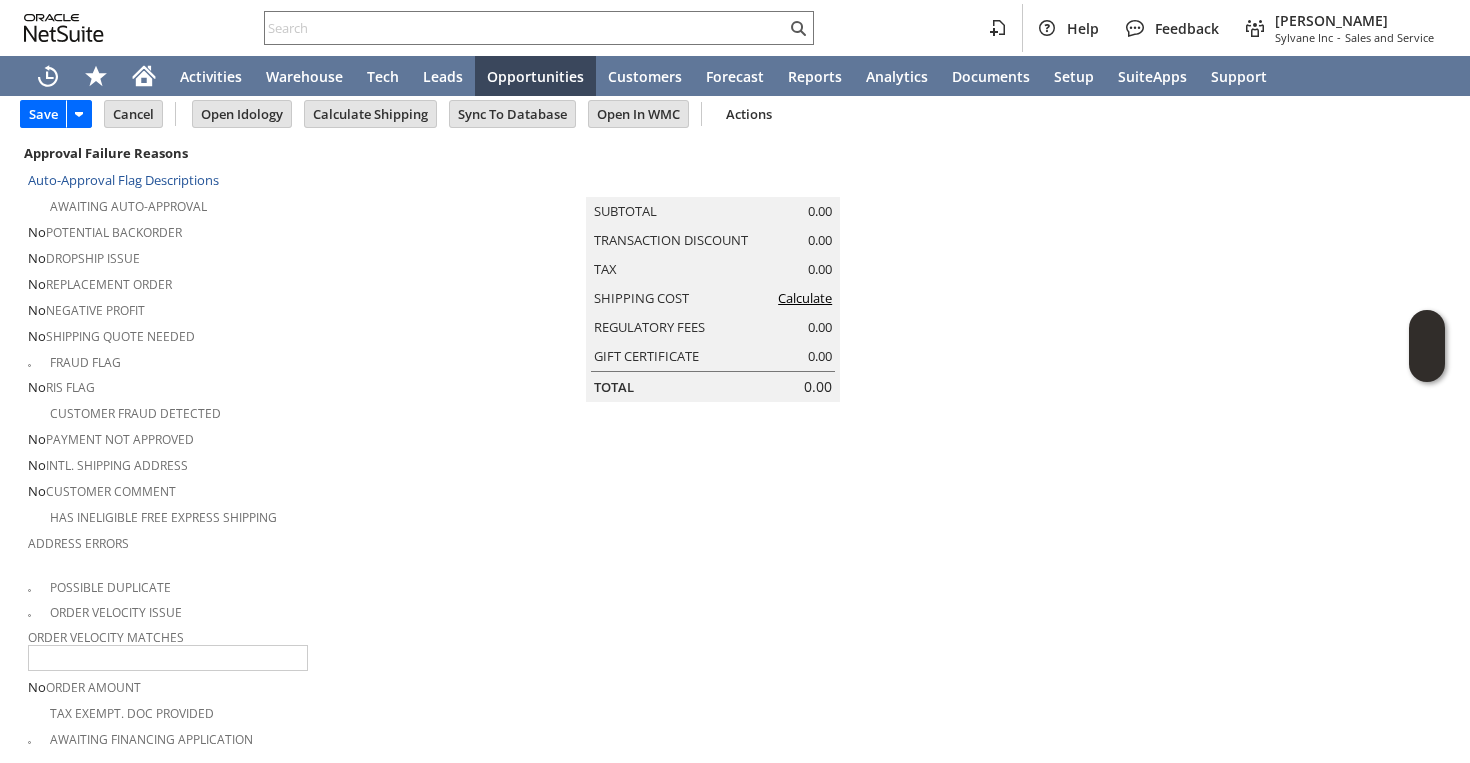scroll, scrollTop: 0, scrollLeft: 0, axis: both 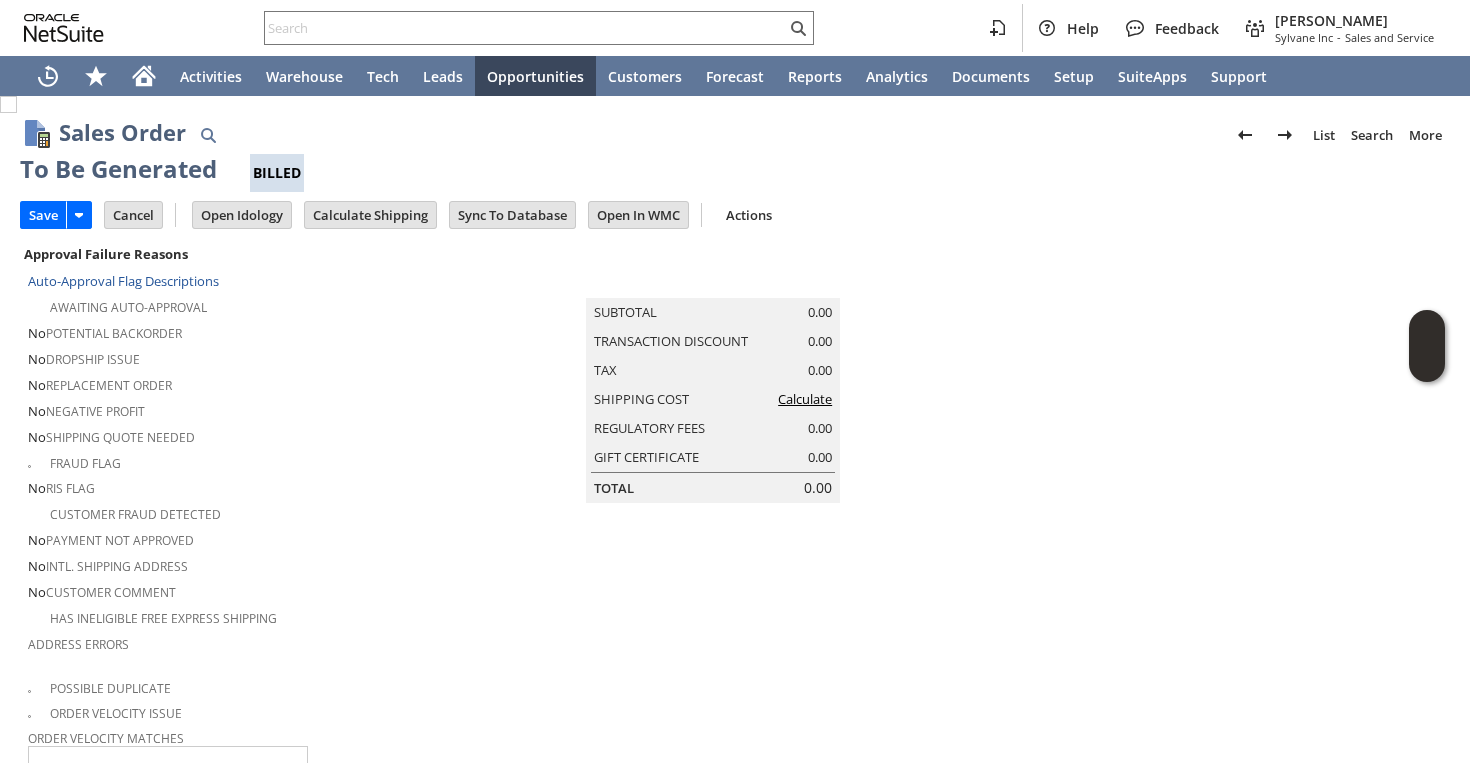 click on "Calculate" at bounding box center (805, 399) 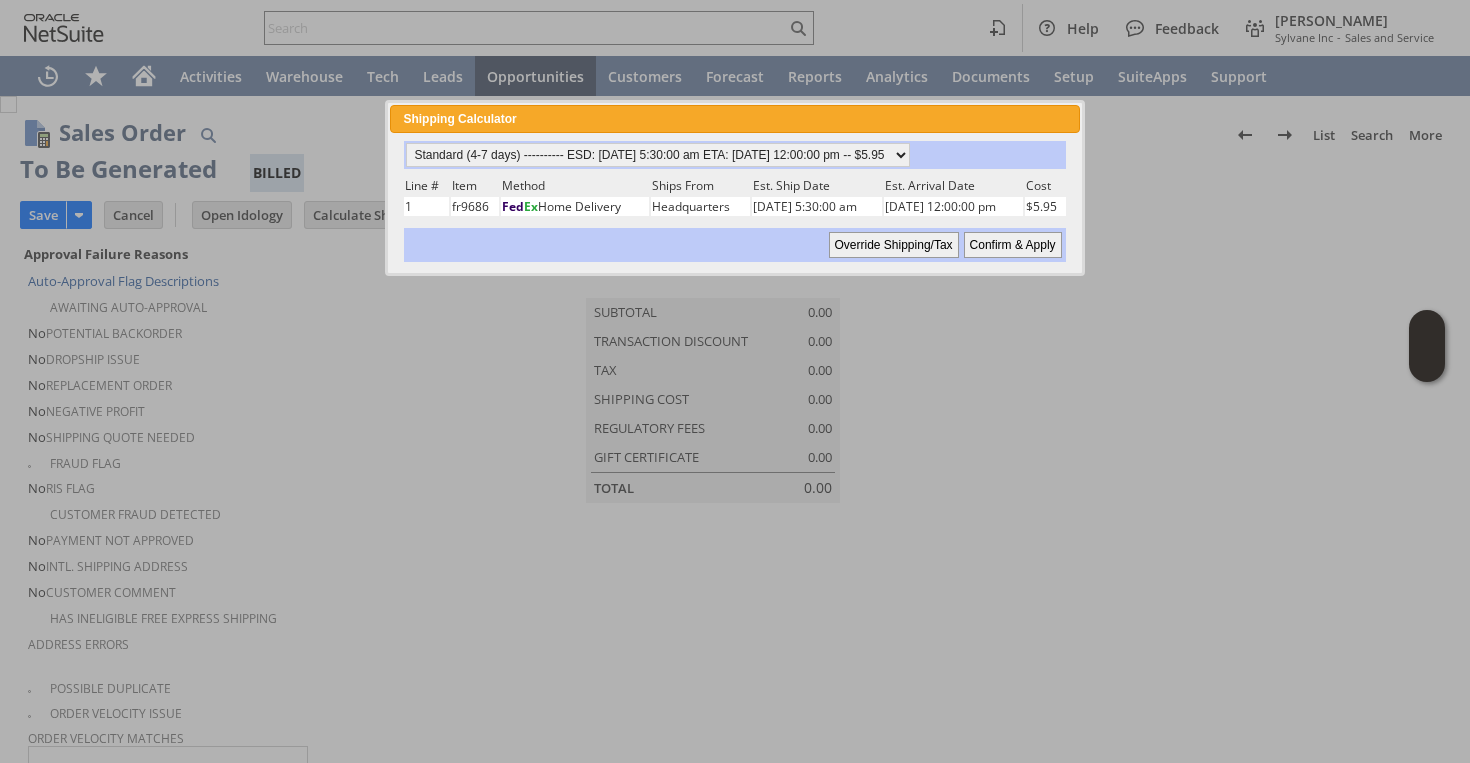 click on "Override Shipping/Tax" at bounding box center [894, 245] 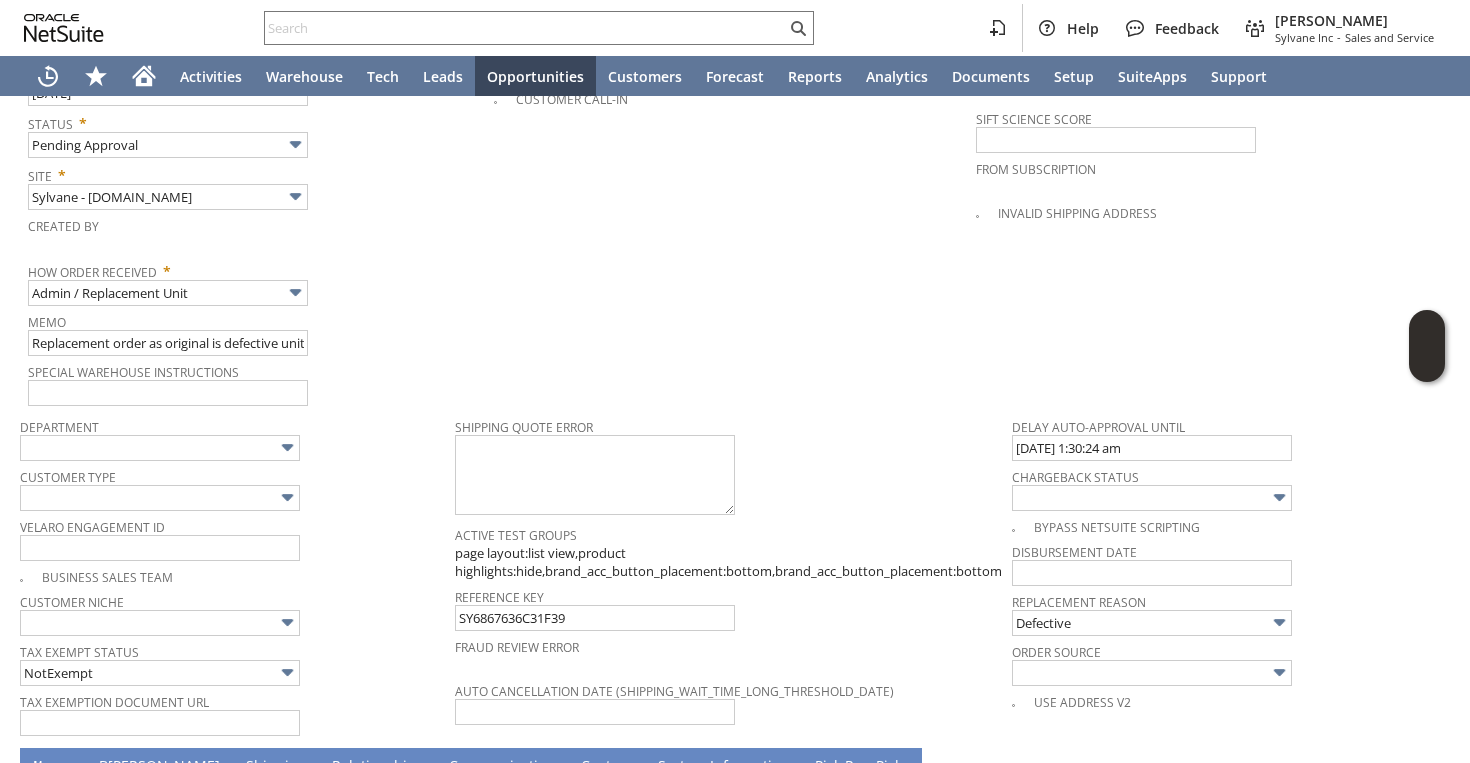 scroll, scrollTop: 1602, scrollLeft: 0, axis: vertical 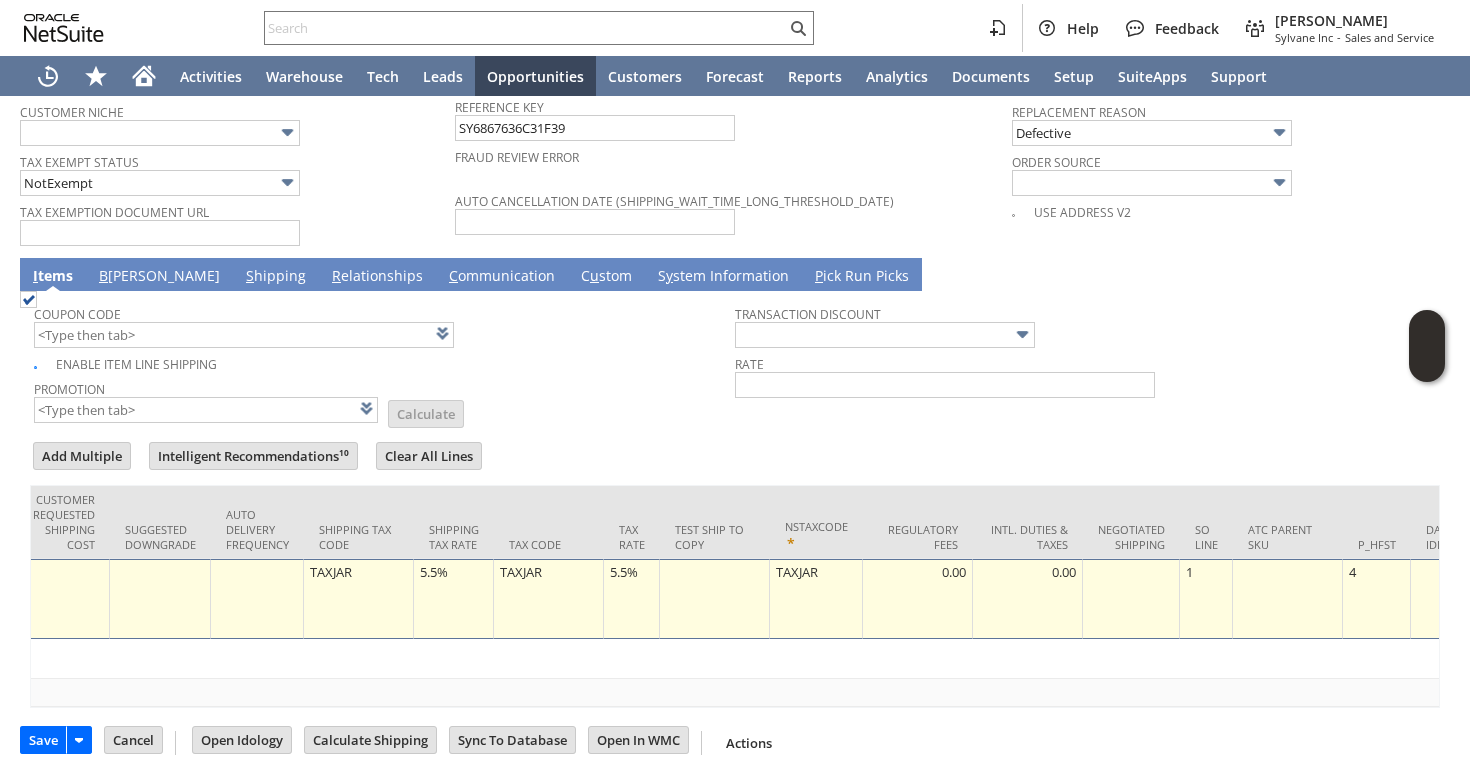 click on "5.5%" at bounding box center (453, 572) 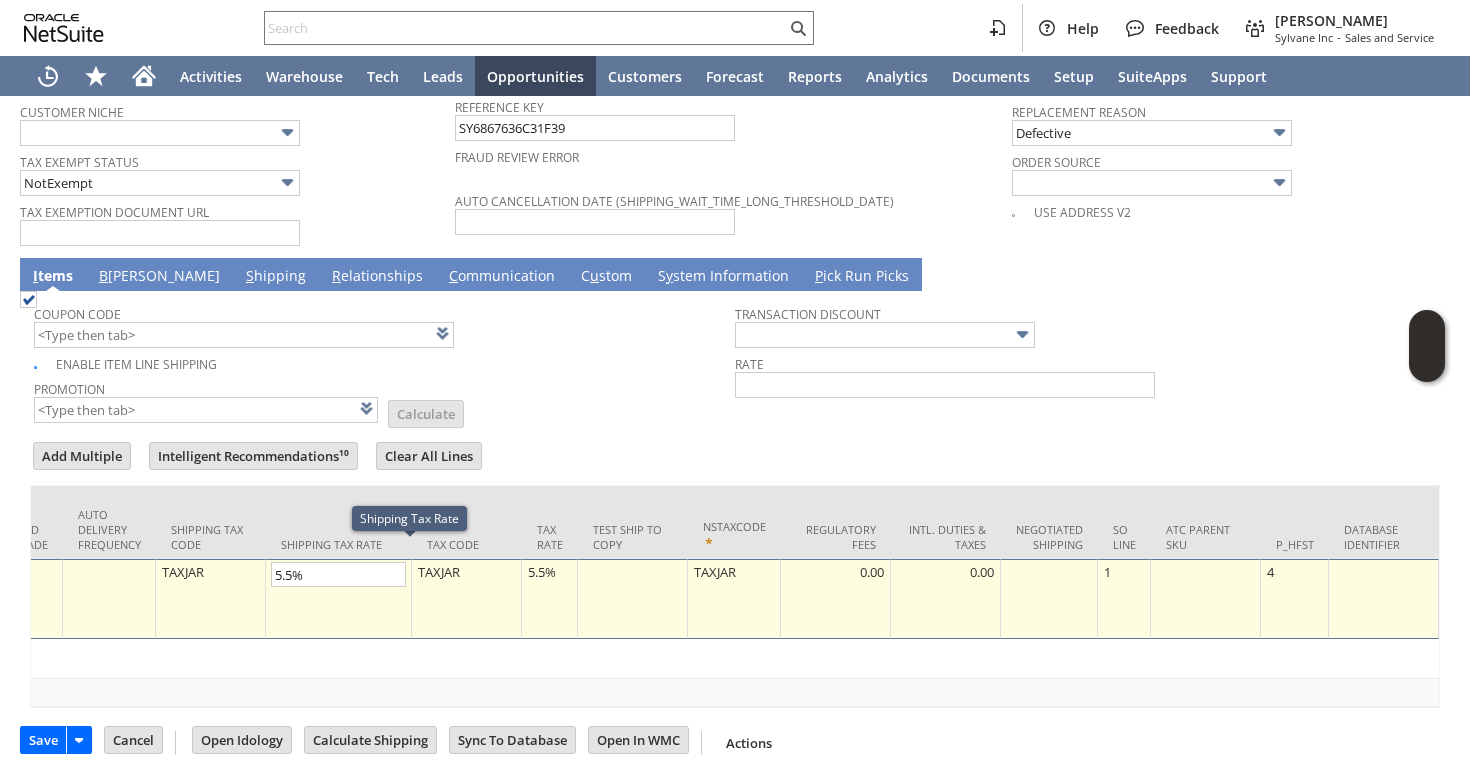 scroll, scrollTop: 0, scrollLeft: 3242, axis: horizontal 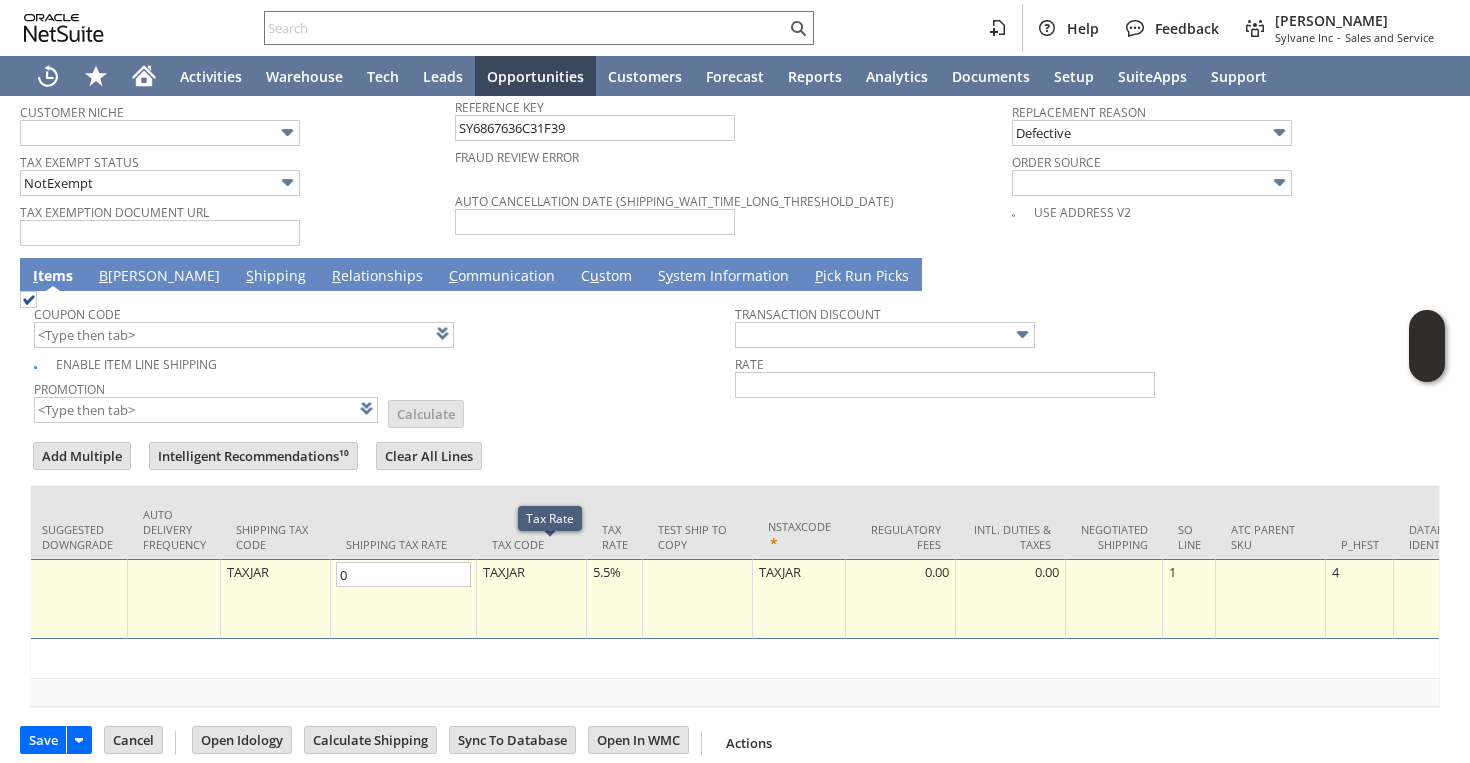 type on "0.0%" 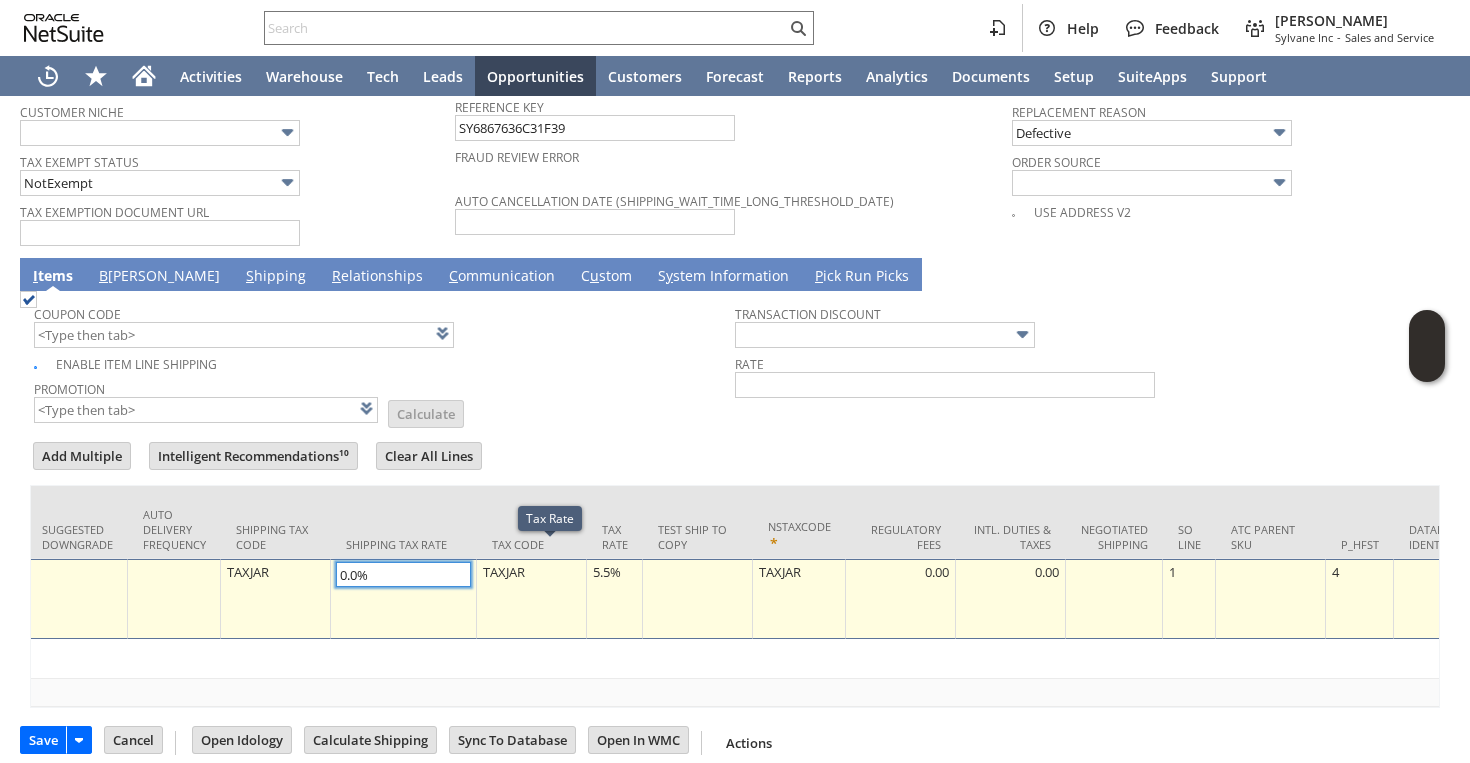 scroll, scrollTop: 1600, scrollLeft: 0, axis: vertical 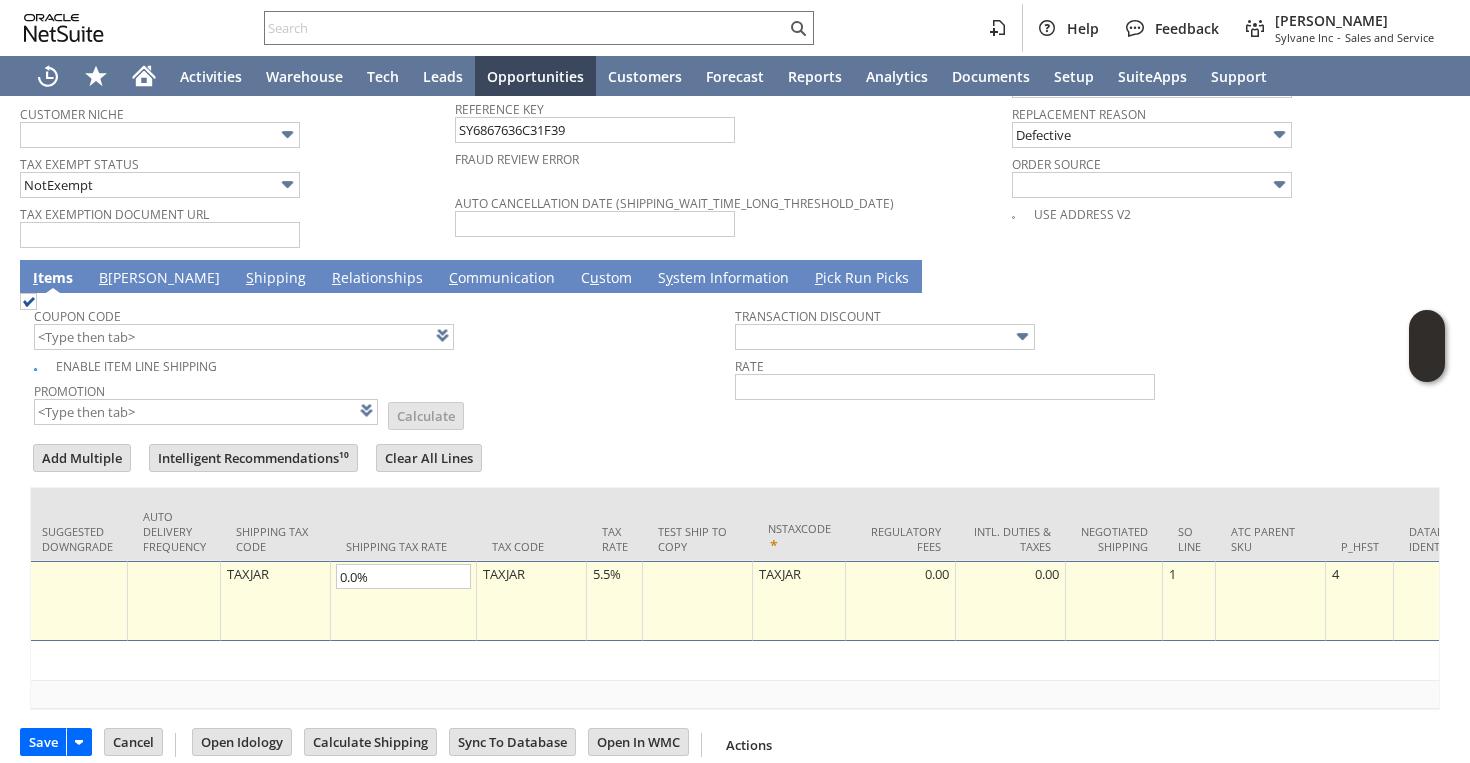 click on "5.5%" at bounding box center (615, 601) 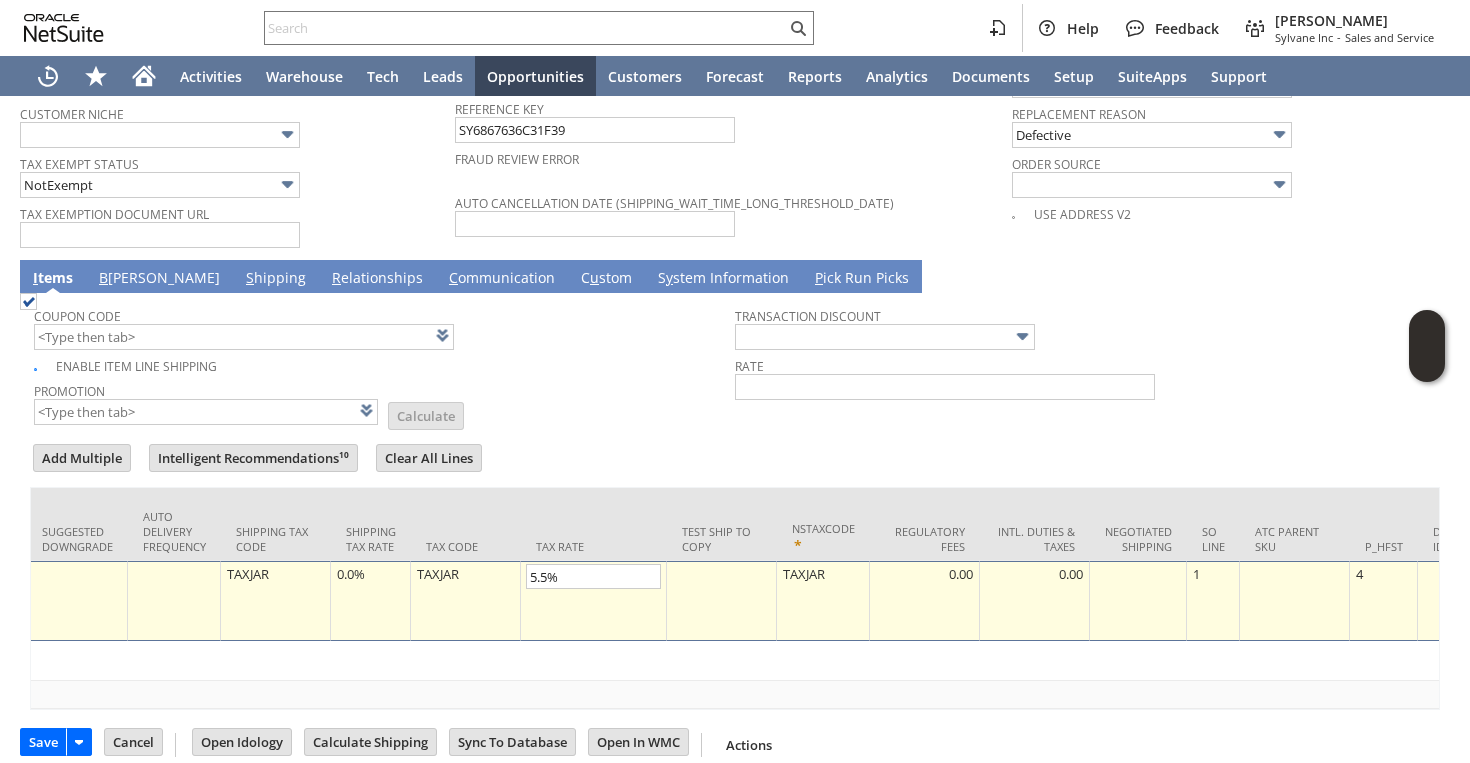 type on "0" 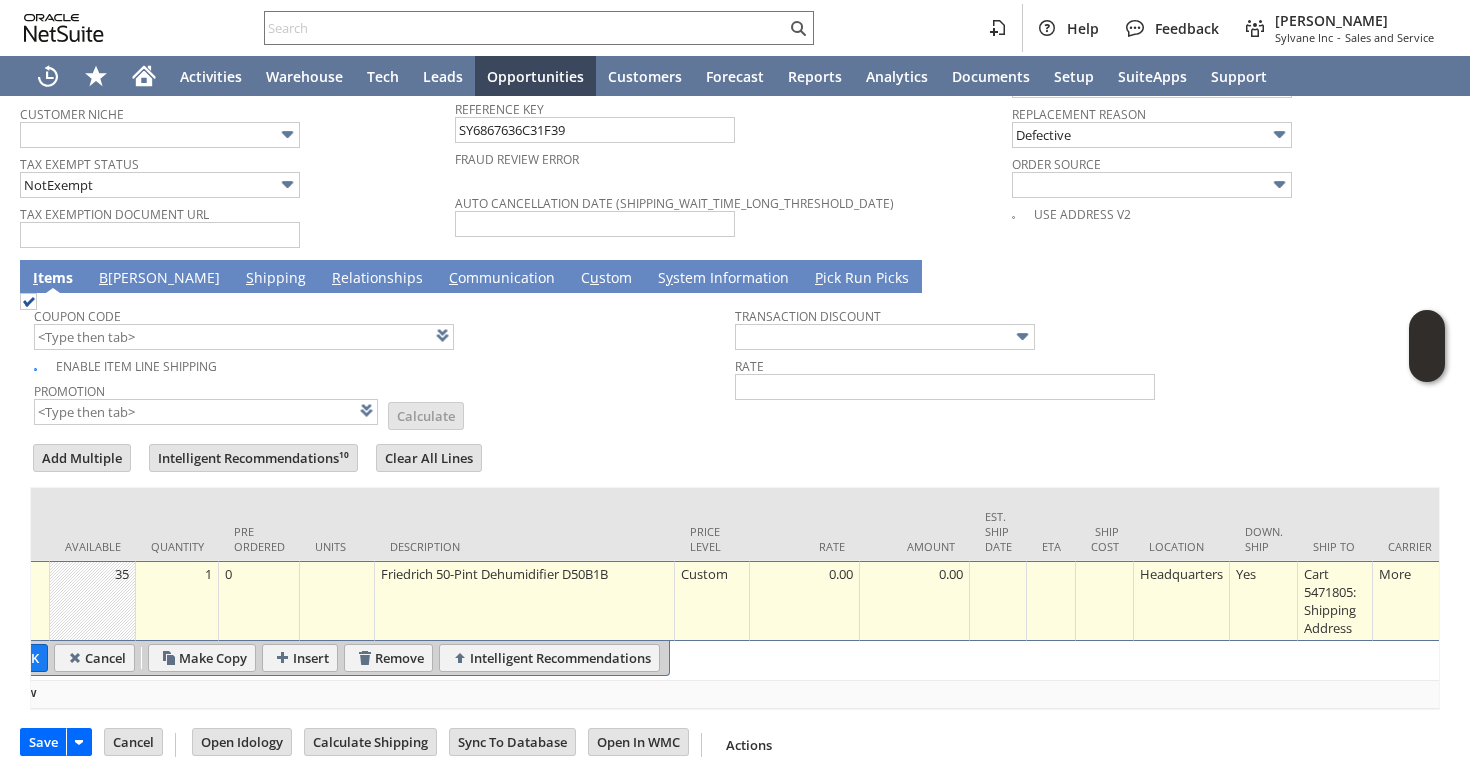 scroll, scrollTop: 0, scrollLeft: 0, axis: both 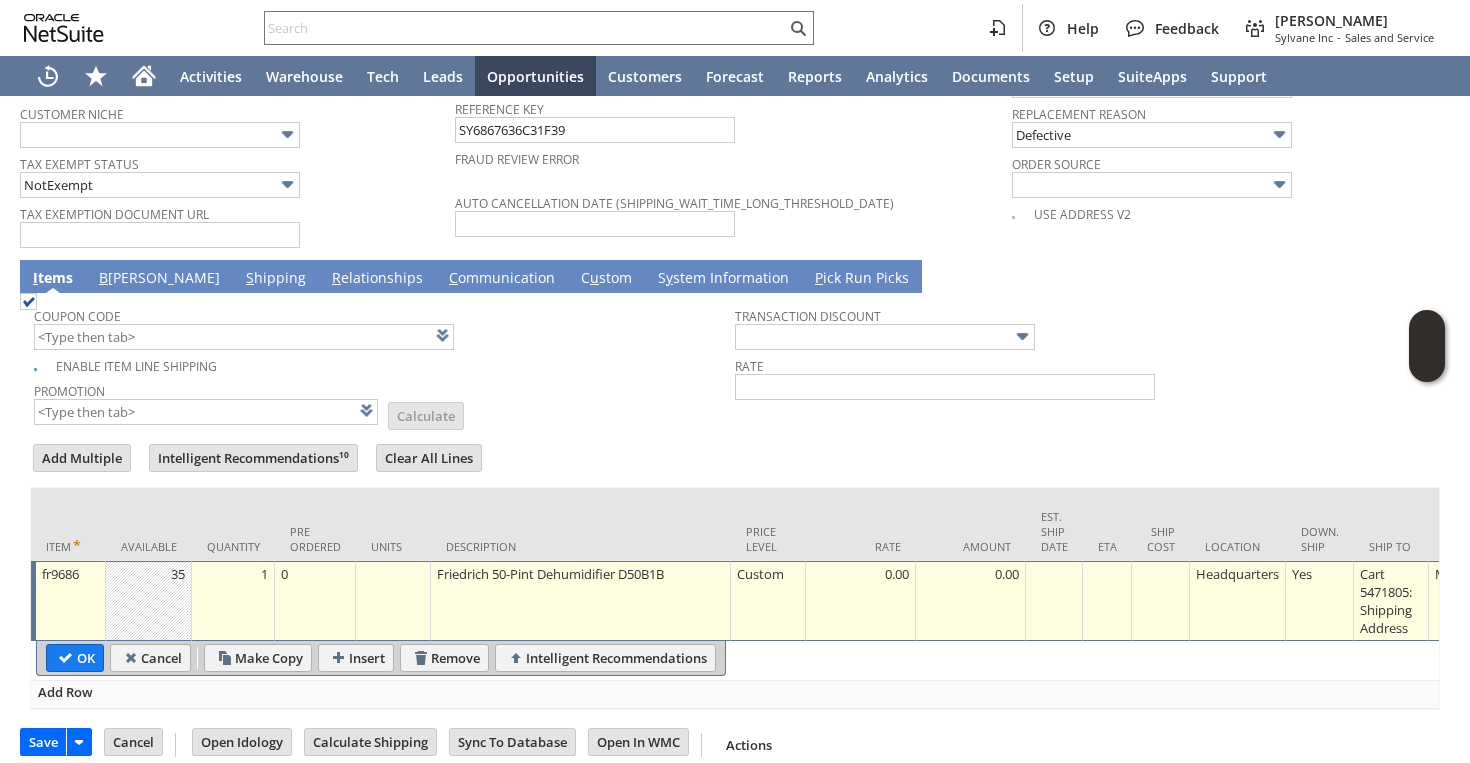click on "B illing" at bounding box center (159, 279) 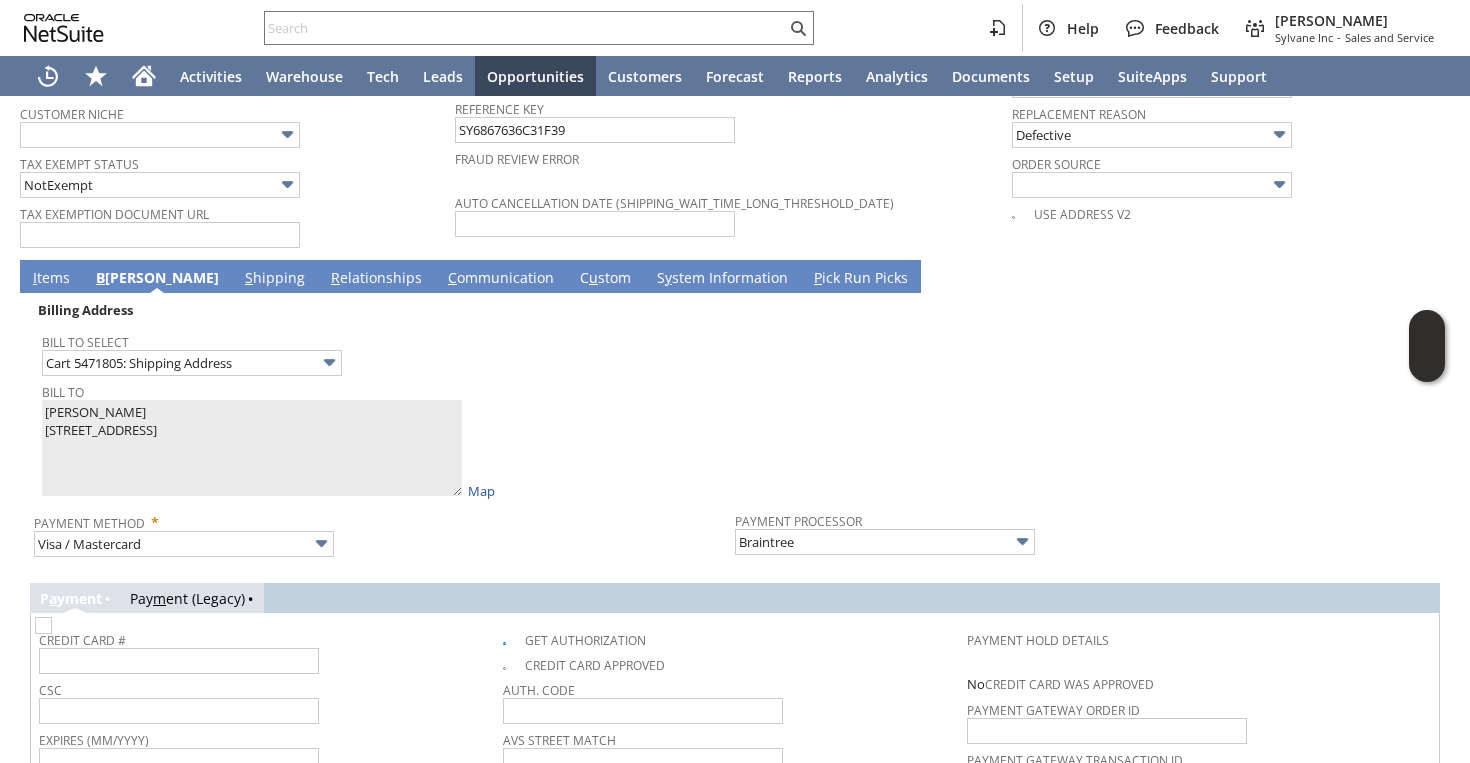 click at bounding box center (43, 625) 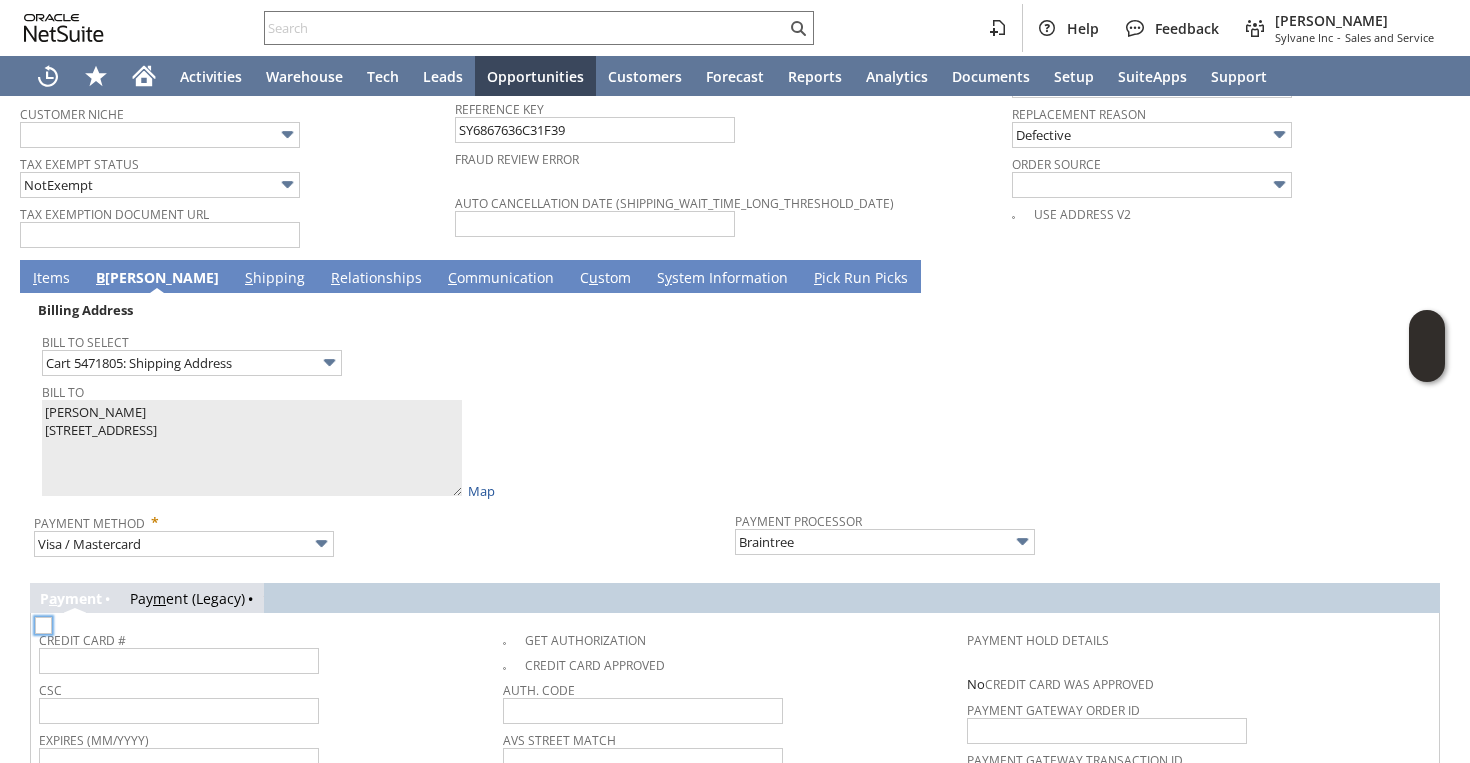 checkbox on "false" 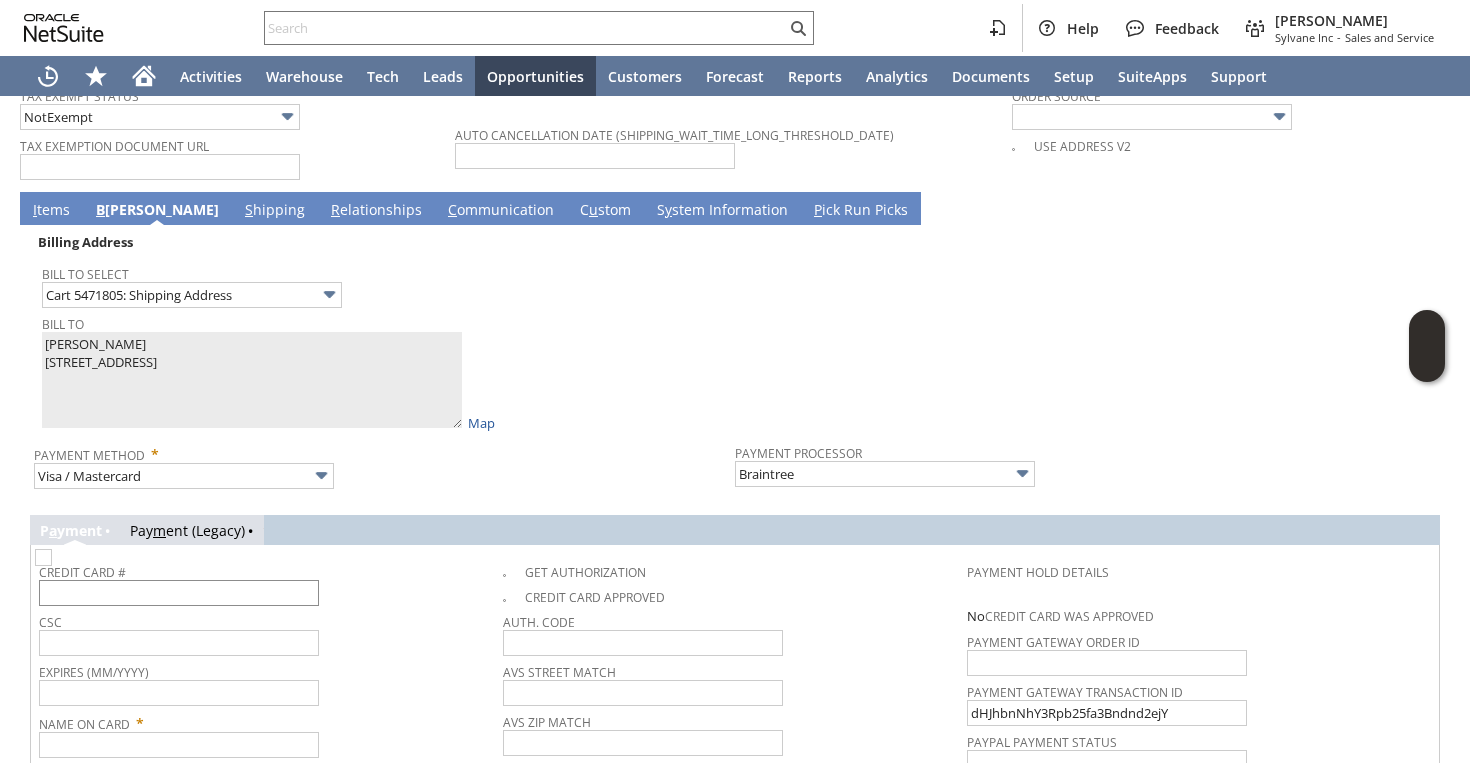 scroll, scrollTop: 1680, scrollLeft: 0, axis: vertical 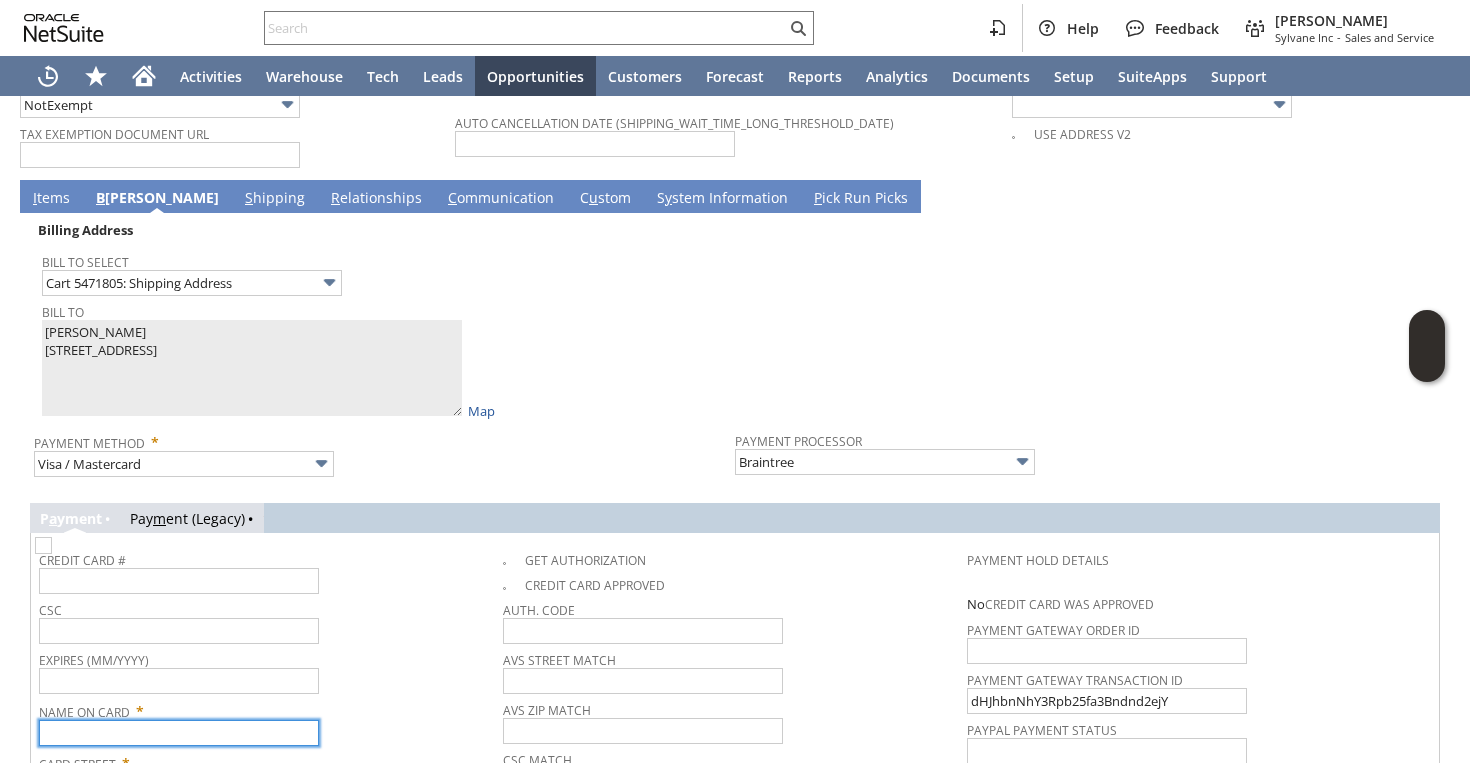 click at bounding box center [179, 733] 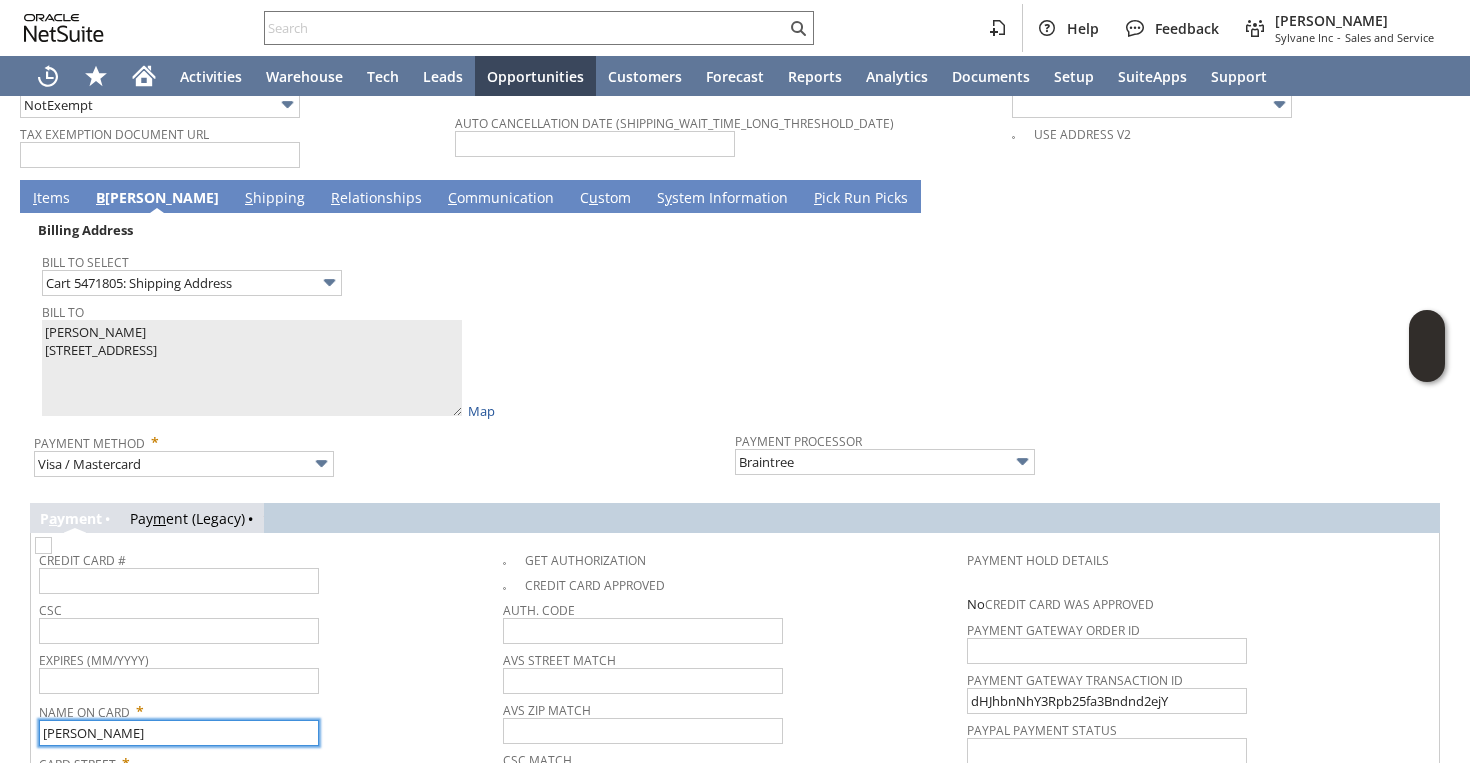 click on "Kenneth A Von Ebers" at bounding box center (179, 733) 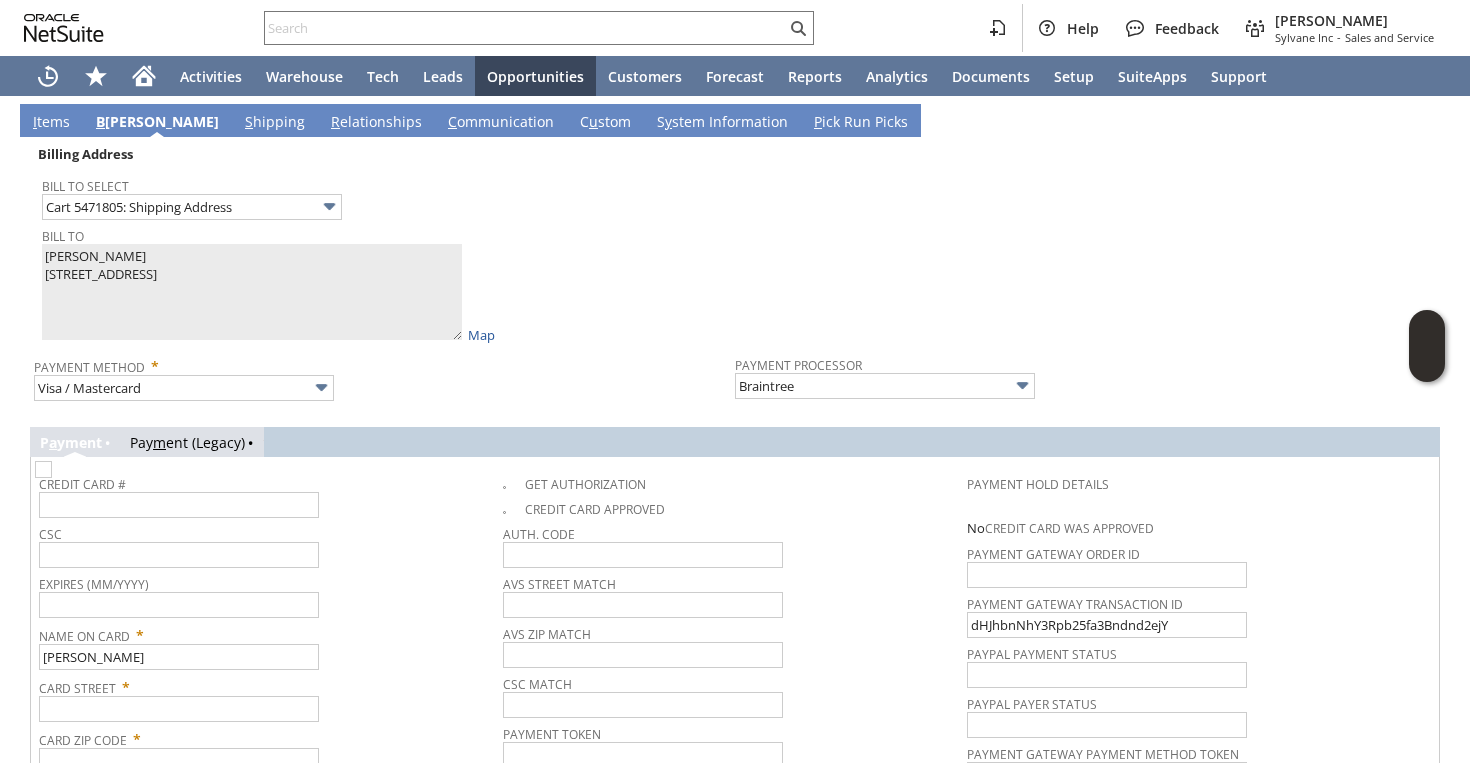 scroll, scrollTop: 1895, scrollLeft: 0, axis: vertical 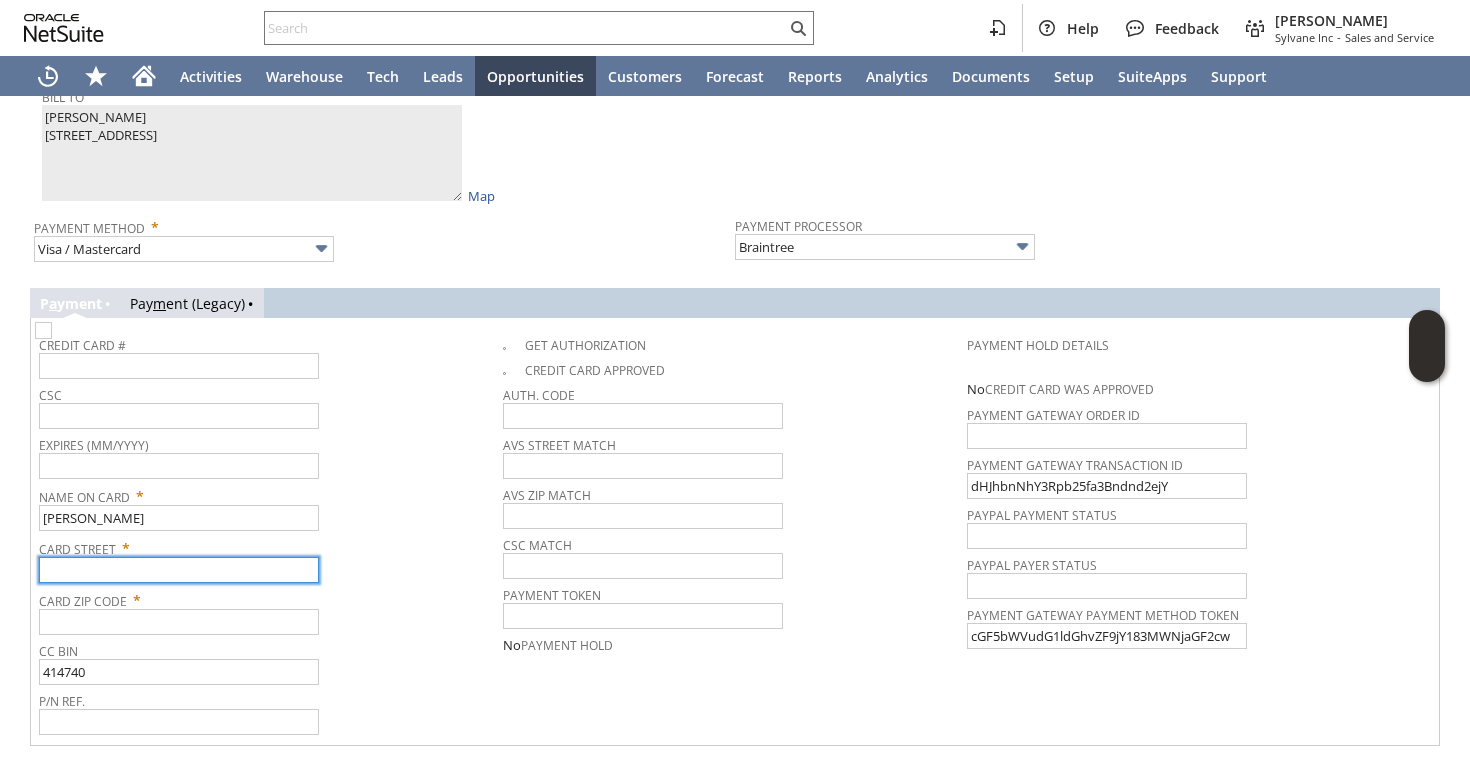 click at bounding box center [179, 570] 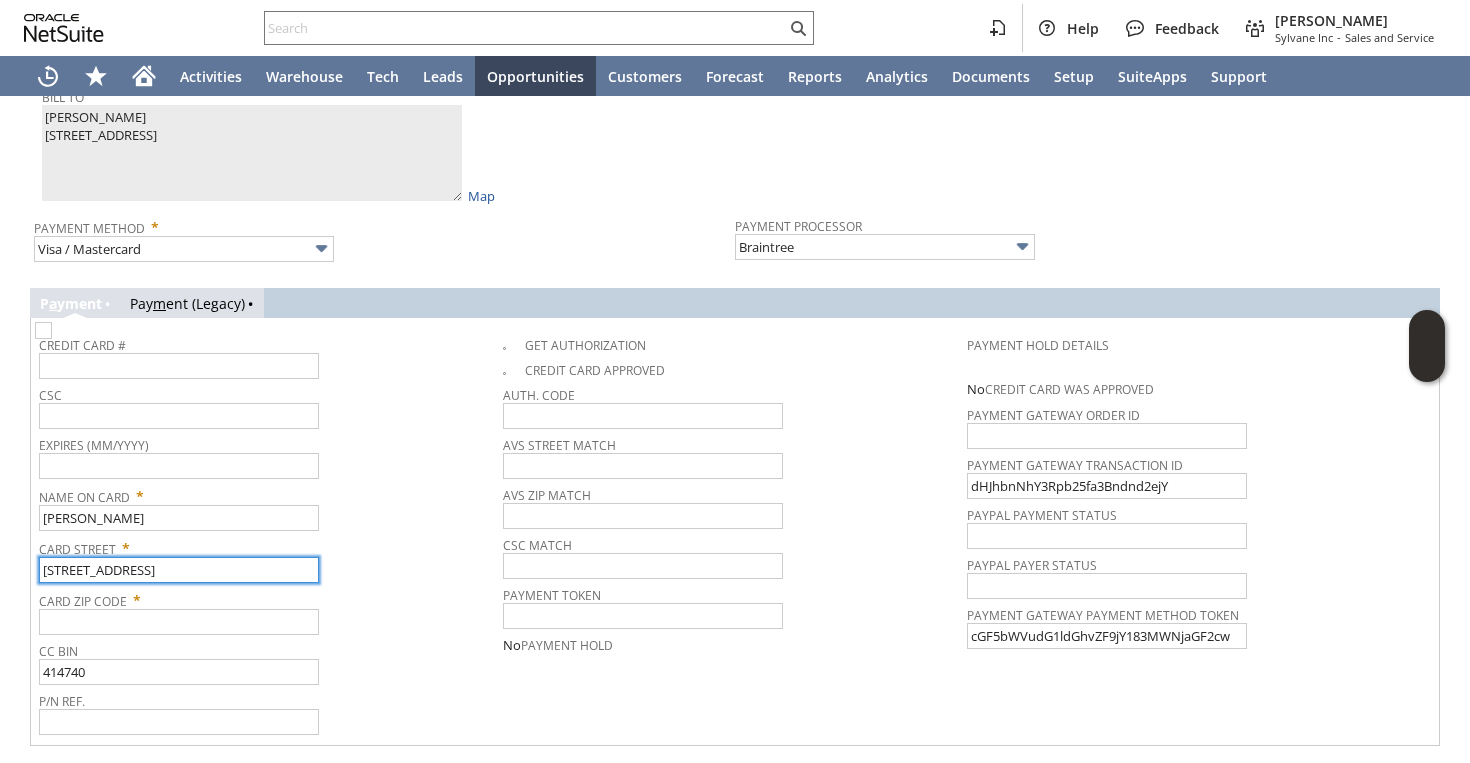 type on "1120 Park St" 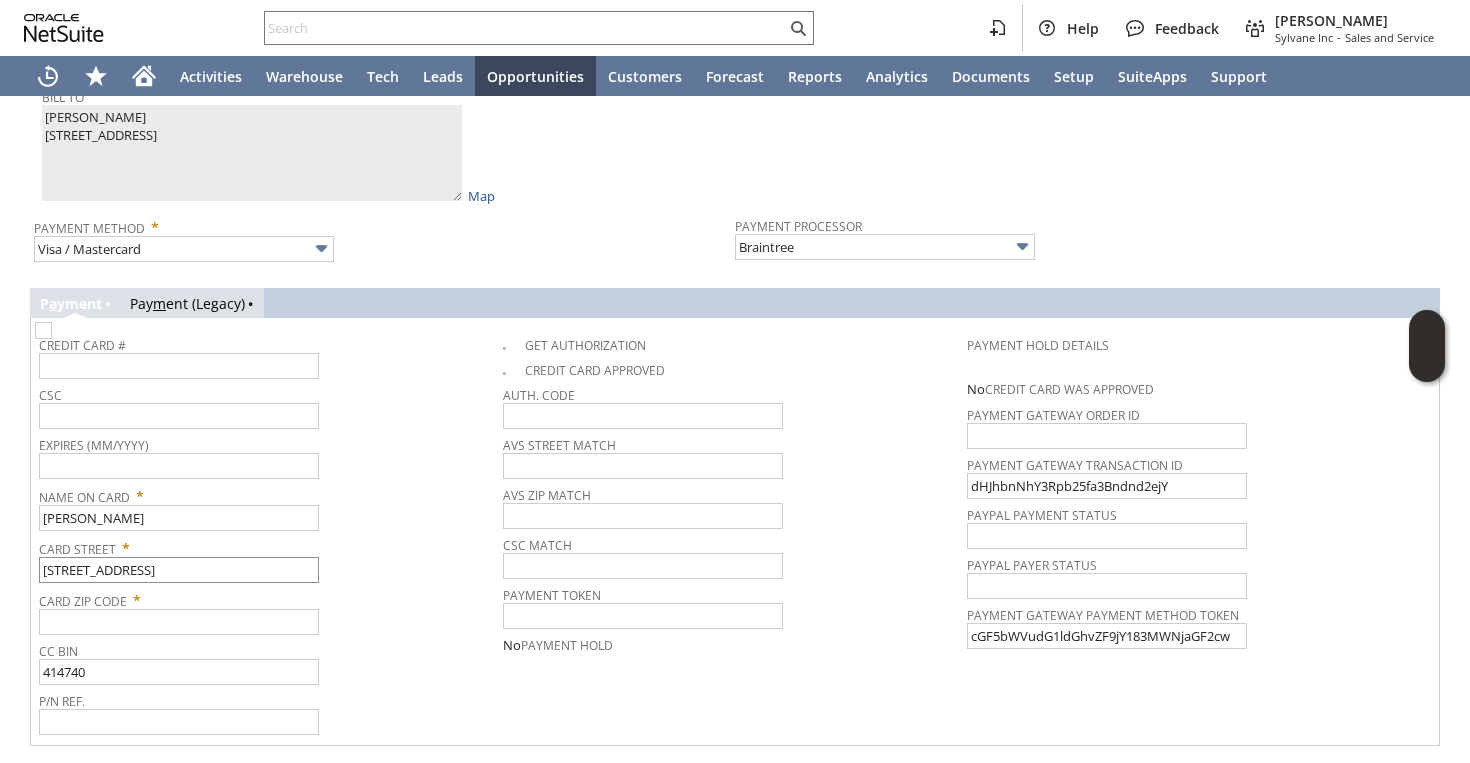 scroll, scrollTop: 1934, scrollLeft: 0, axis: vertical 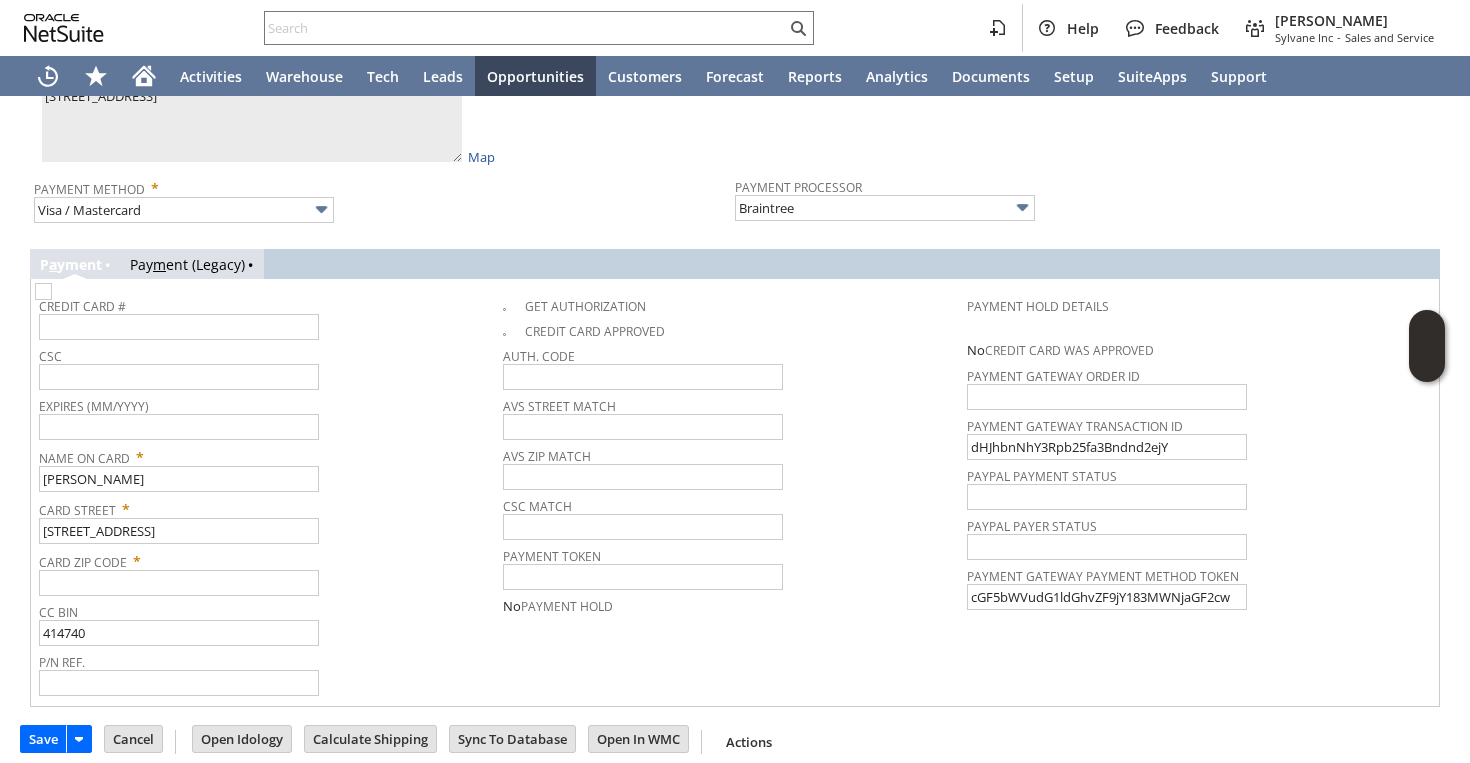 click on "Card Zip Code
*" at bounding box center (271, 572) 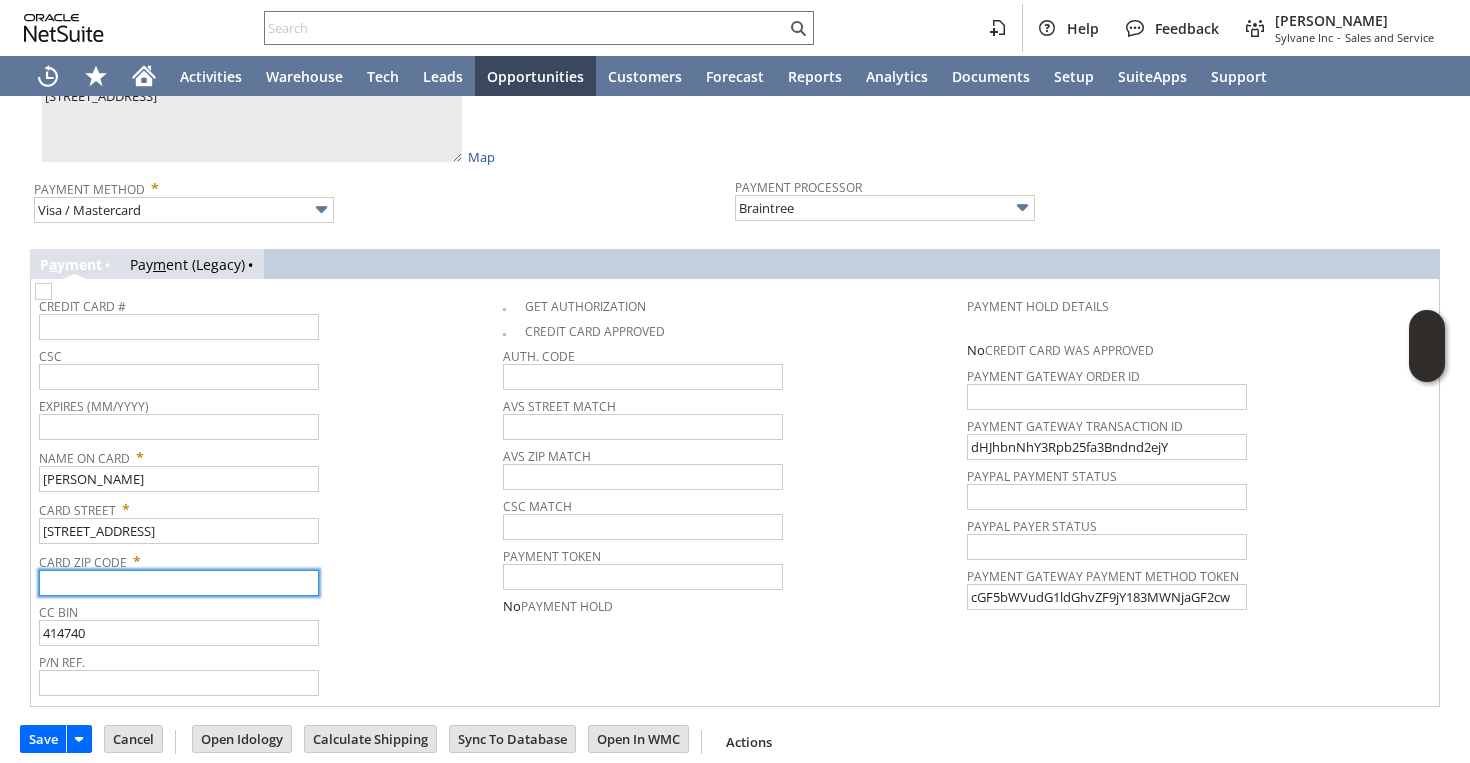 click at bounding box center (179, 583) 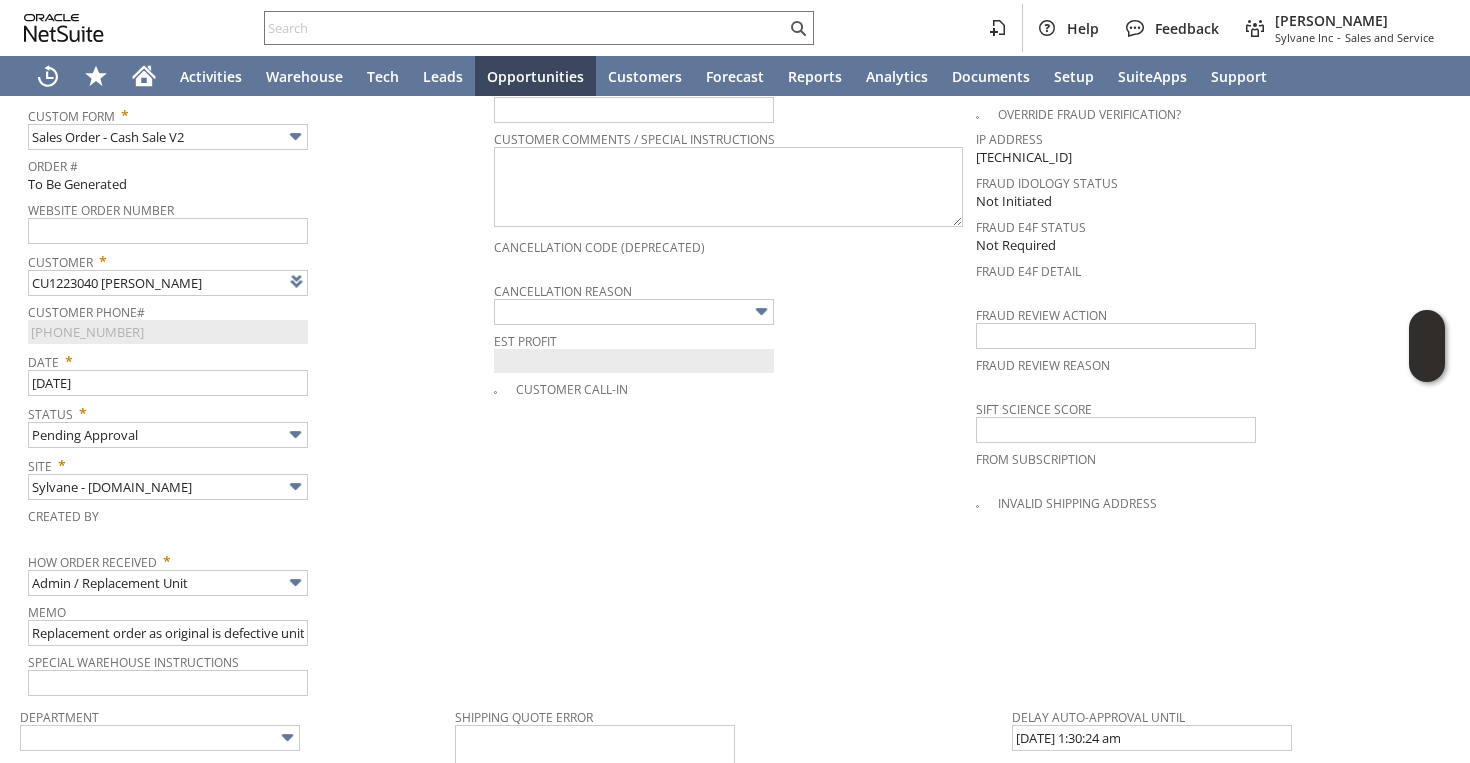 scroll, scrollTop: 818, scrollLeft: 0, axis: vertical 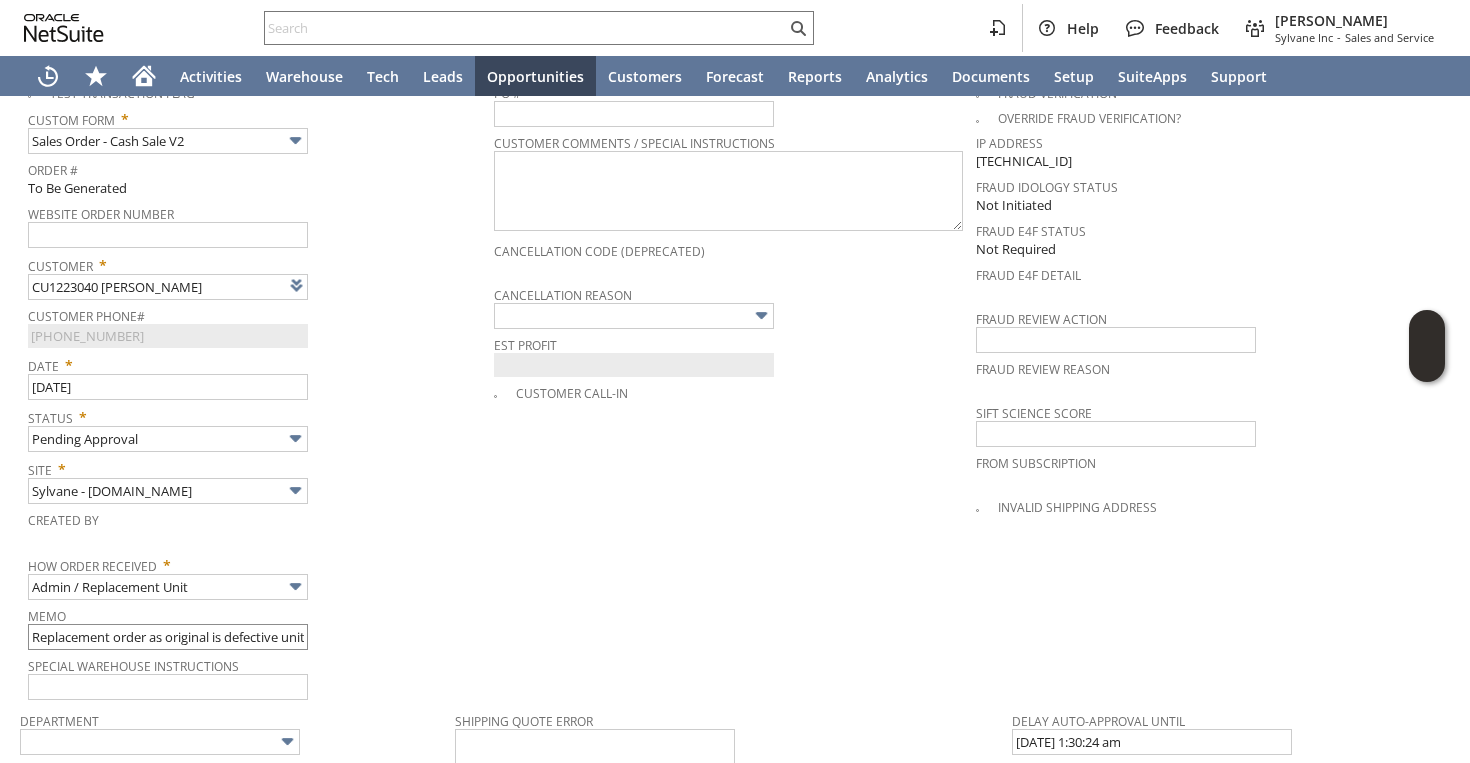 type on "53913" 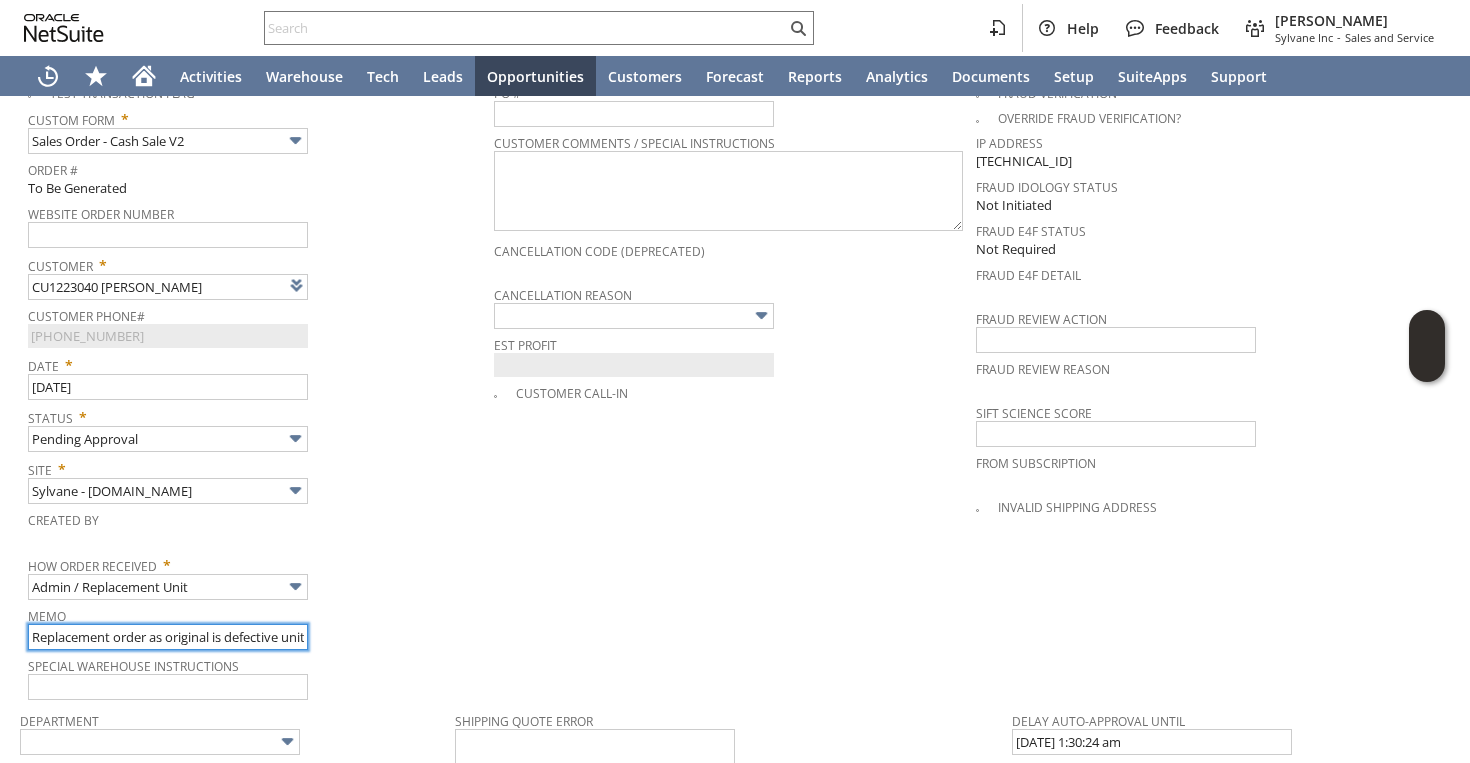 click on "Replacement order as original is defective unit" at bounding box center (168, 637) 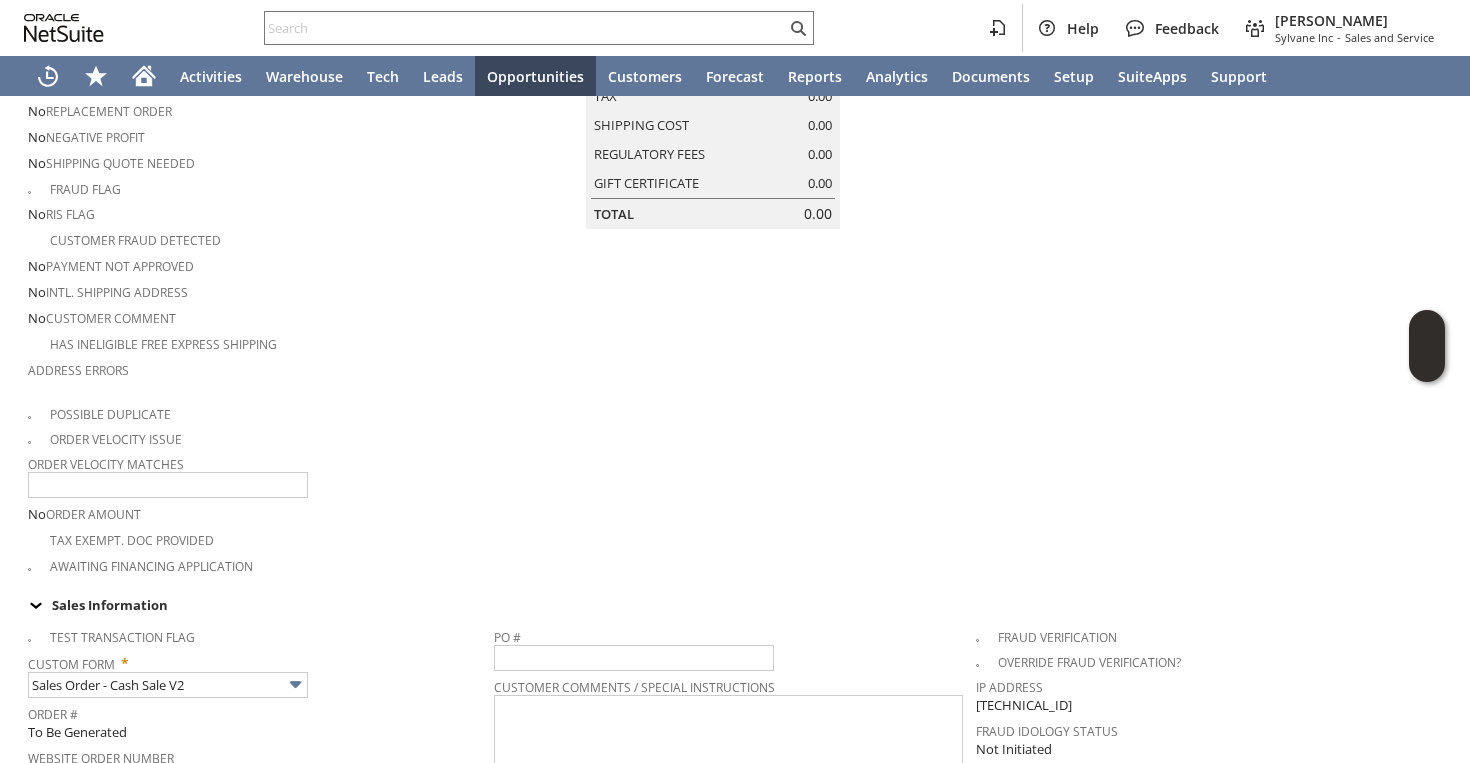 scroll, scrollTop: 0, scrollLeft: 0, axis: both 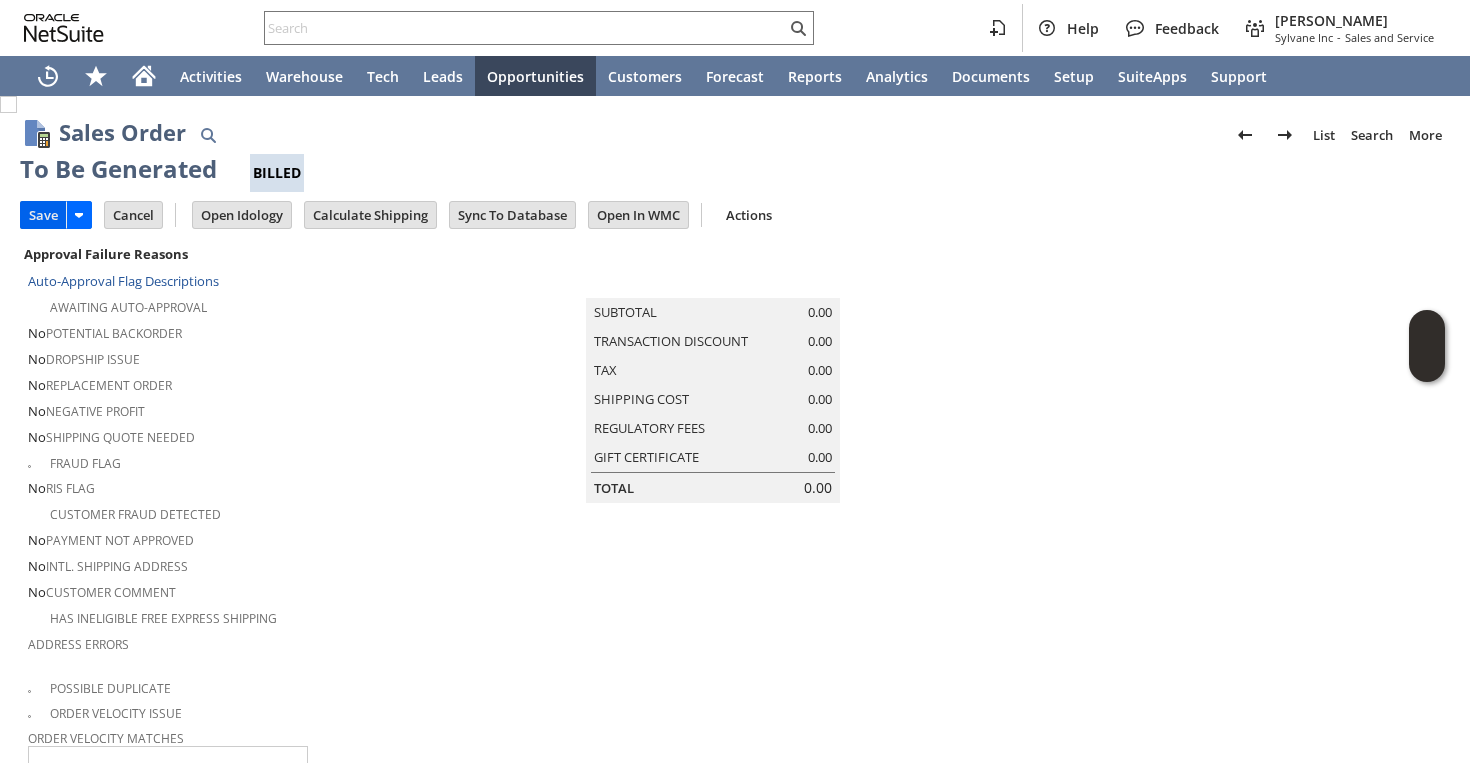 click on "Save" at bounding box center (43, 215) 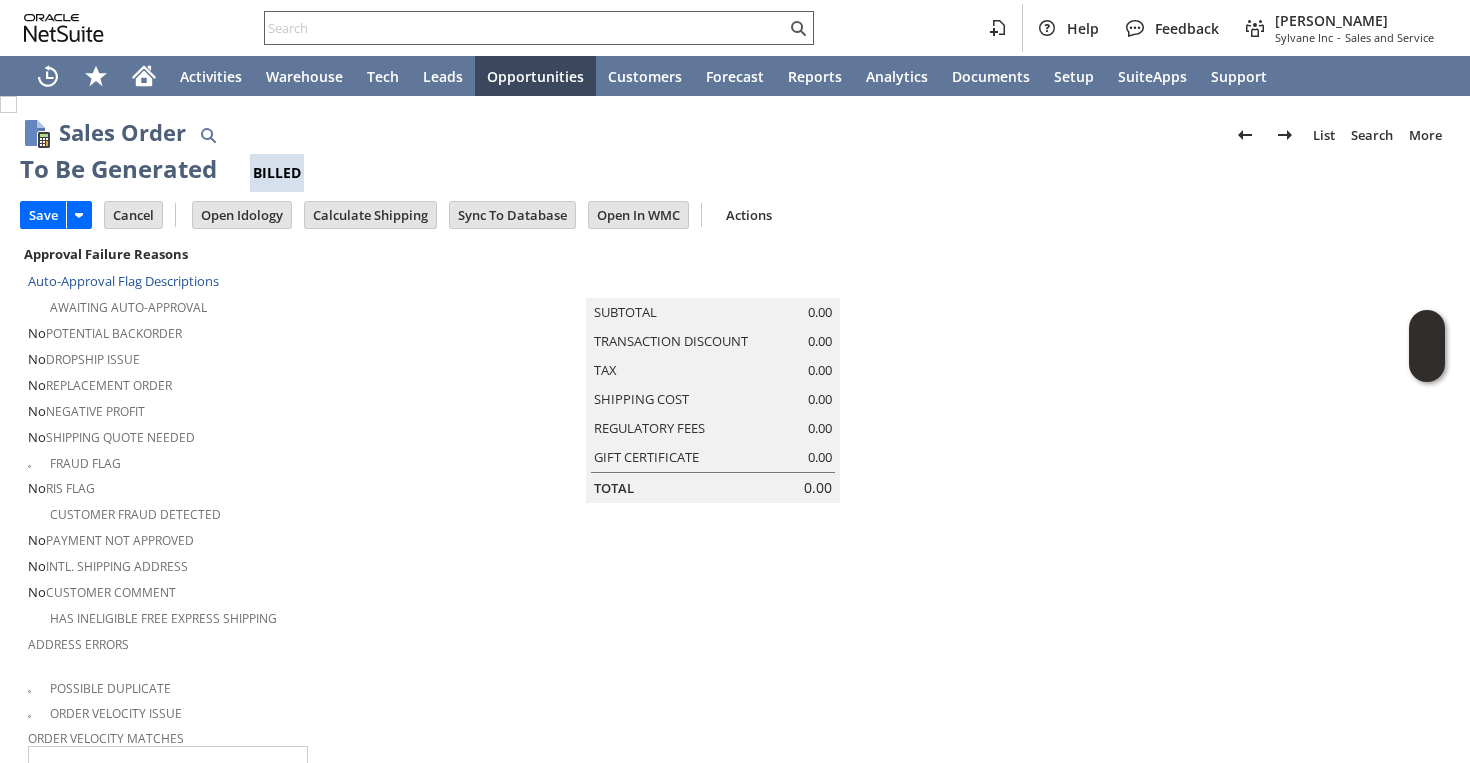 scroll, scrollTop: 0, scrollLeft: 0, axis: both 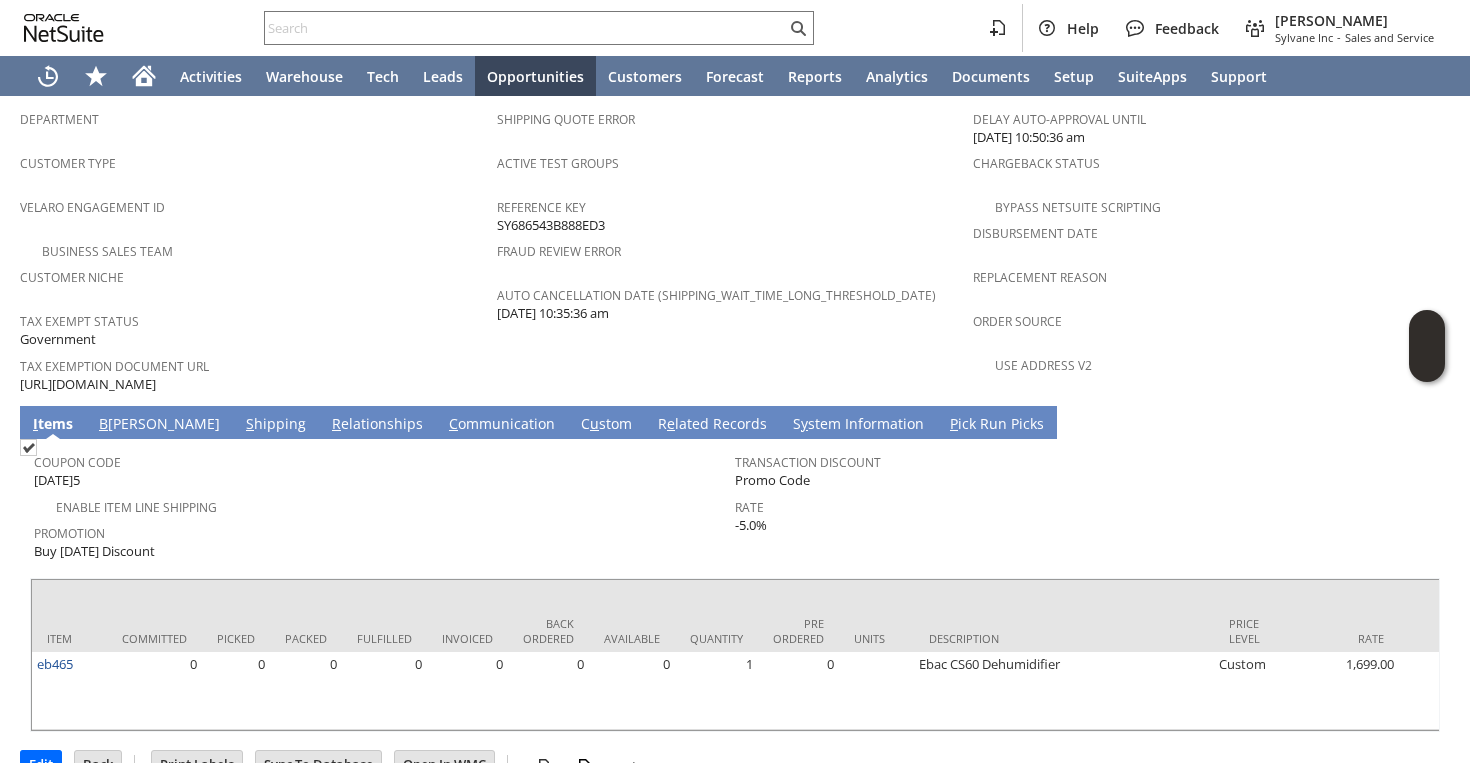 click on "S hipping" at bounding box center (276, 425) 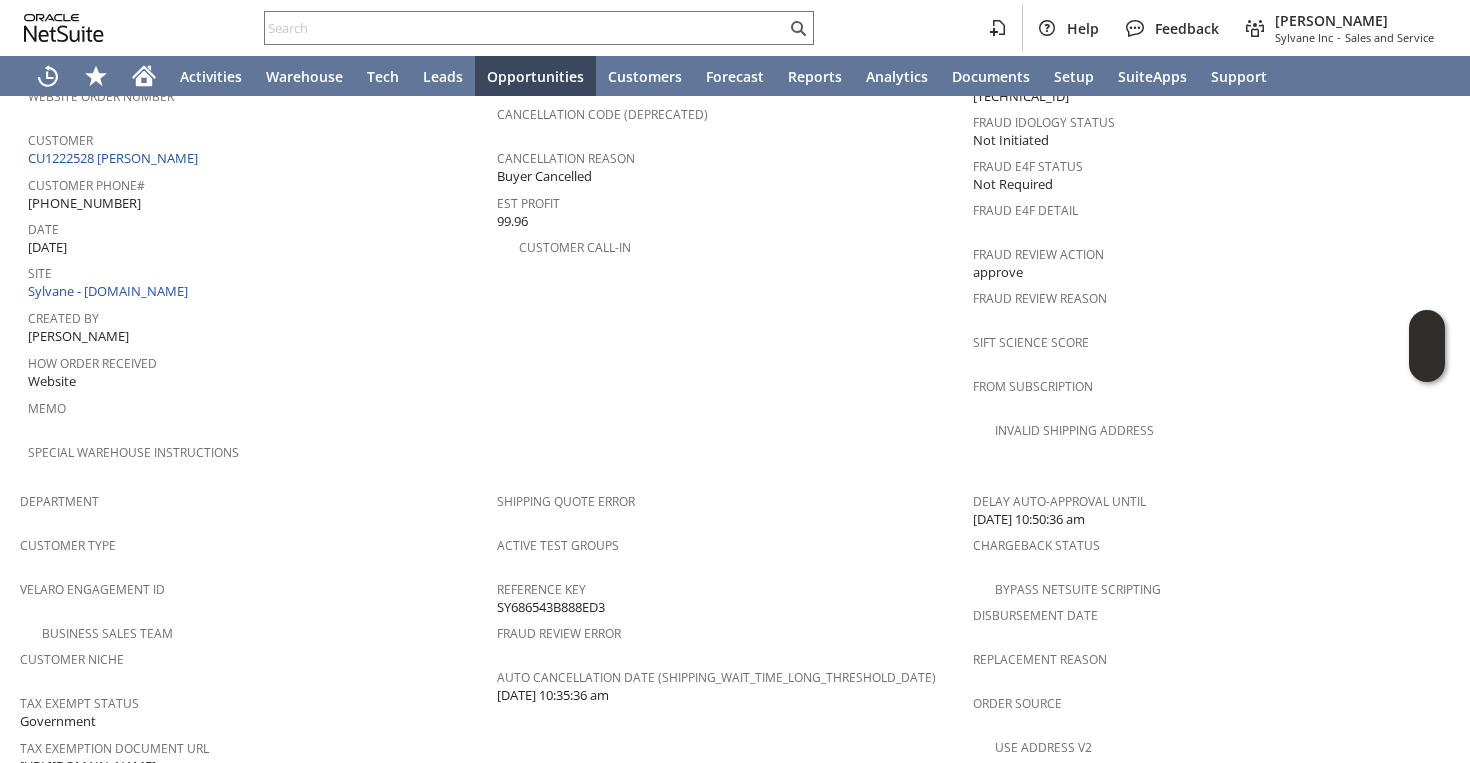 scroll, scrollTop: 853, scrollLeft: 0, axis: vertical 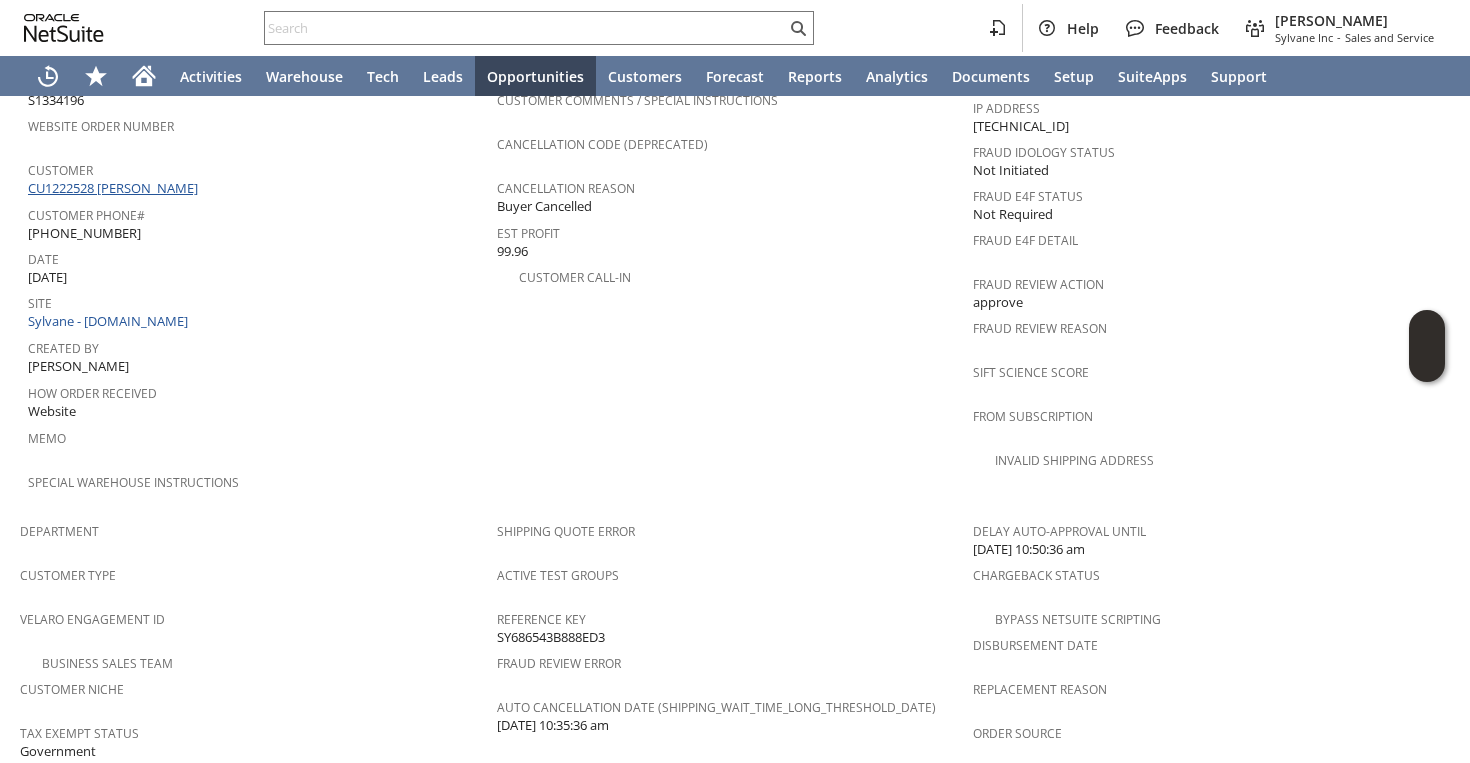 click on "CU1222528 [PERSON_NAME]" at bounding box center [115, 188] 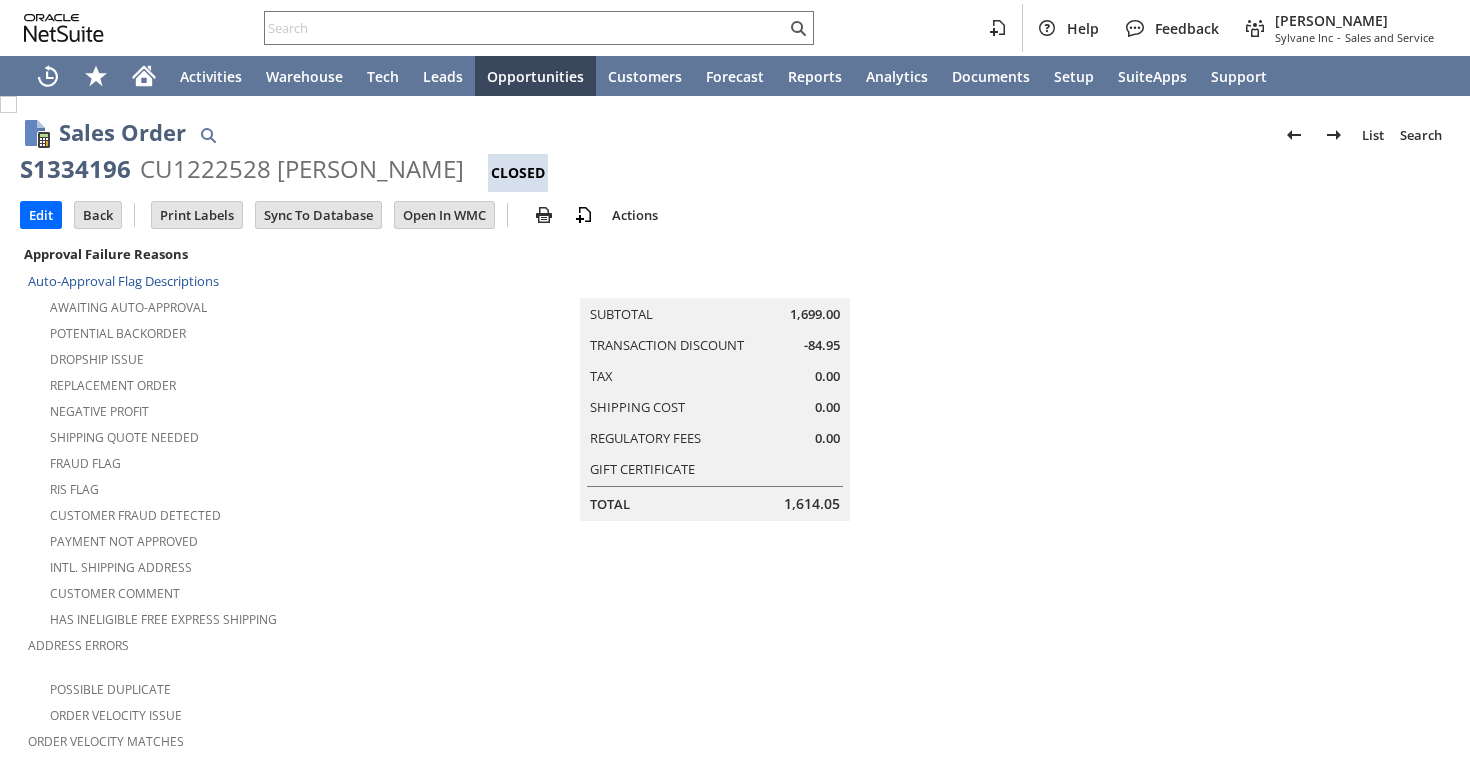 scroll, scrollTop: 0, scrollLeft: 0, axis: both 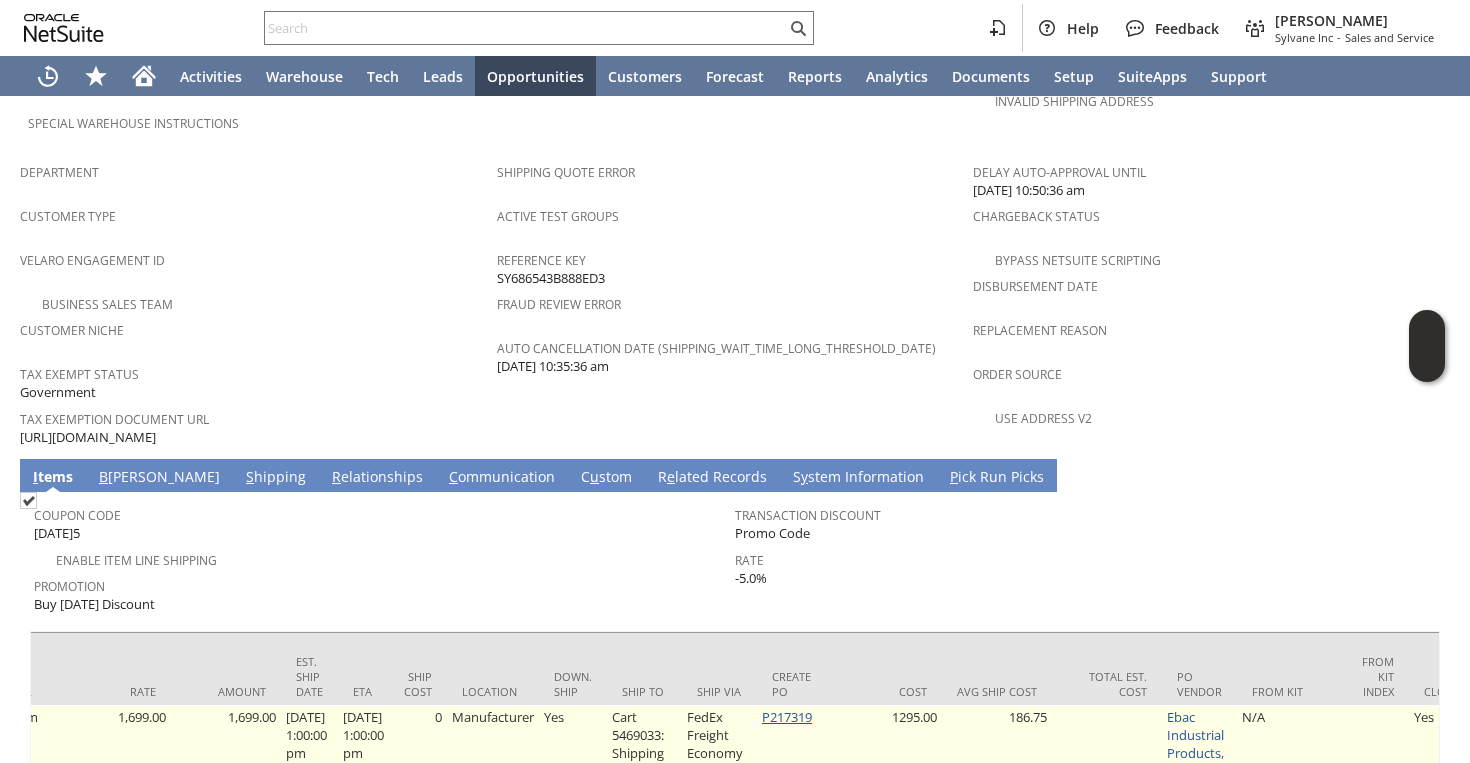 click on "P217319" at bounding box center (787, 717) 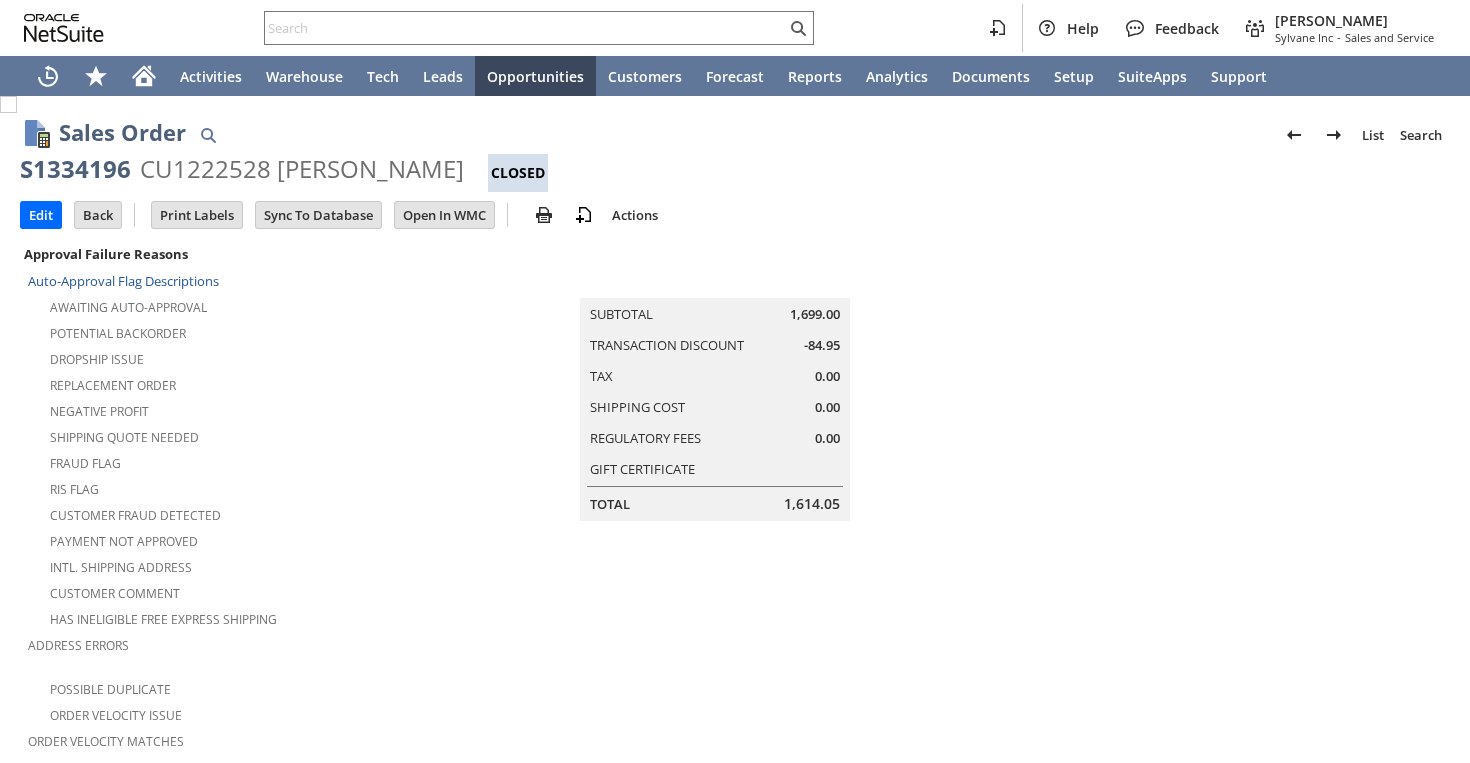 scroll, scrollTop: 0, scrollLeft: 0, axis: both 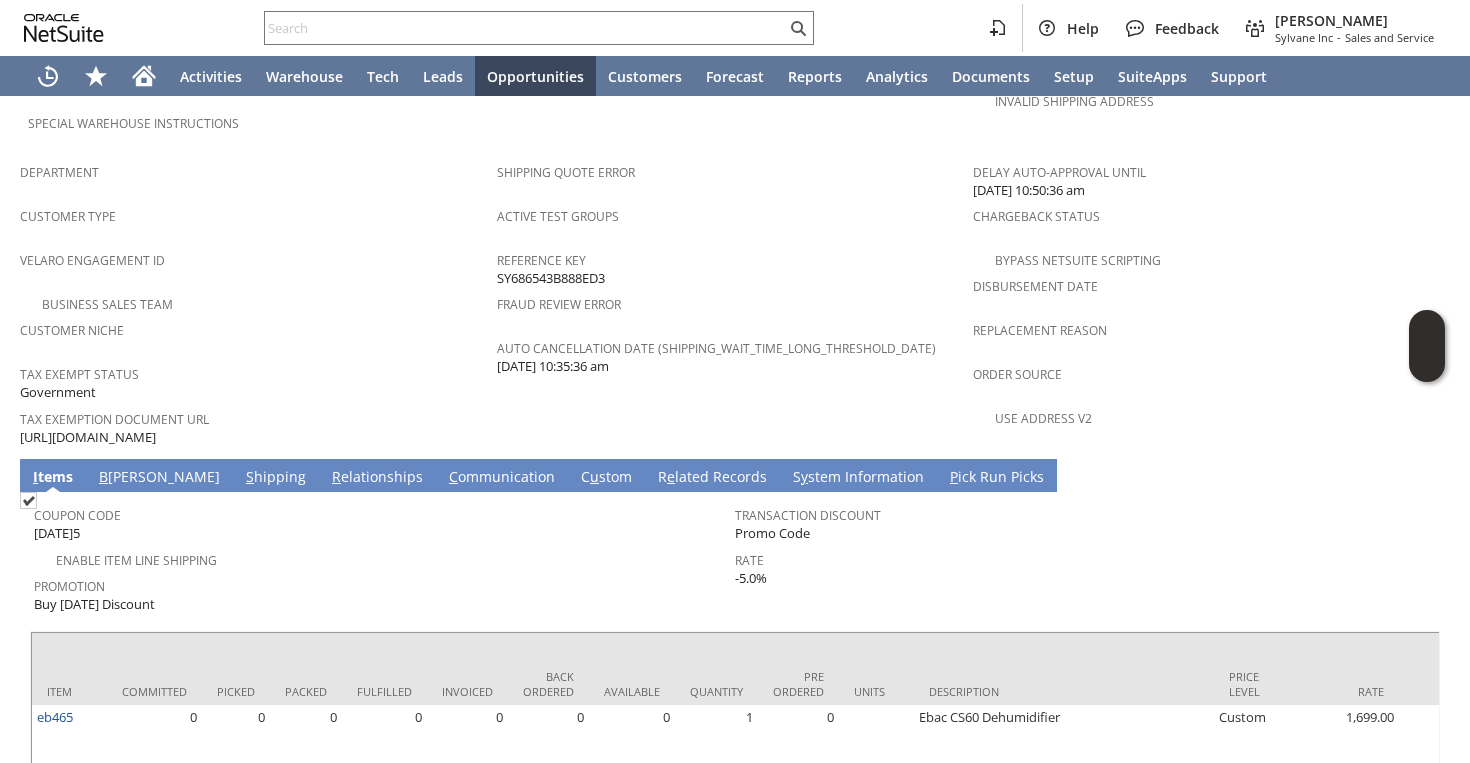 click on "S y stem Information" at bounding box center (858, 475) 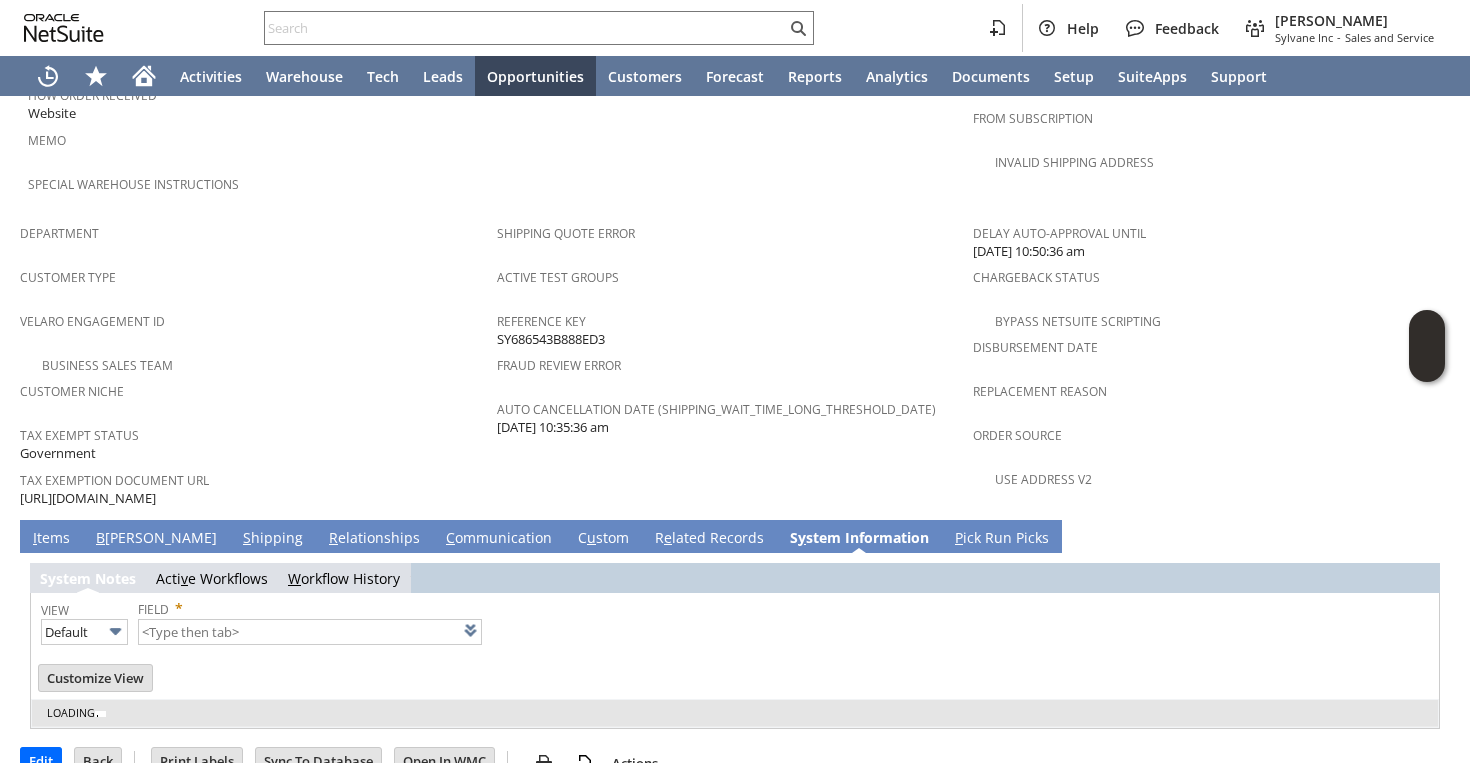 type on "1 to 25 of 98" 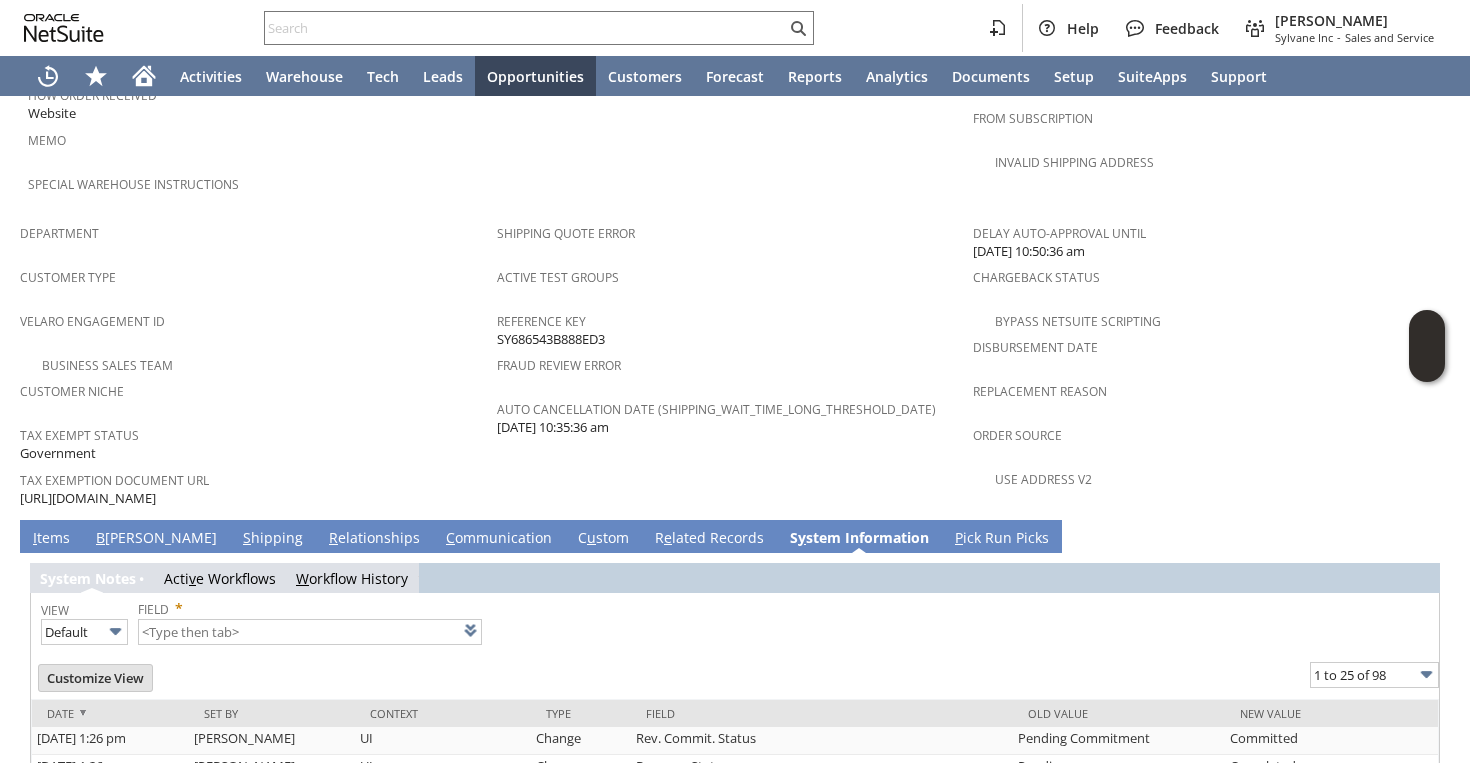 scroll, scrollTop: 1212, scrollLeft: 0, axis: vertical 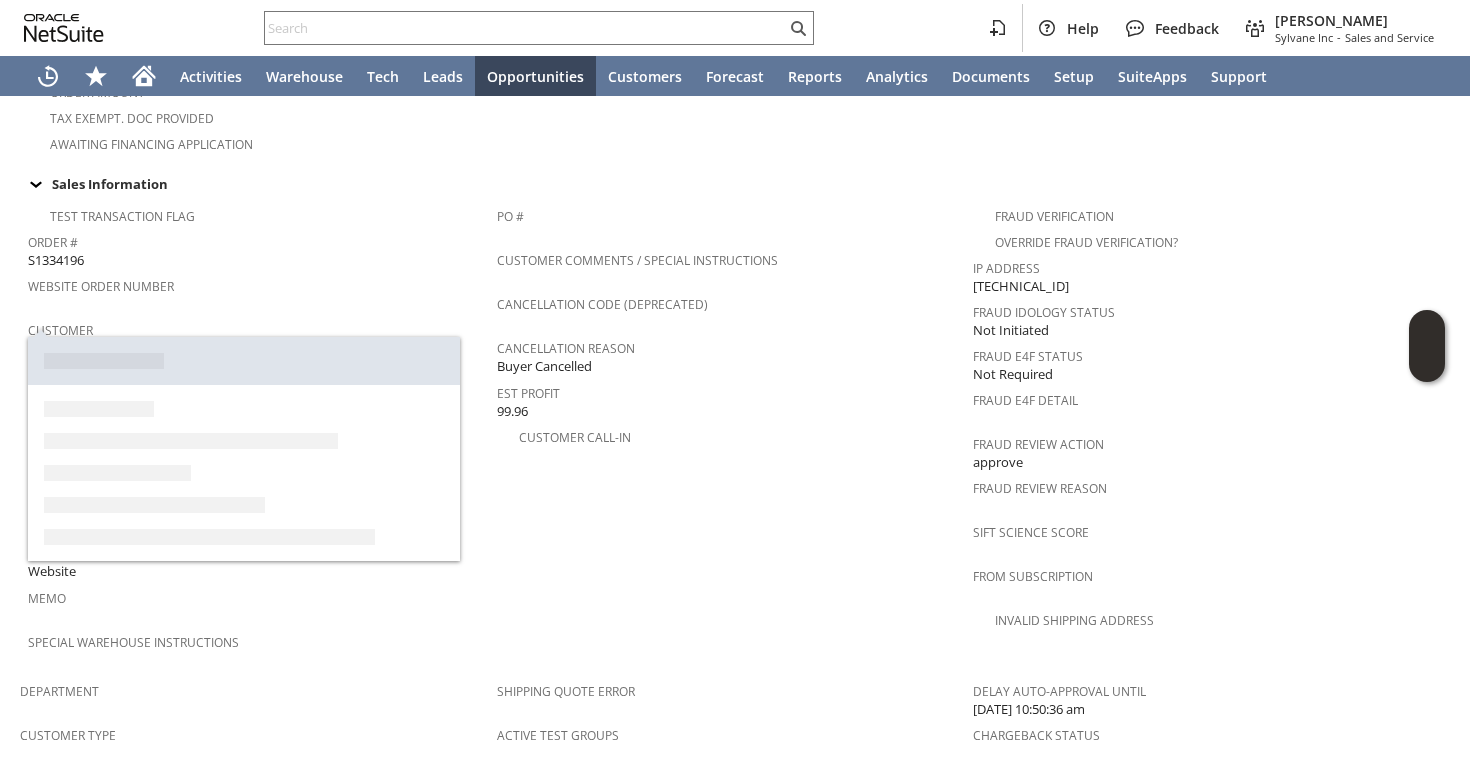 click on "CU1222528 [PERSON_NAME]" at bounding box center [115, 348] 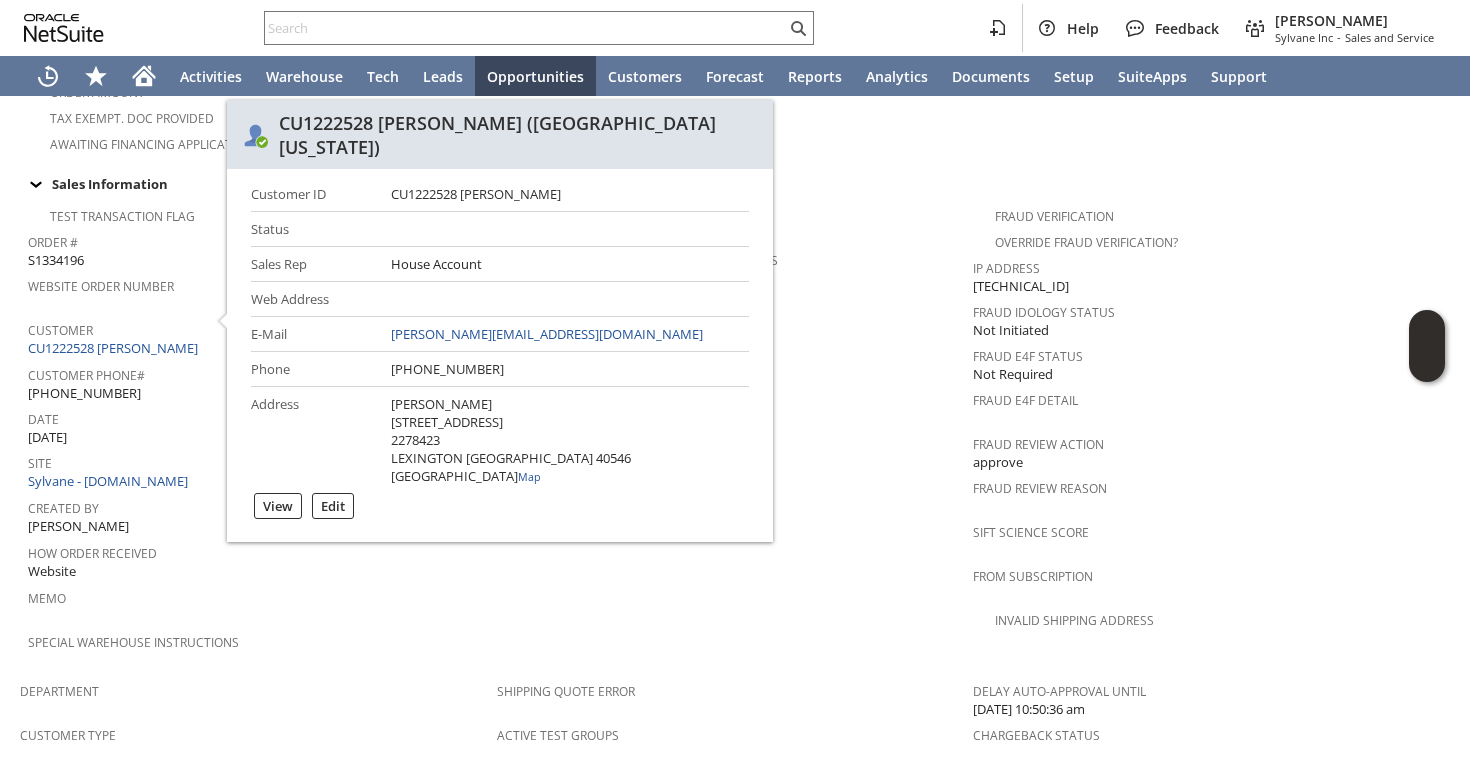 click on "Special Warehouse Instructions" at bounding box center (257, 639) 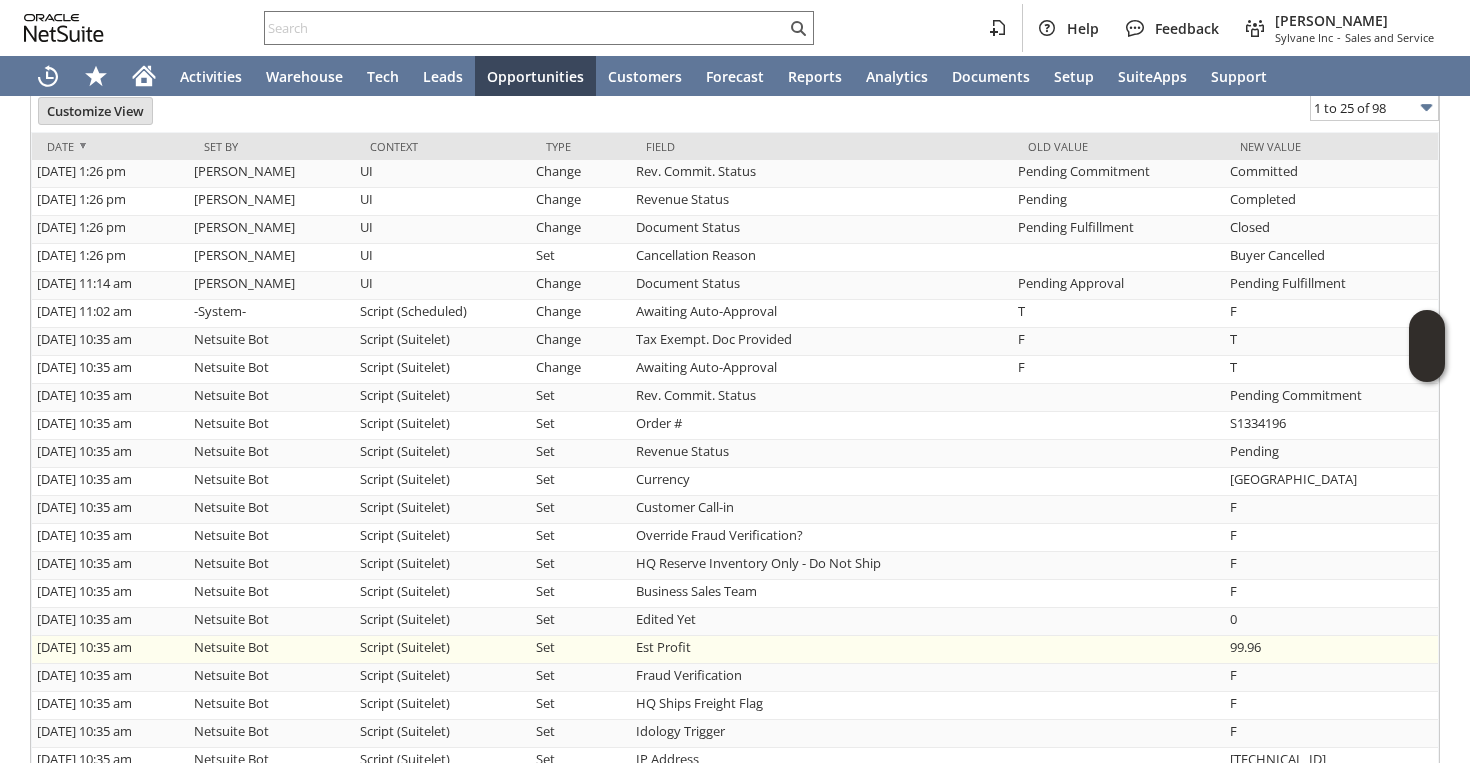 scroll, scrollTop: 1527, scrollLeft: 0, axis: vertical 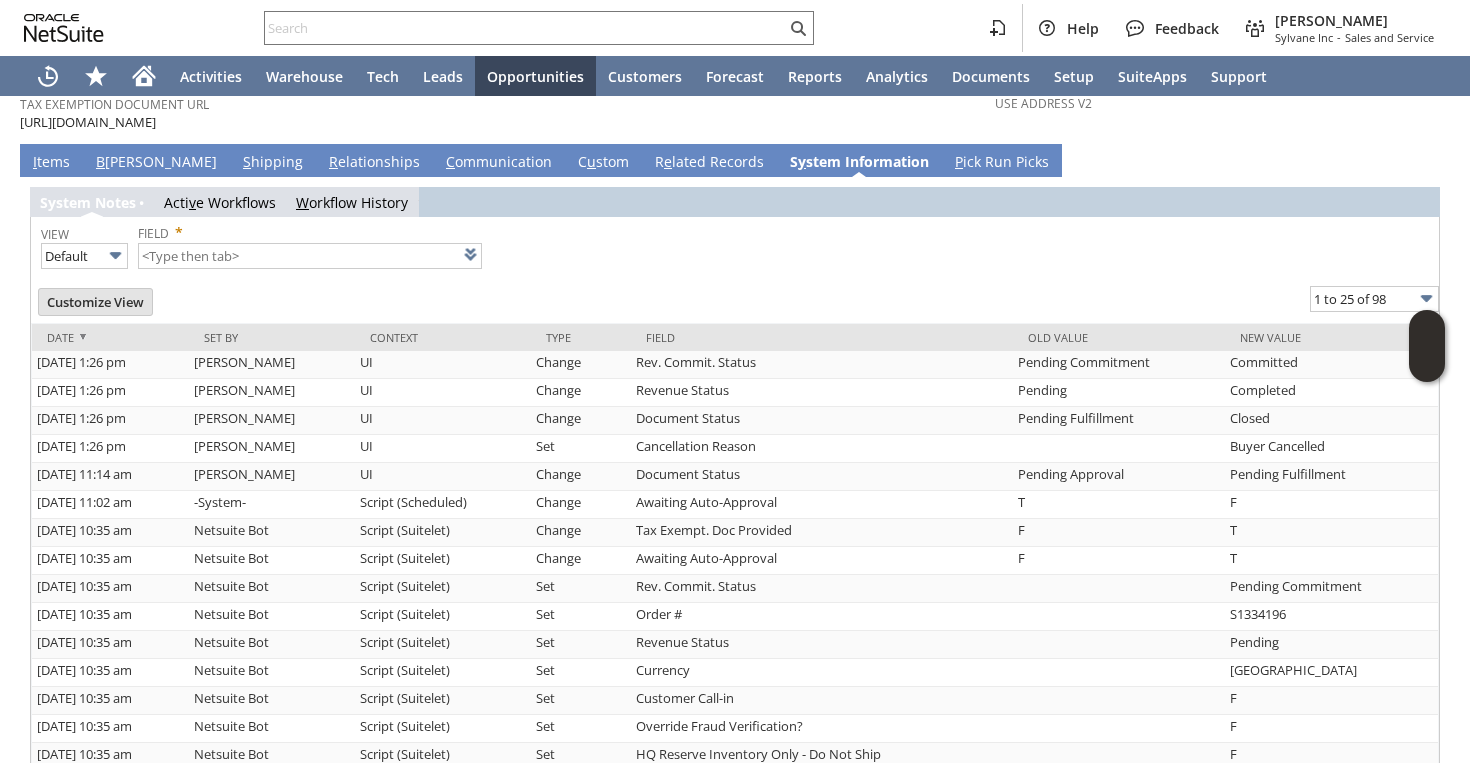 click on "I tems" at bounding box center (51, 163) 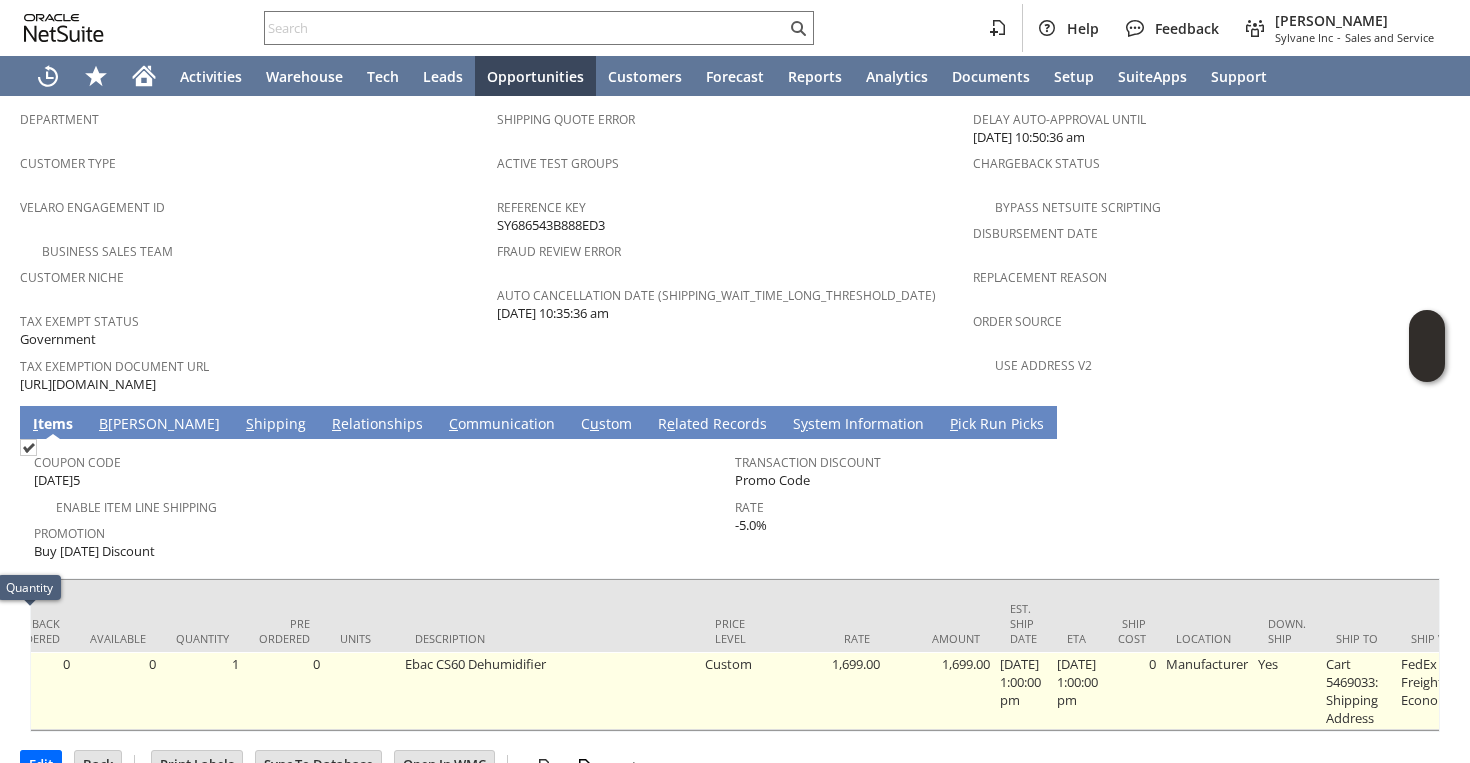 scroll, scrollTop: 0, scrollLeft: 918, axis: horizontal 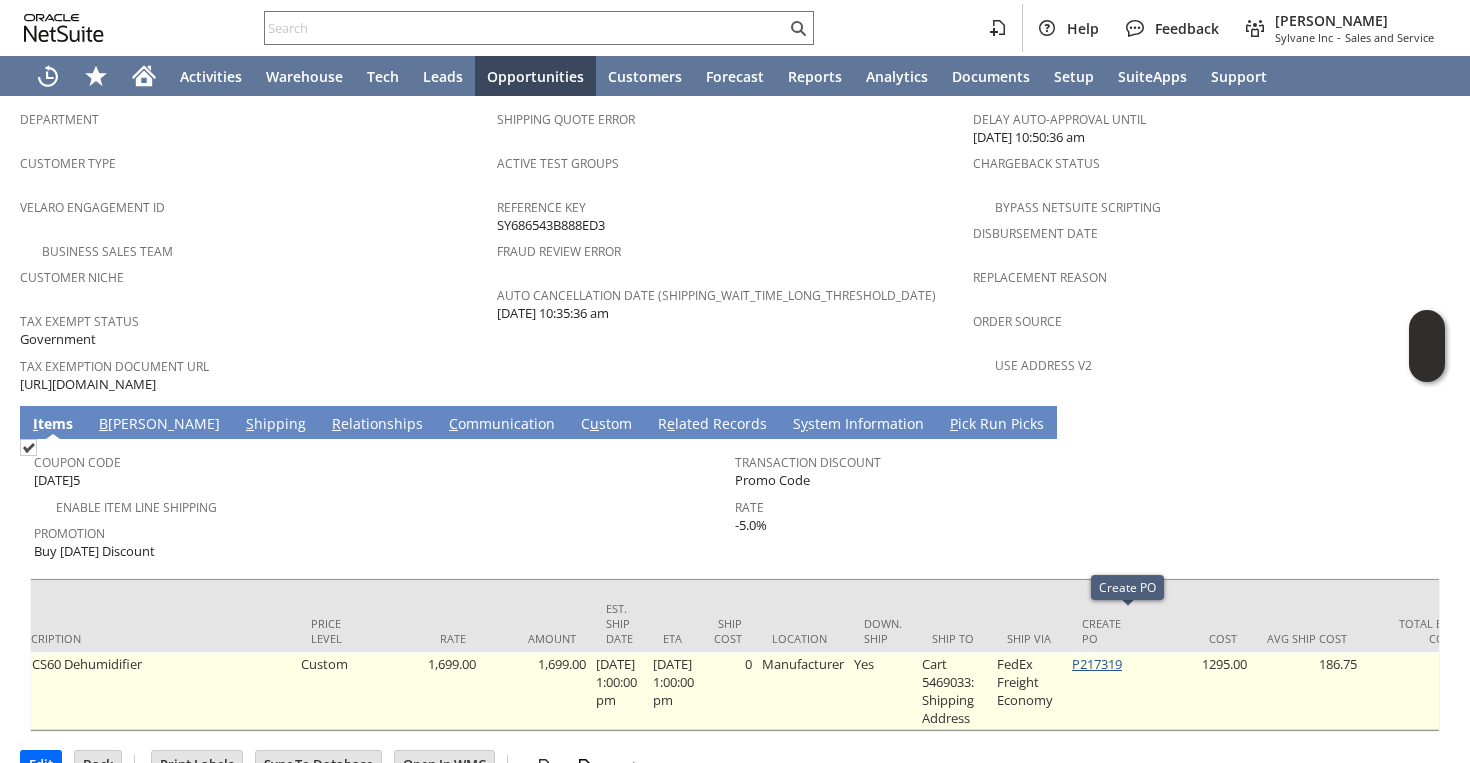 click on "P217319" at bounding box center (1097, 664) 